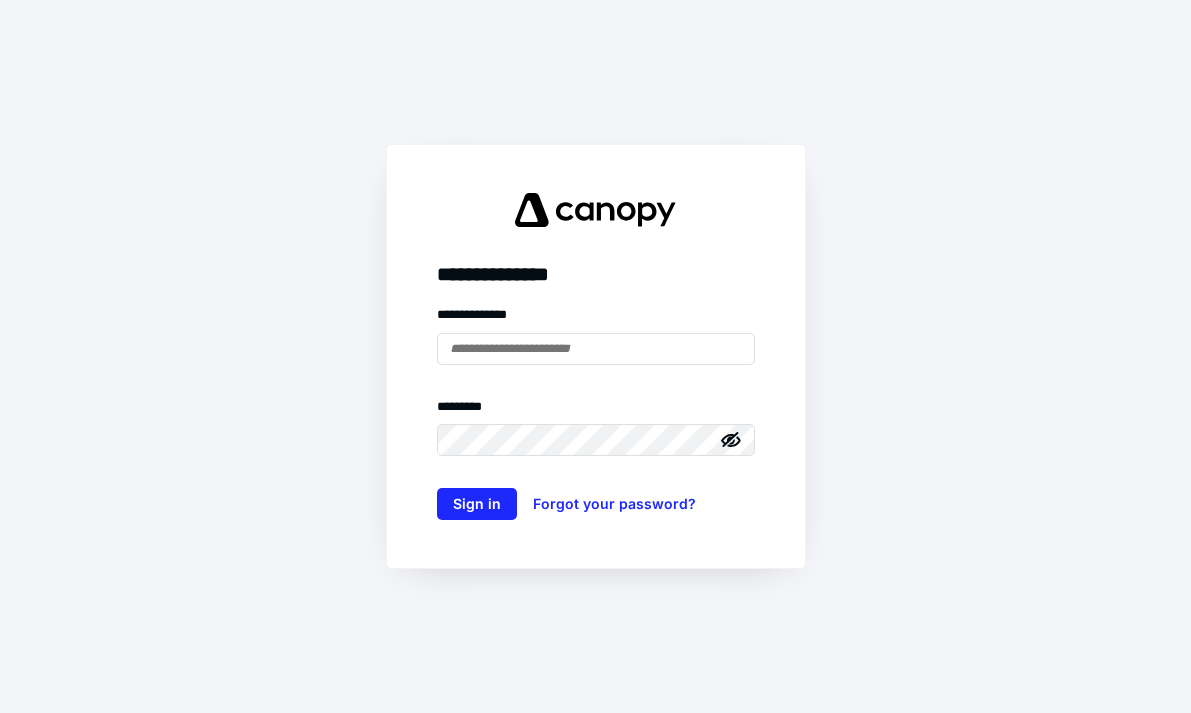 scroll, scrollTop: 0, scrollLeft: 0, axis: both 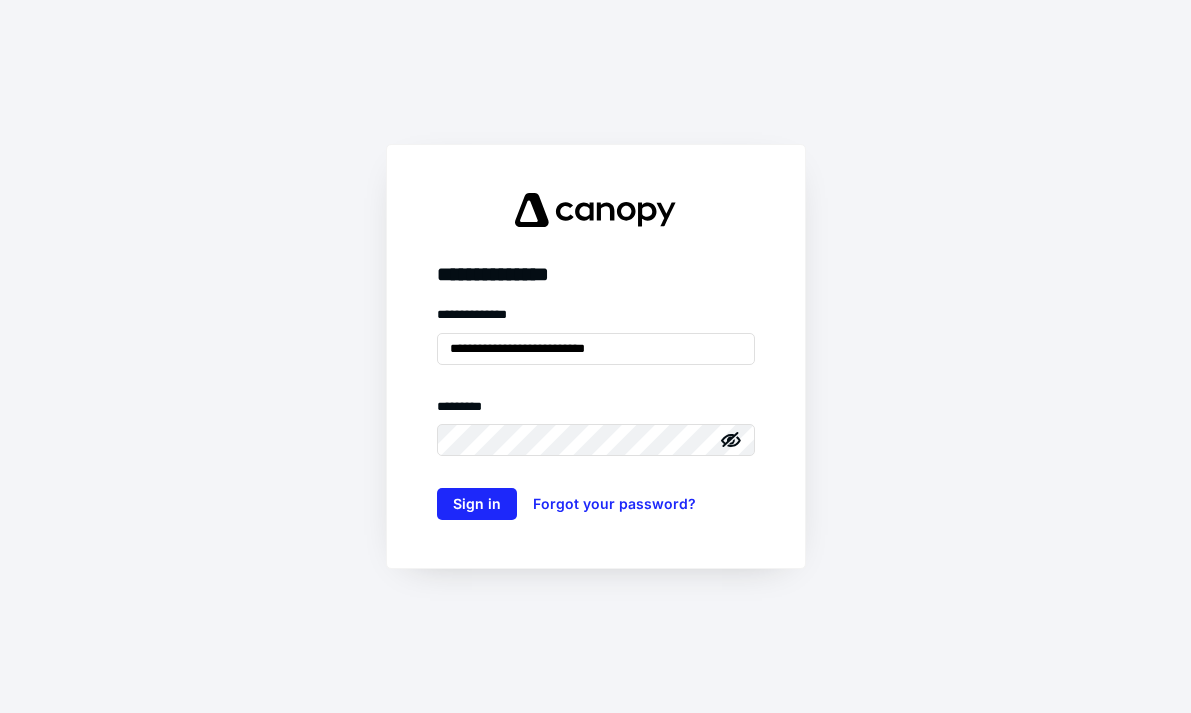 click on "**********" at bounding box center (596, 356) 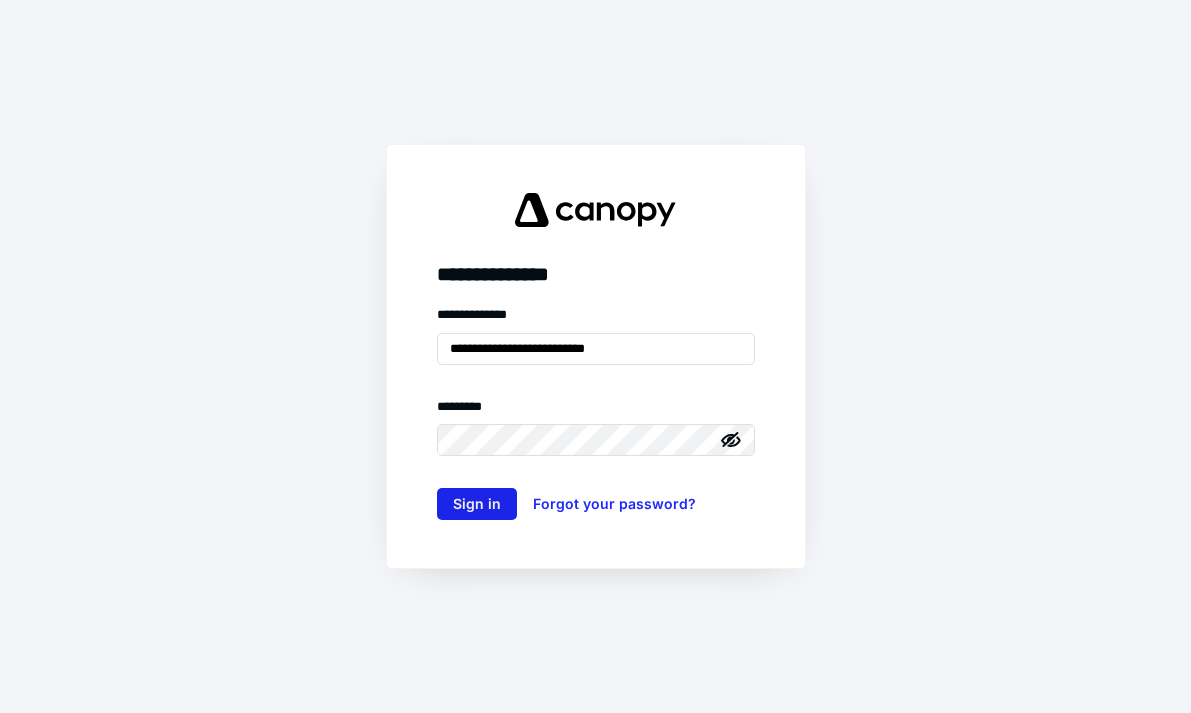 click on "Sign in" at bounding box center (477, 504) 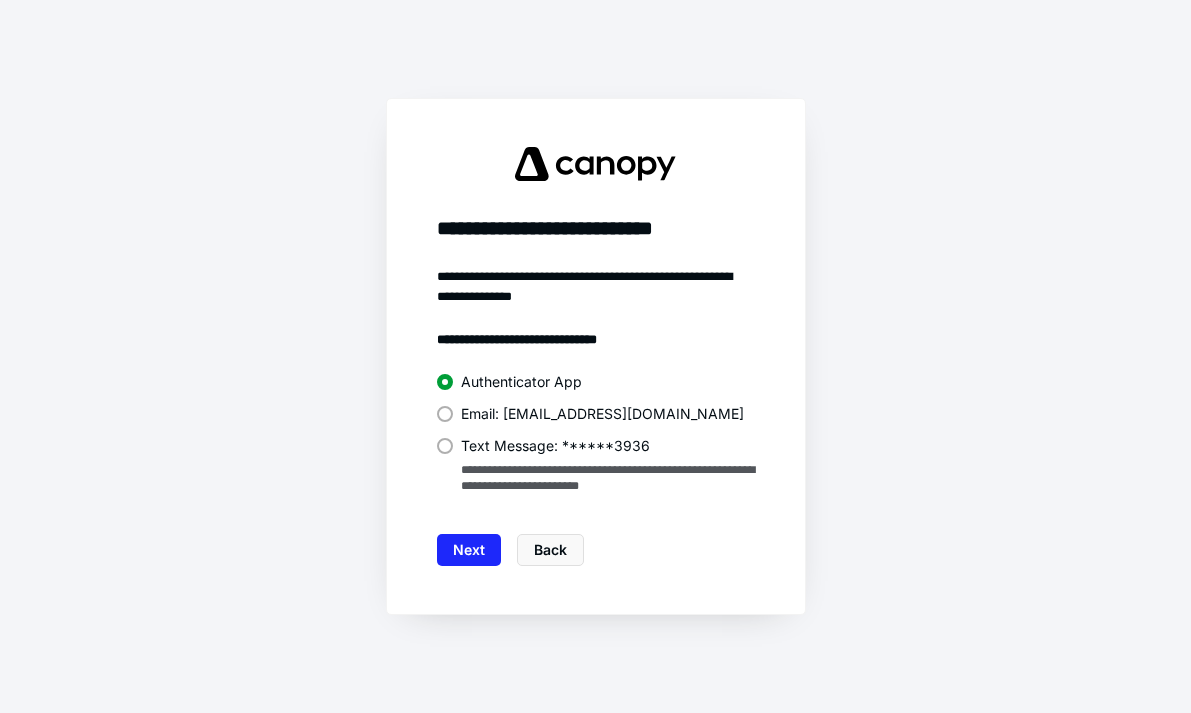 click on "Next" at bounding box center (469, 550) 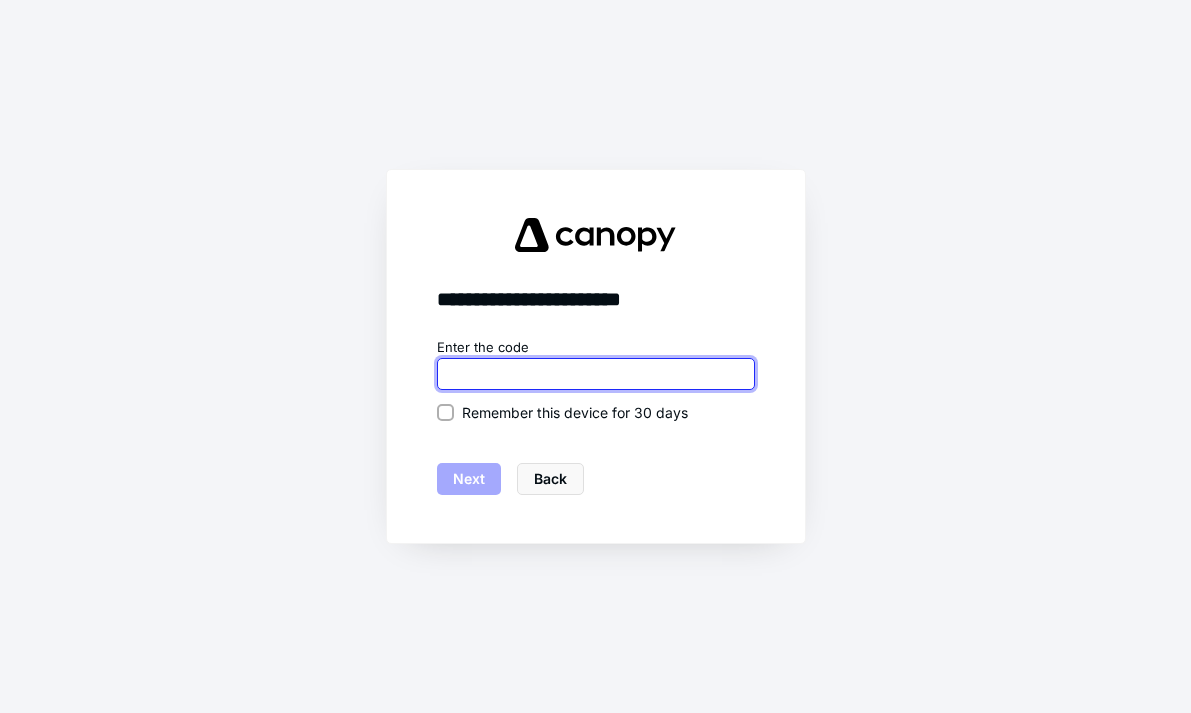 click at bounding box center (596, 374) 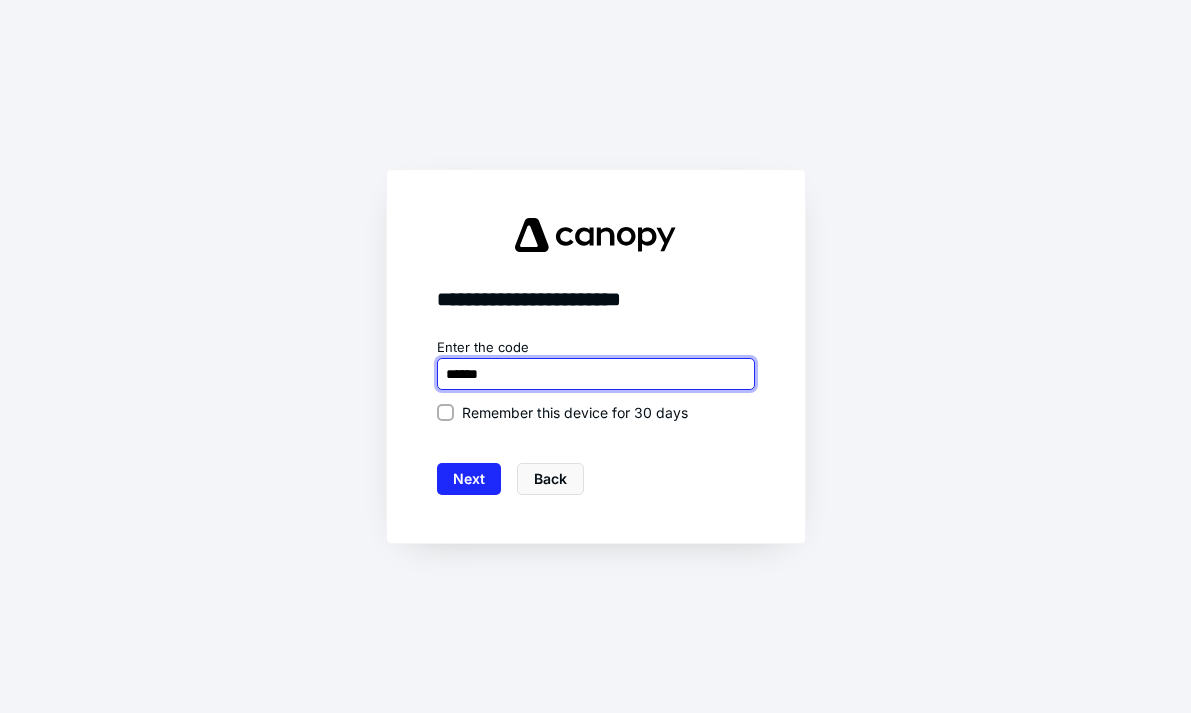 type on "******" 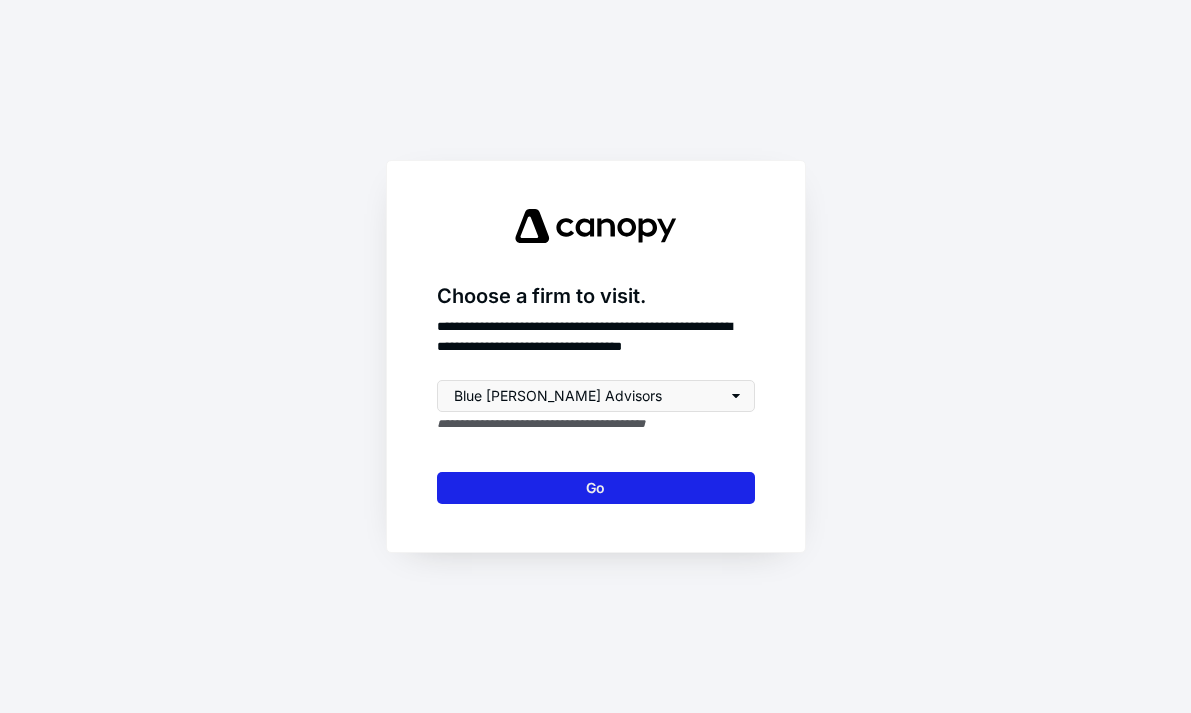 click on "Go" at bounding box center (596, 488) 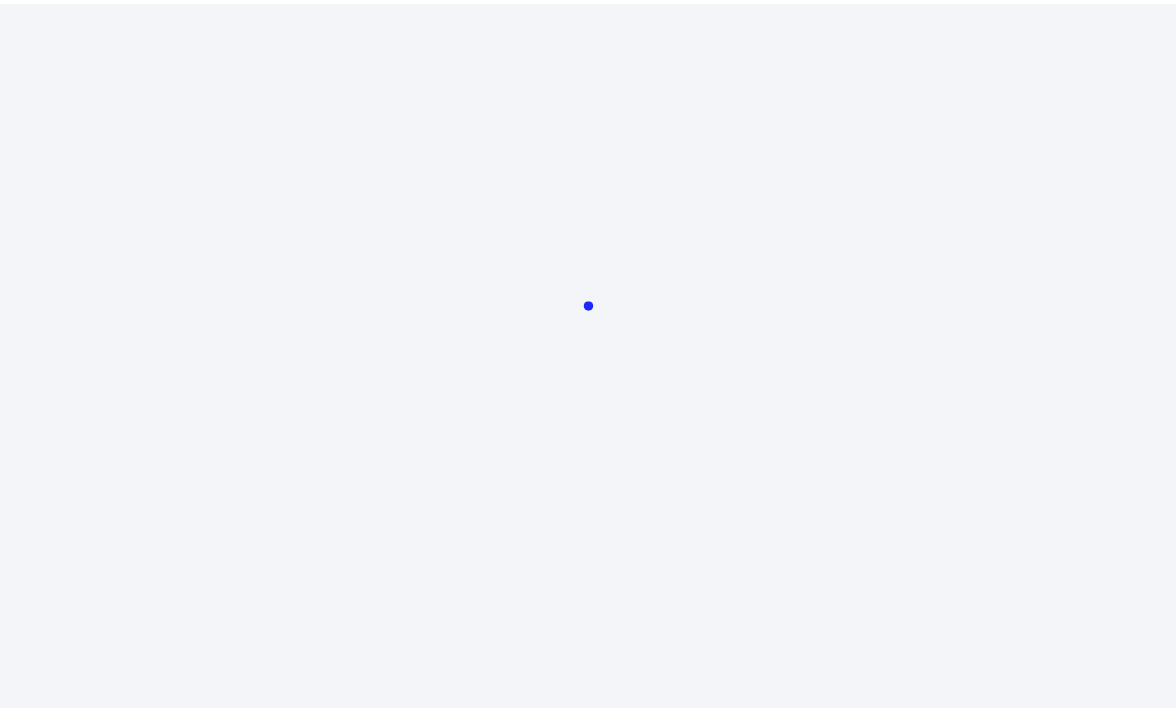 scroll, scrollTop: 0, scrollLeft: 0, axis: both 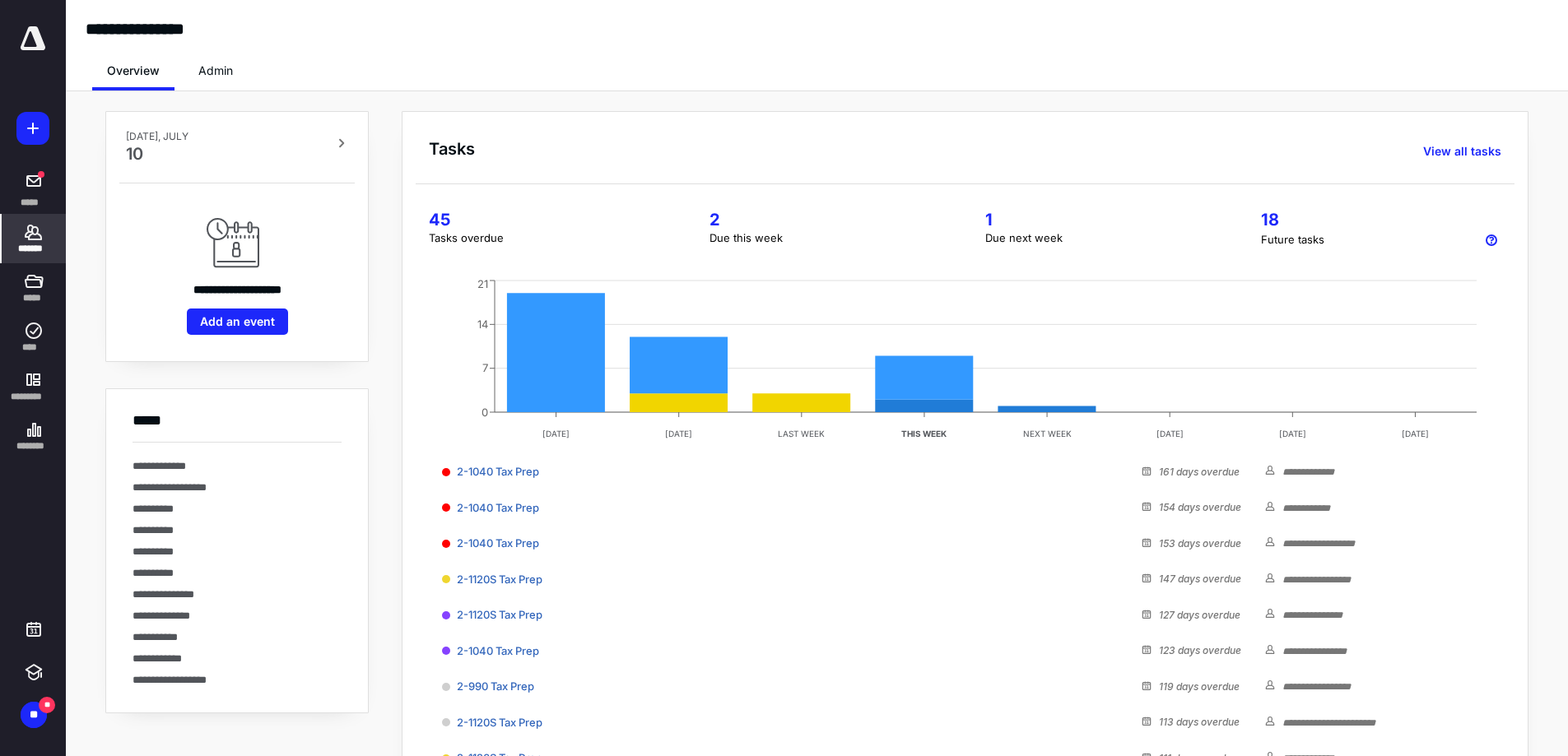 click 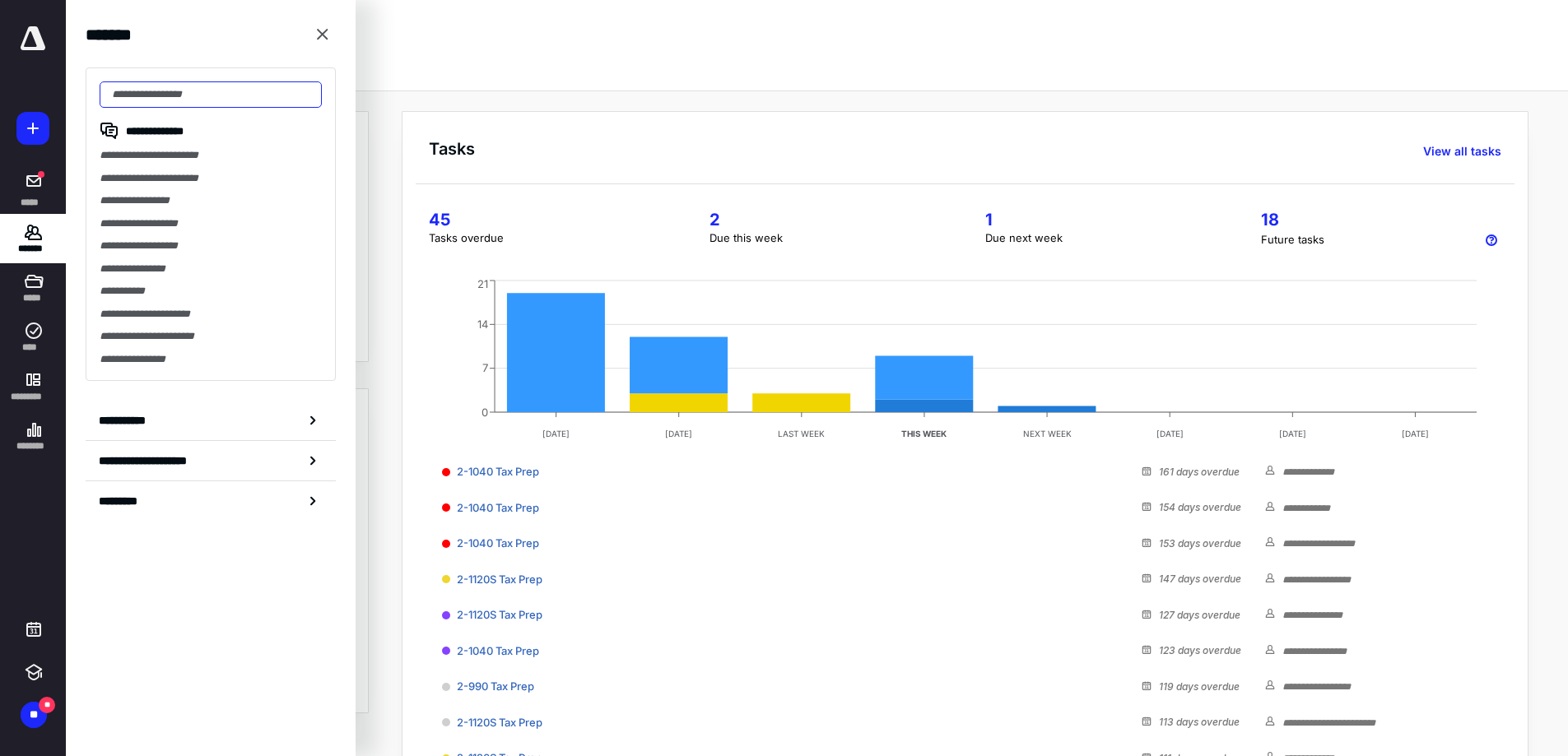 click at bounding box center (211, 95) 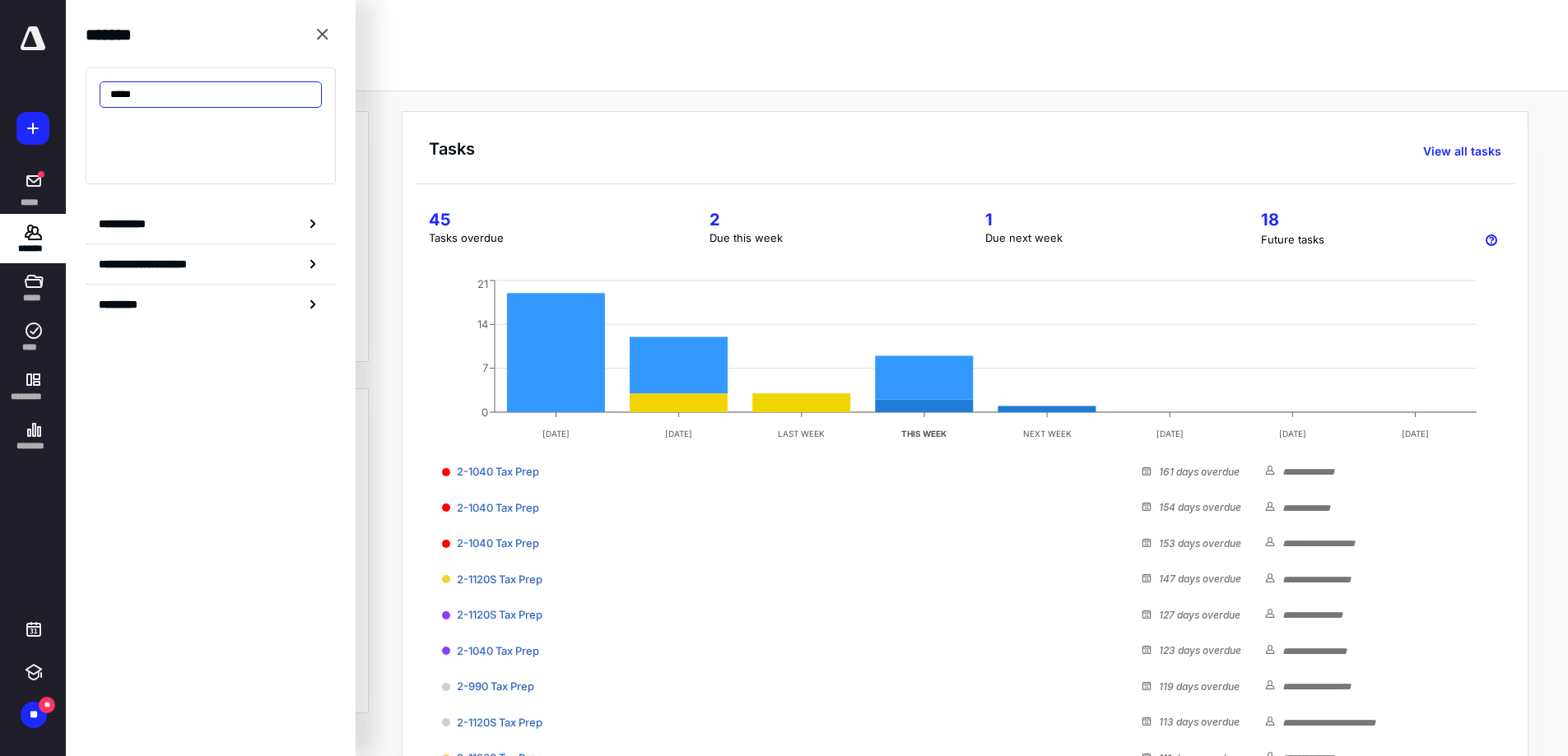 type on "*****" 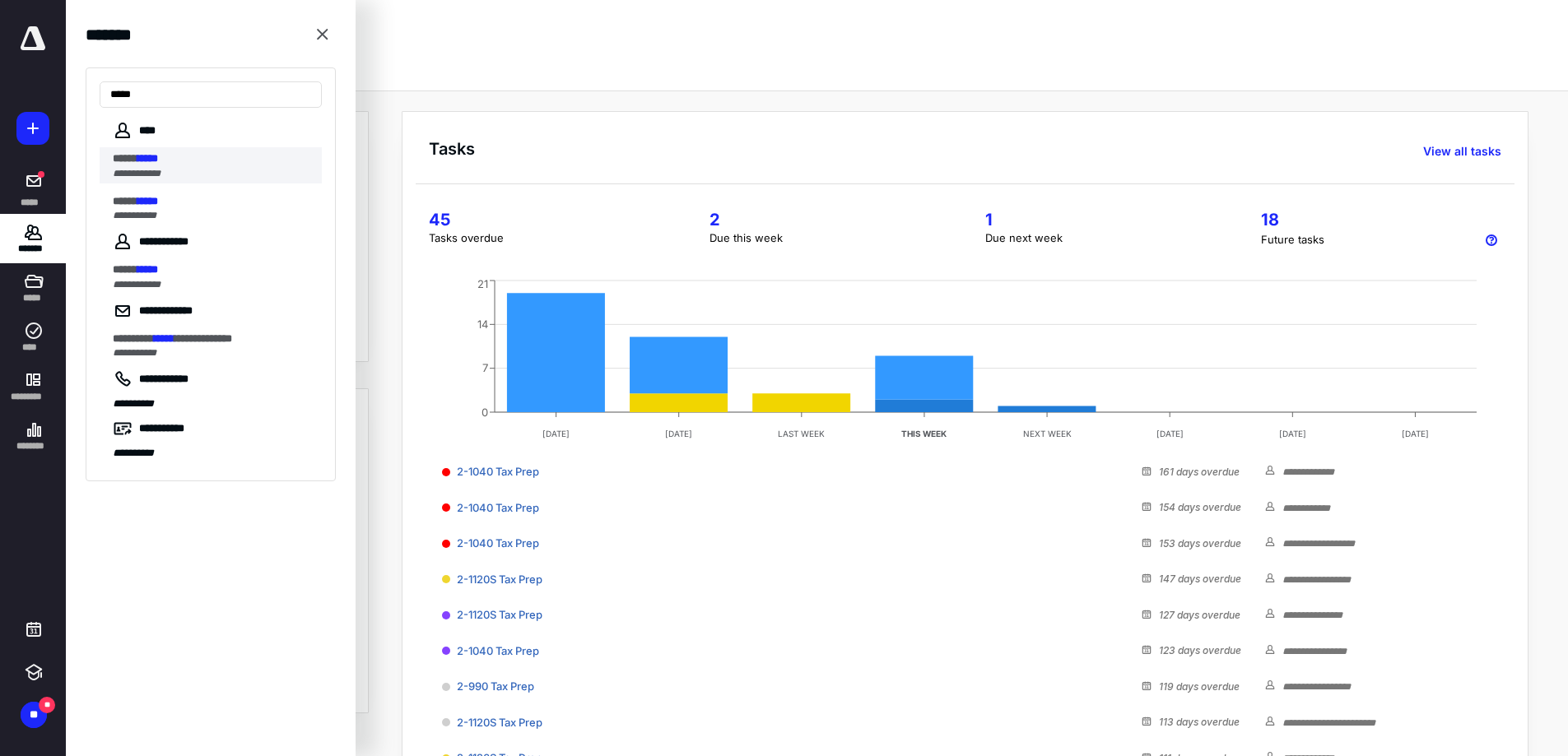 click on "*****" at bounding box center [147, 158] 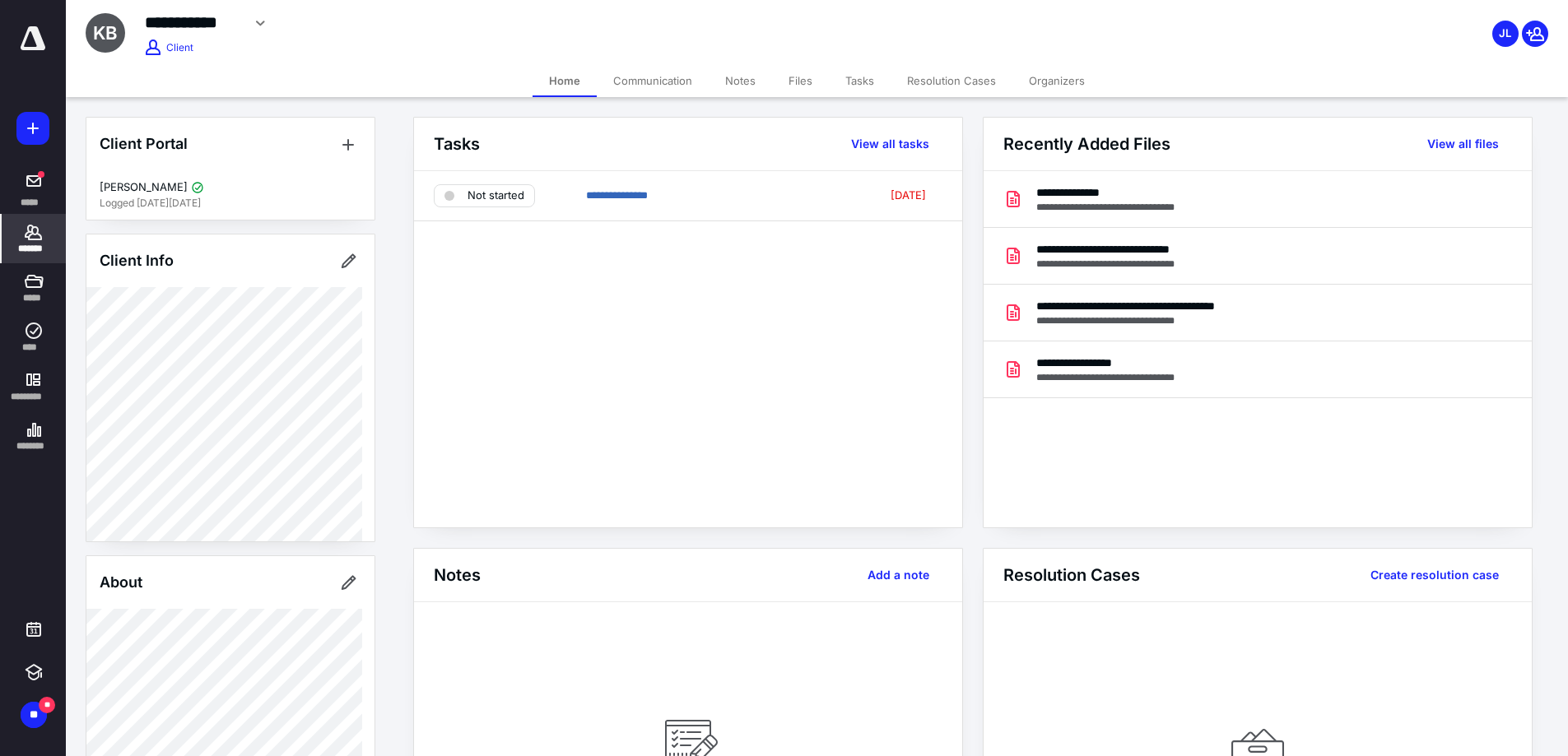 click on "Files" at bounding box center [800, 81] 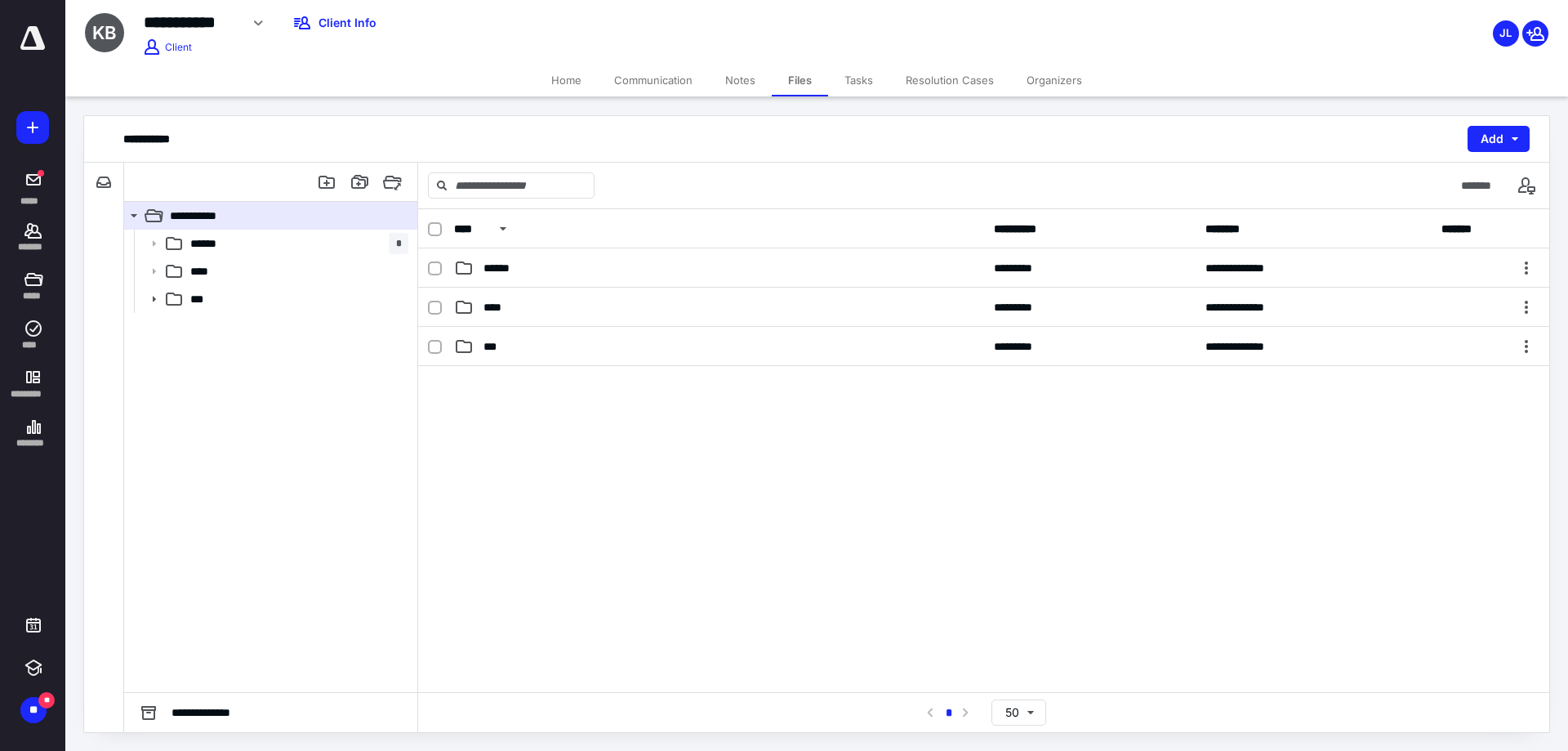 click on "Organizers" at bounding box center (1054, 80) 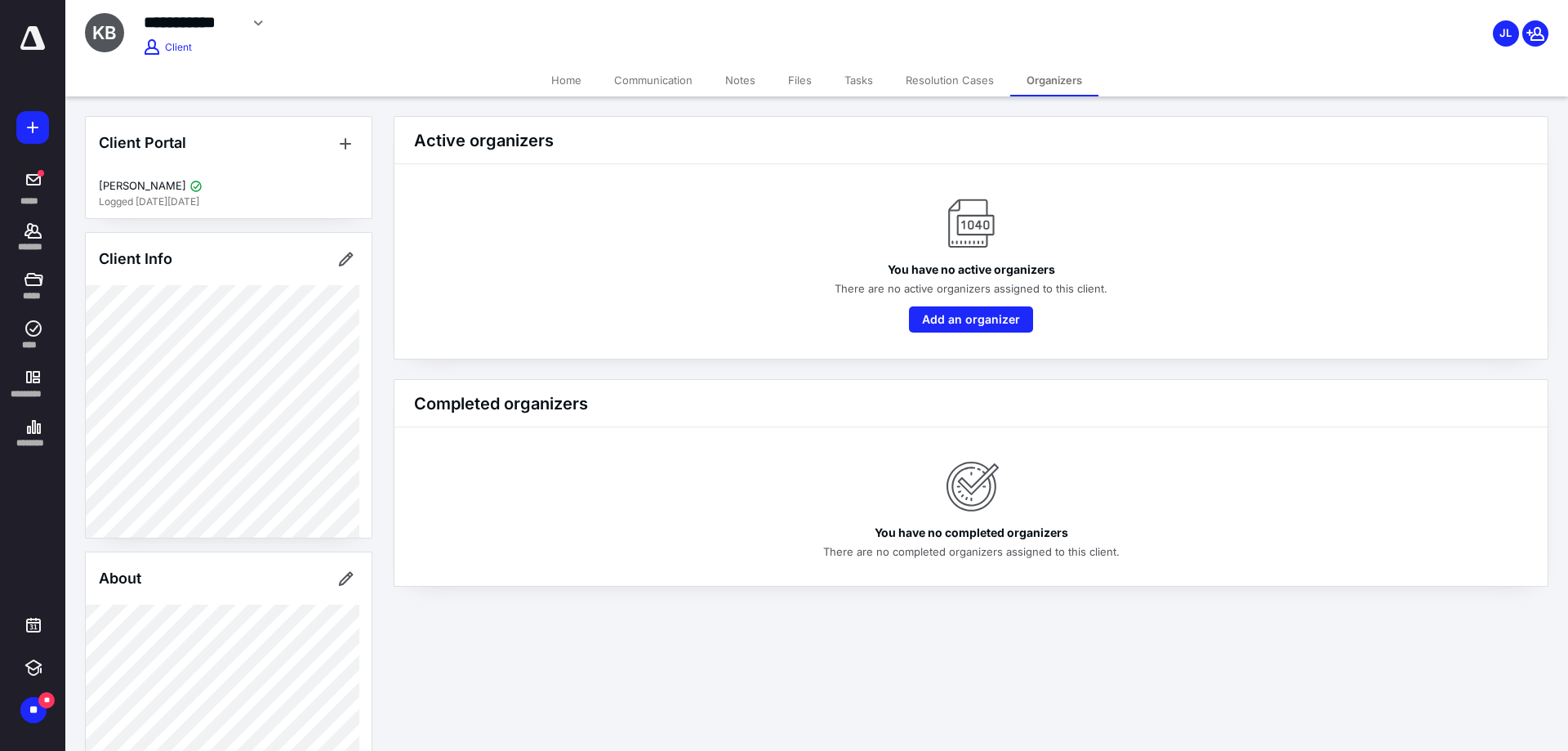 click on "Resolution Cases" at bounding box center [950, 80] 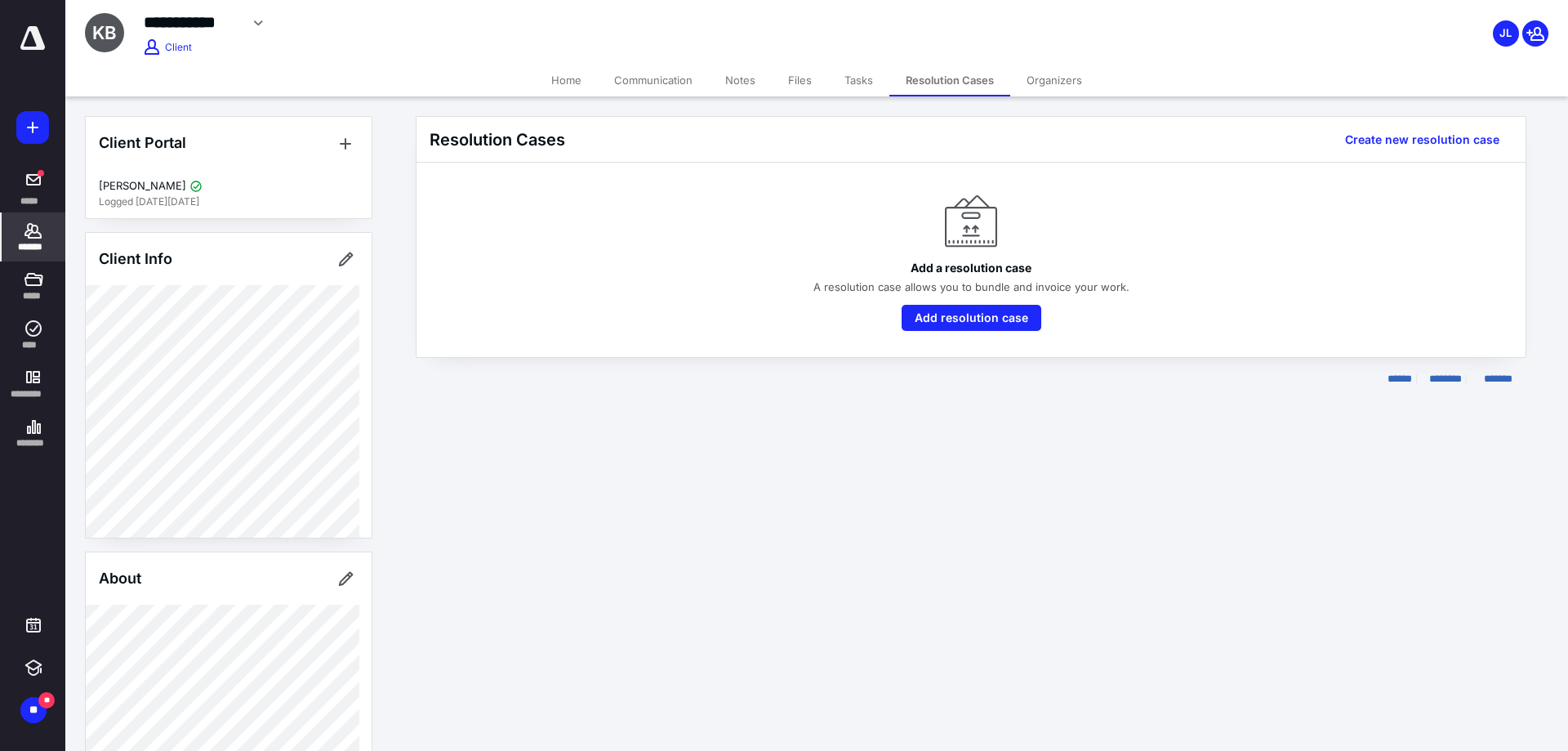 click on "Tasks" at bounding box center (858, 80) 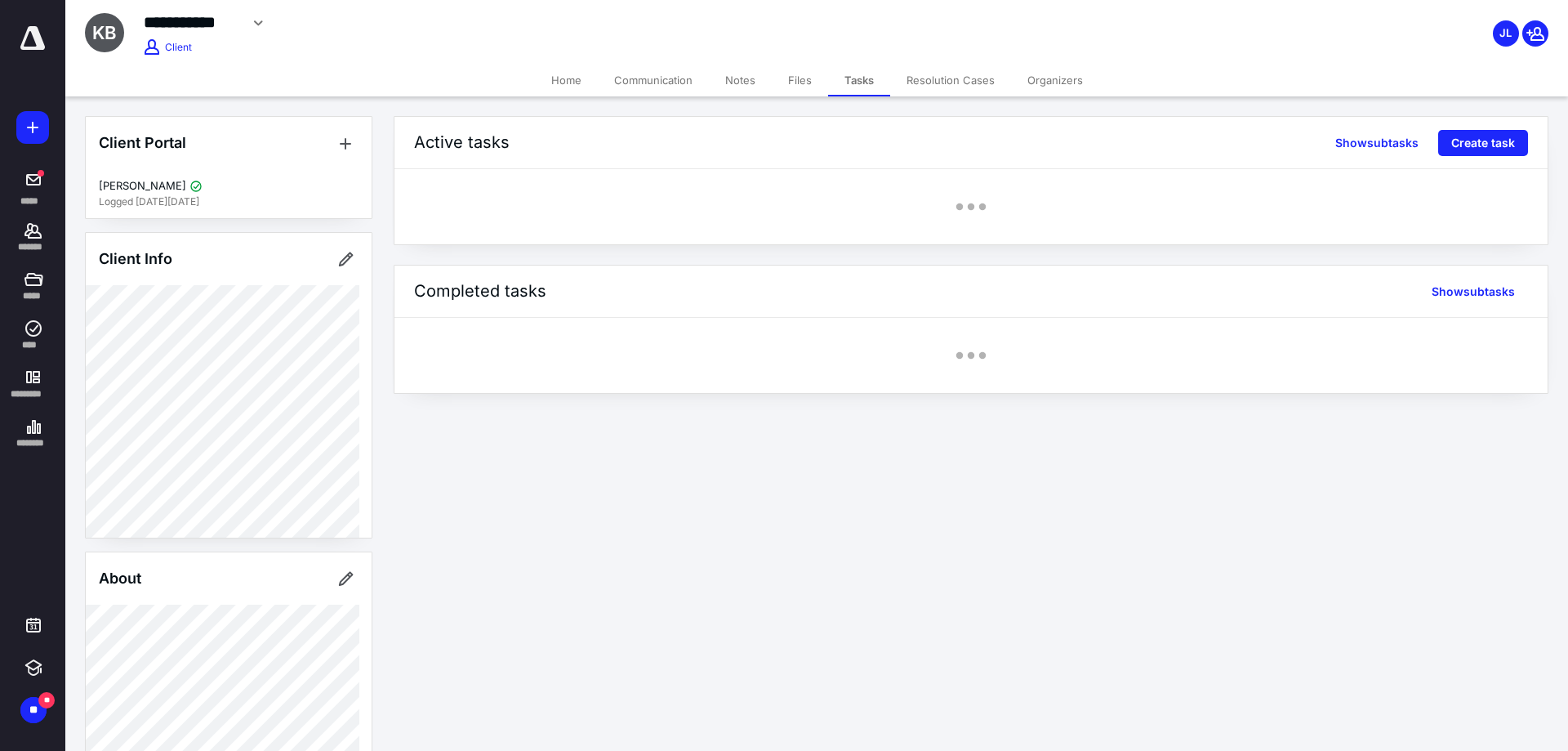 click on "Files" at bounding box center [800, 80] 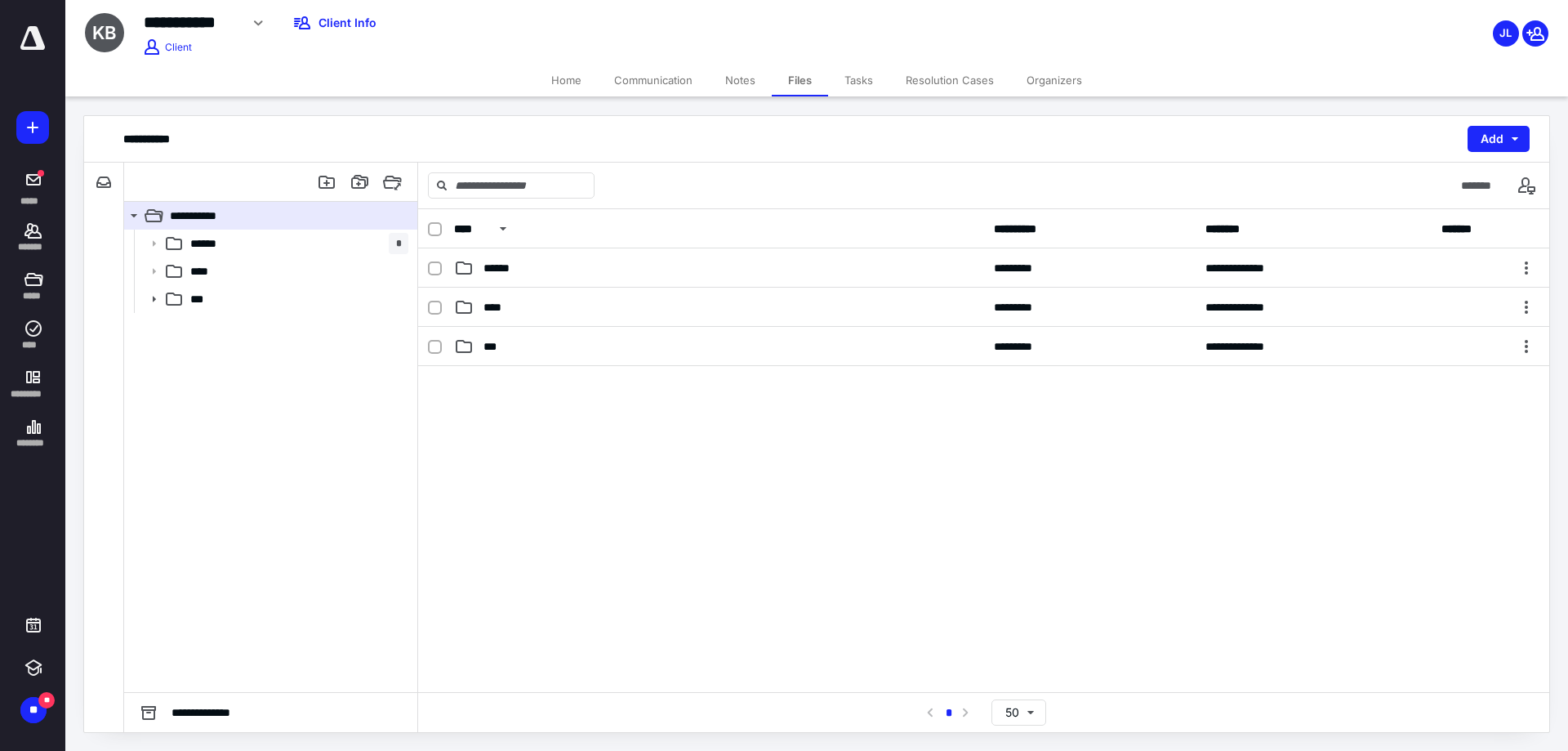 click on "Home" at bounding box center (566, 80) 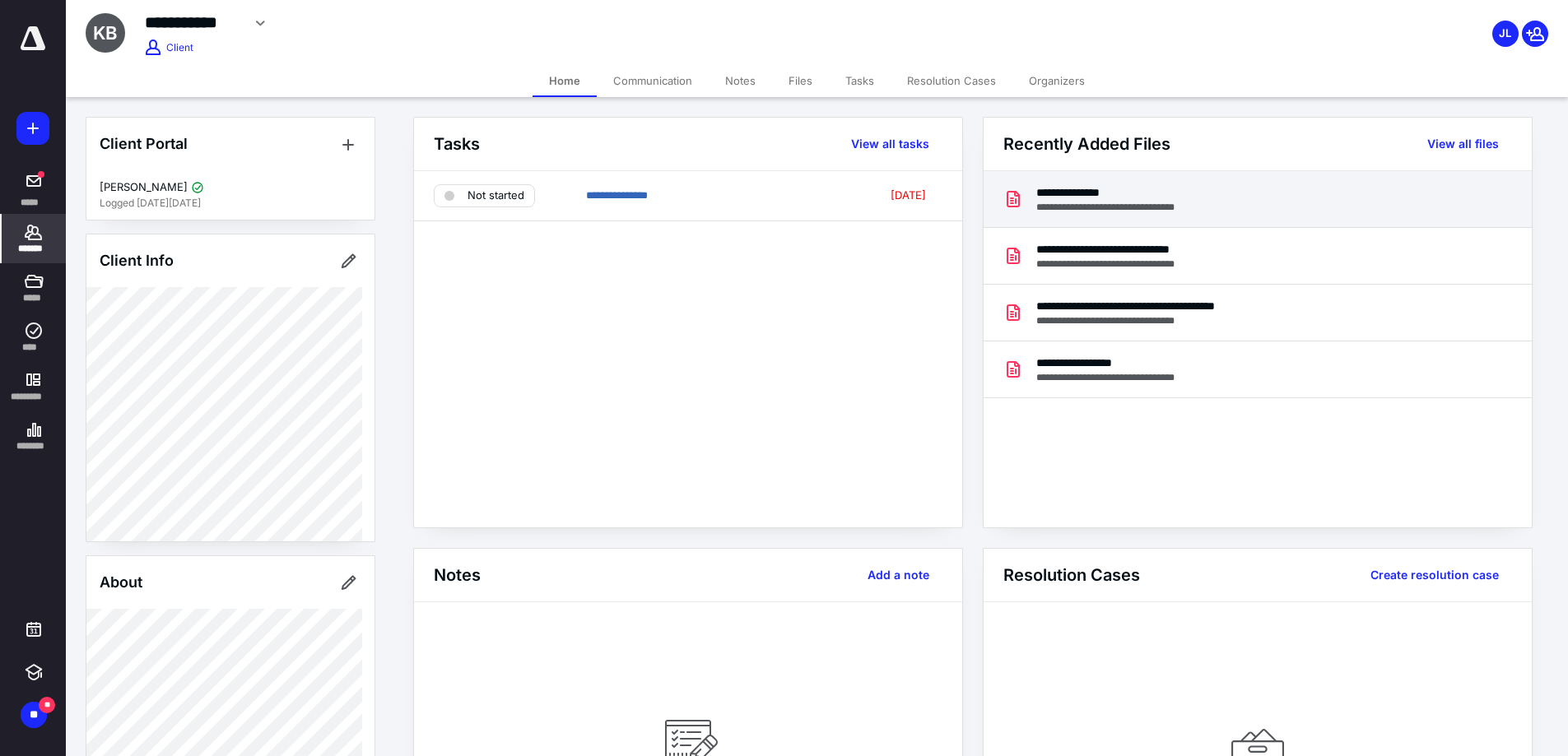 click on "**********" at bounding box center [1258, 199] 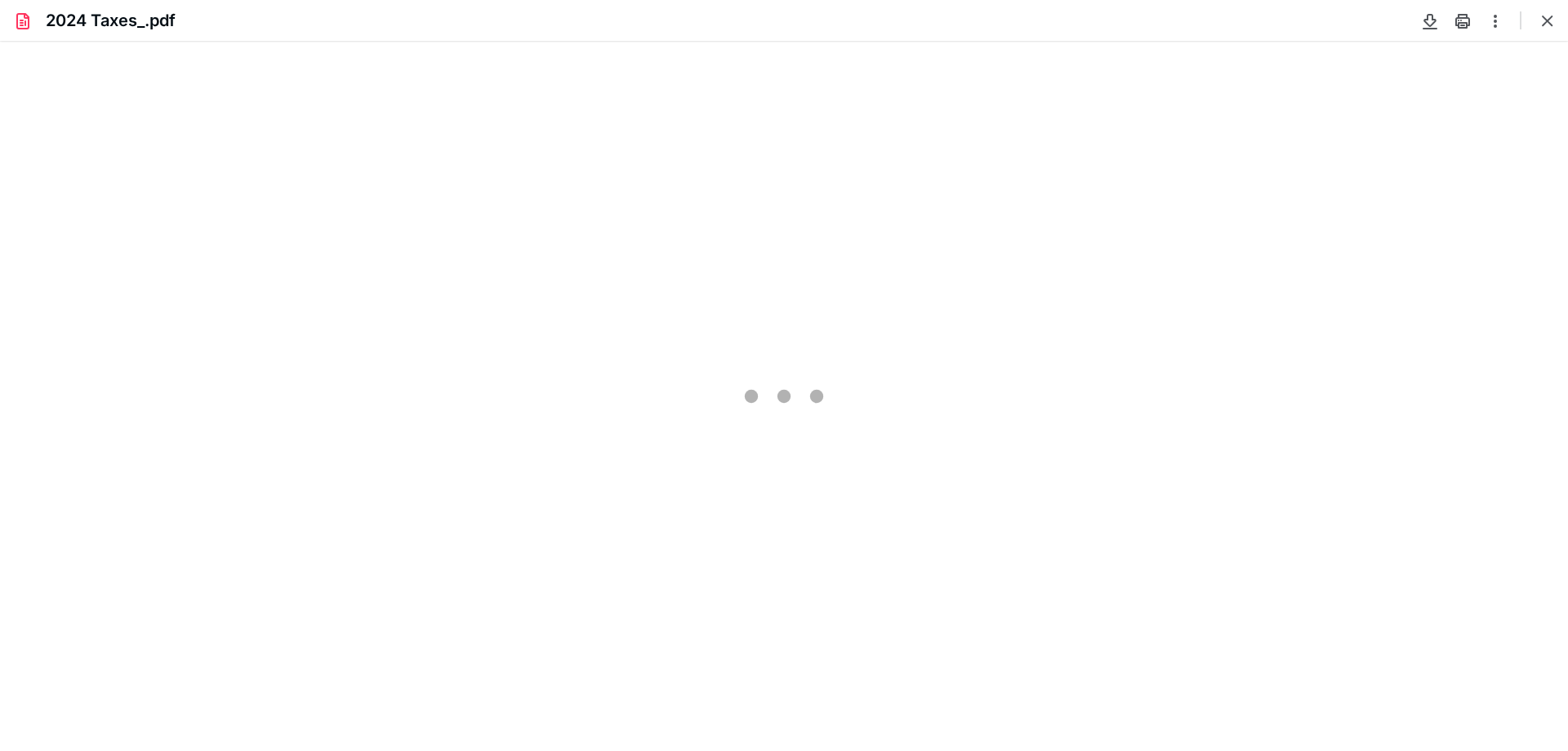 scroll, scrollTop: 0, scrollLeft: 0, axis: both 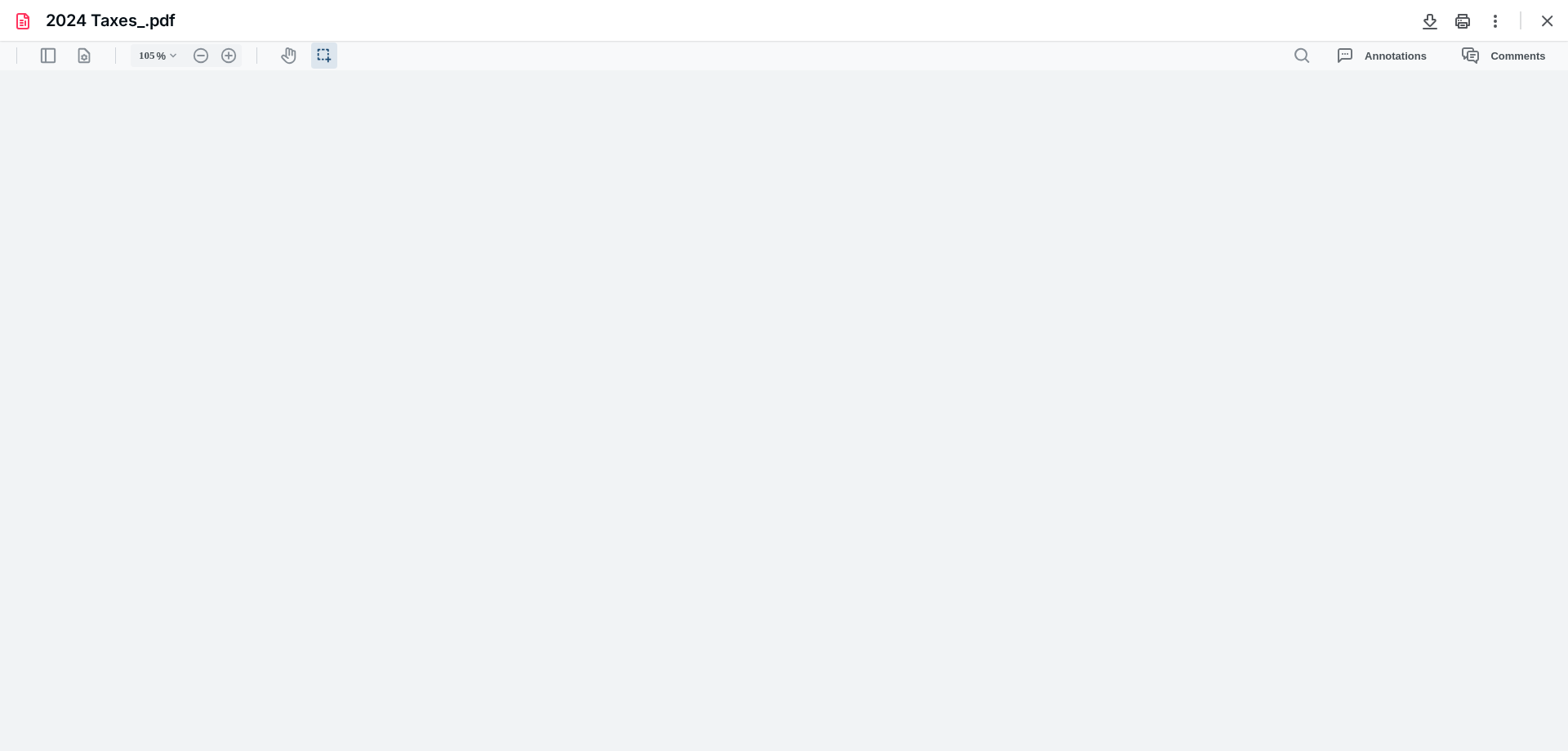 type on "308" 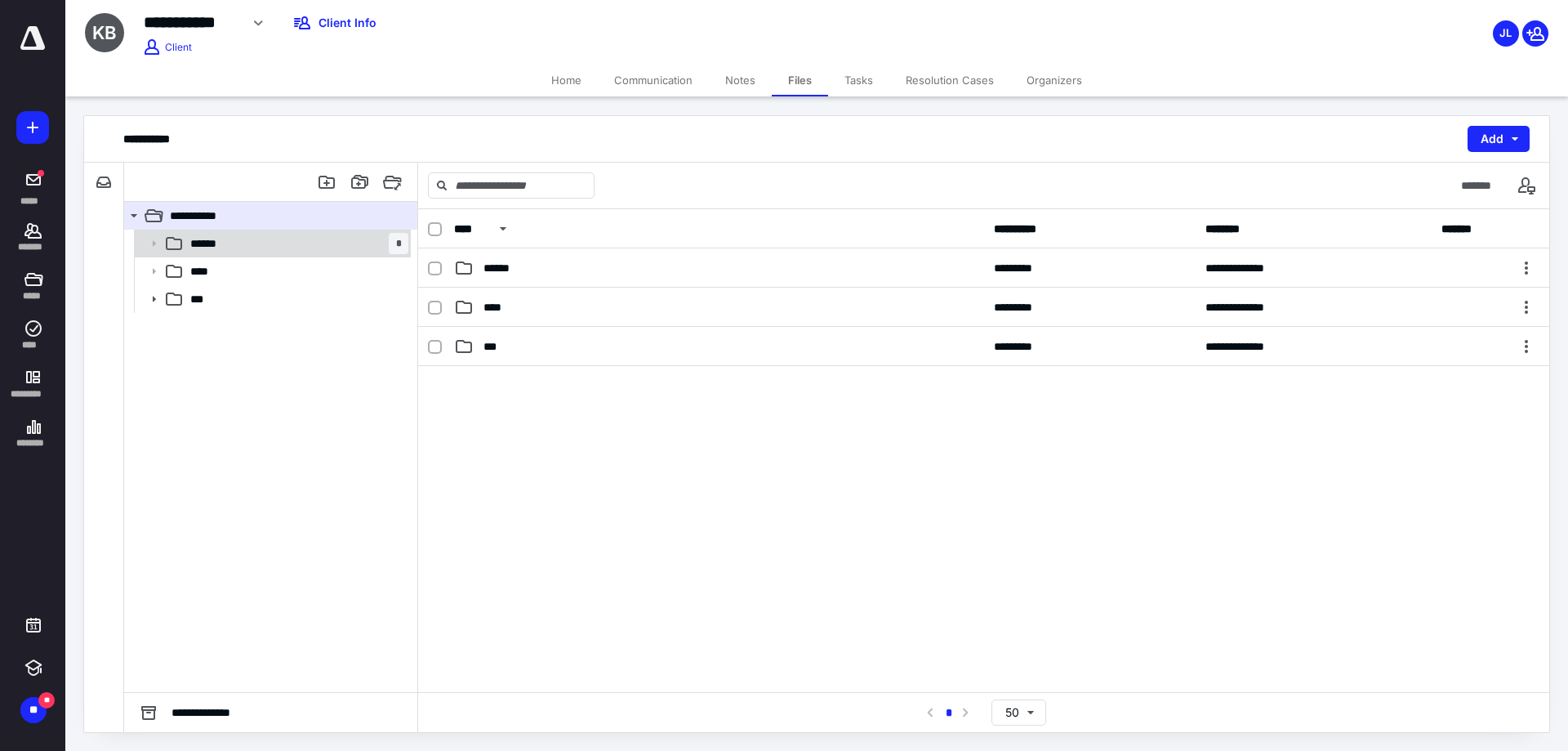 click on "****** *" at bounding box center (296, 244) 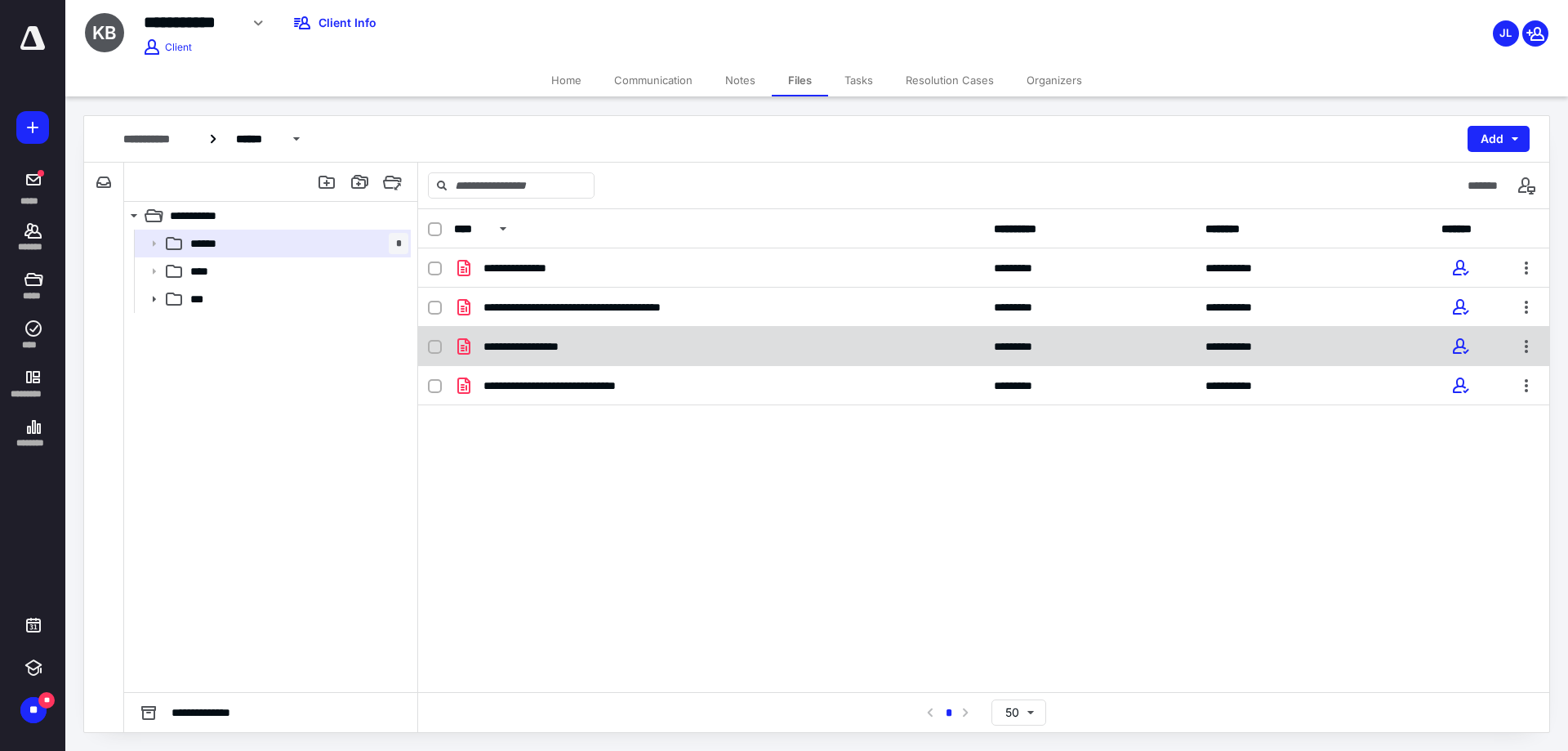 click on "**********" at bounding box center [719, 346] 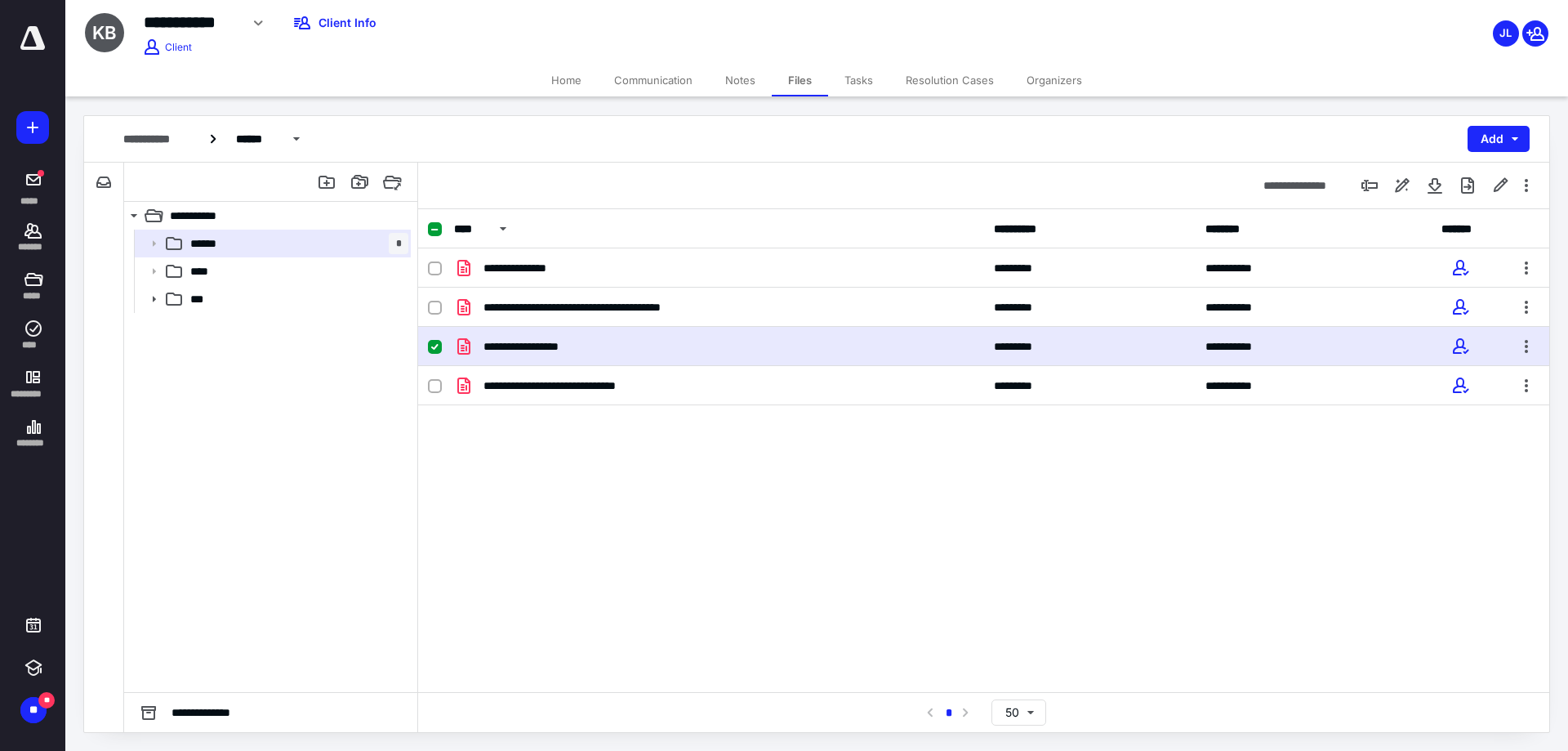 click on "**********" at bounding box center [719, 346] 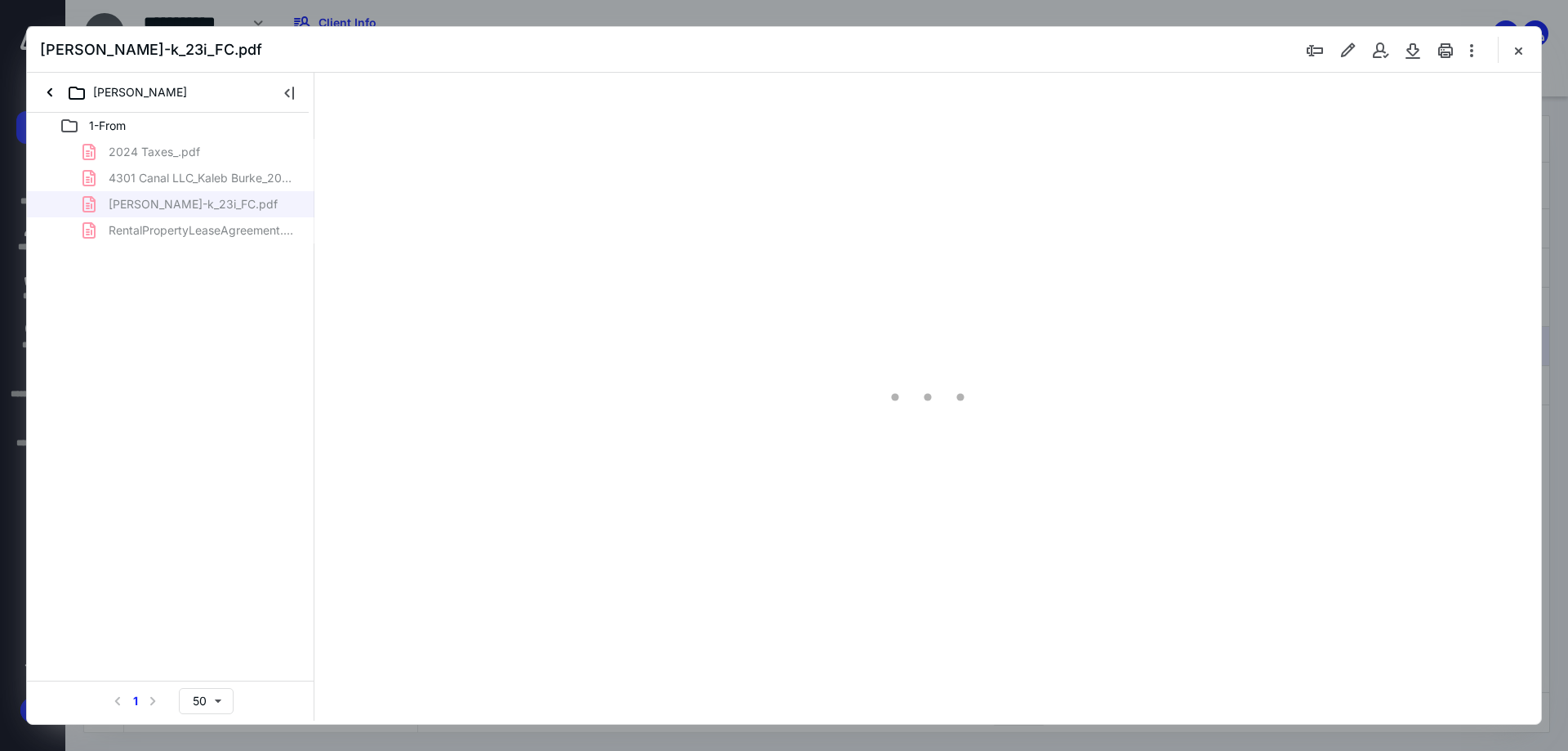 scroll, scrollTop: 0, scrollLeft: 0, axis: both 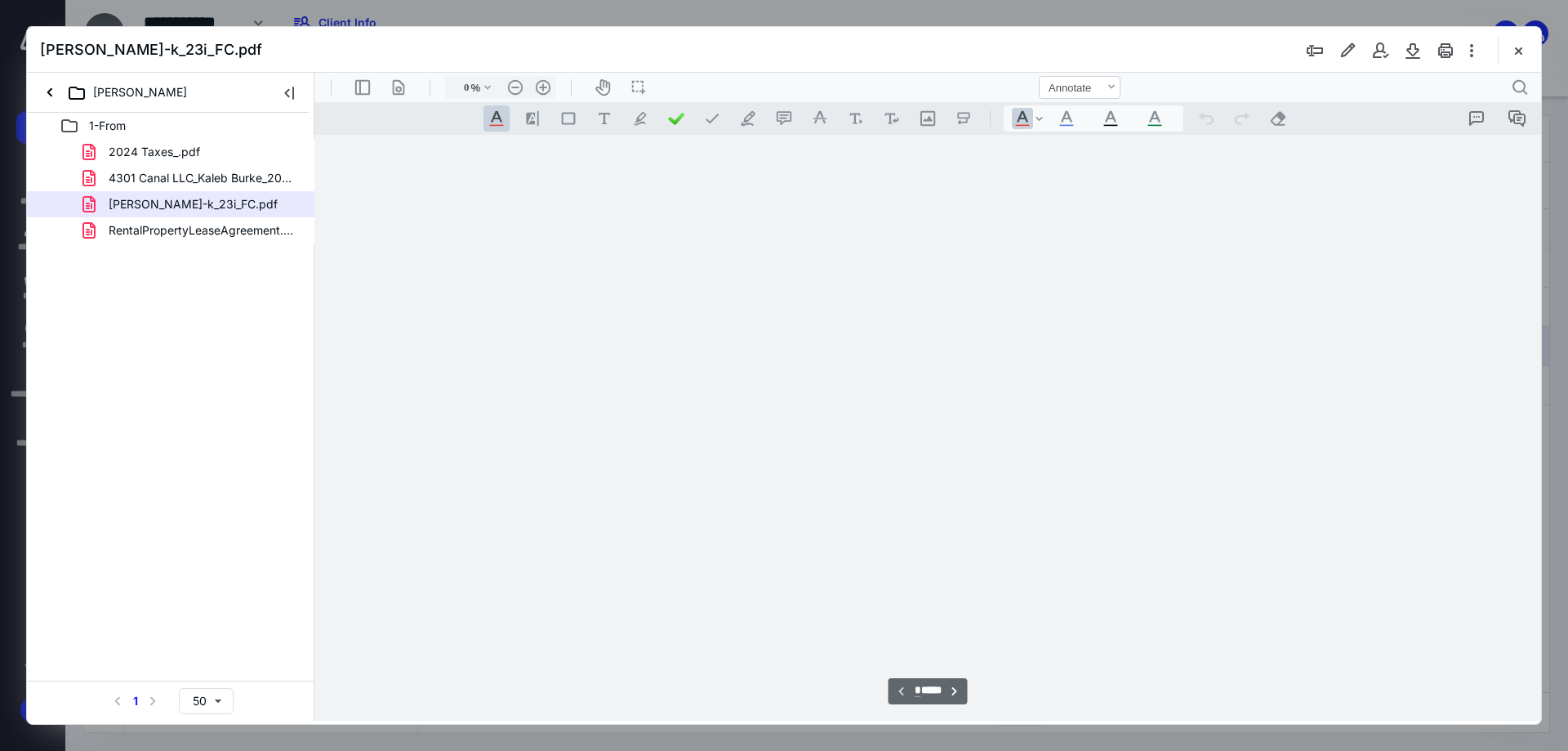 type on "241" 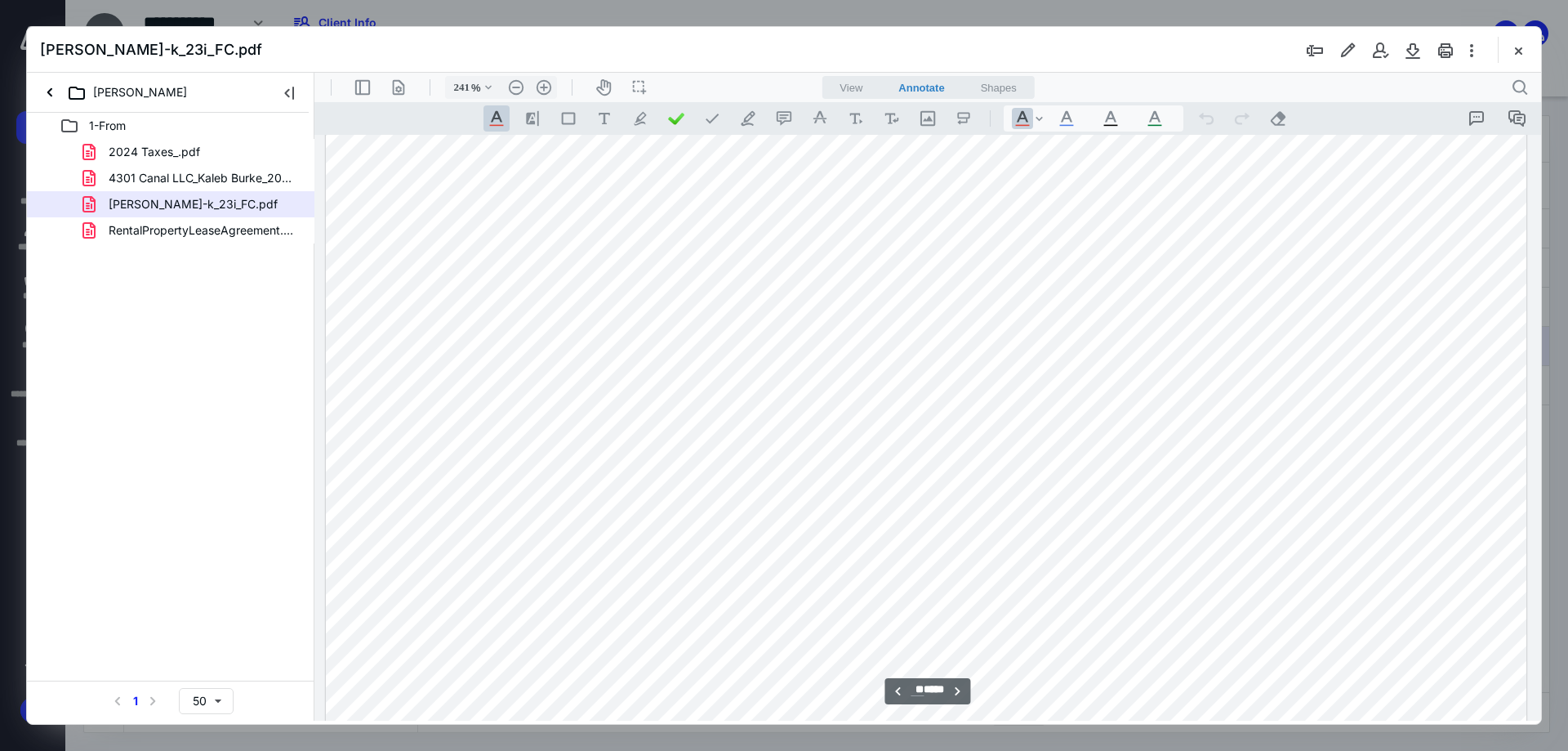 scroll, scrollTop: 31788, scrollLeft: 0, axis: vertical 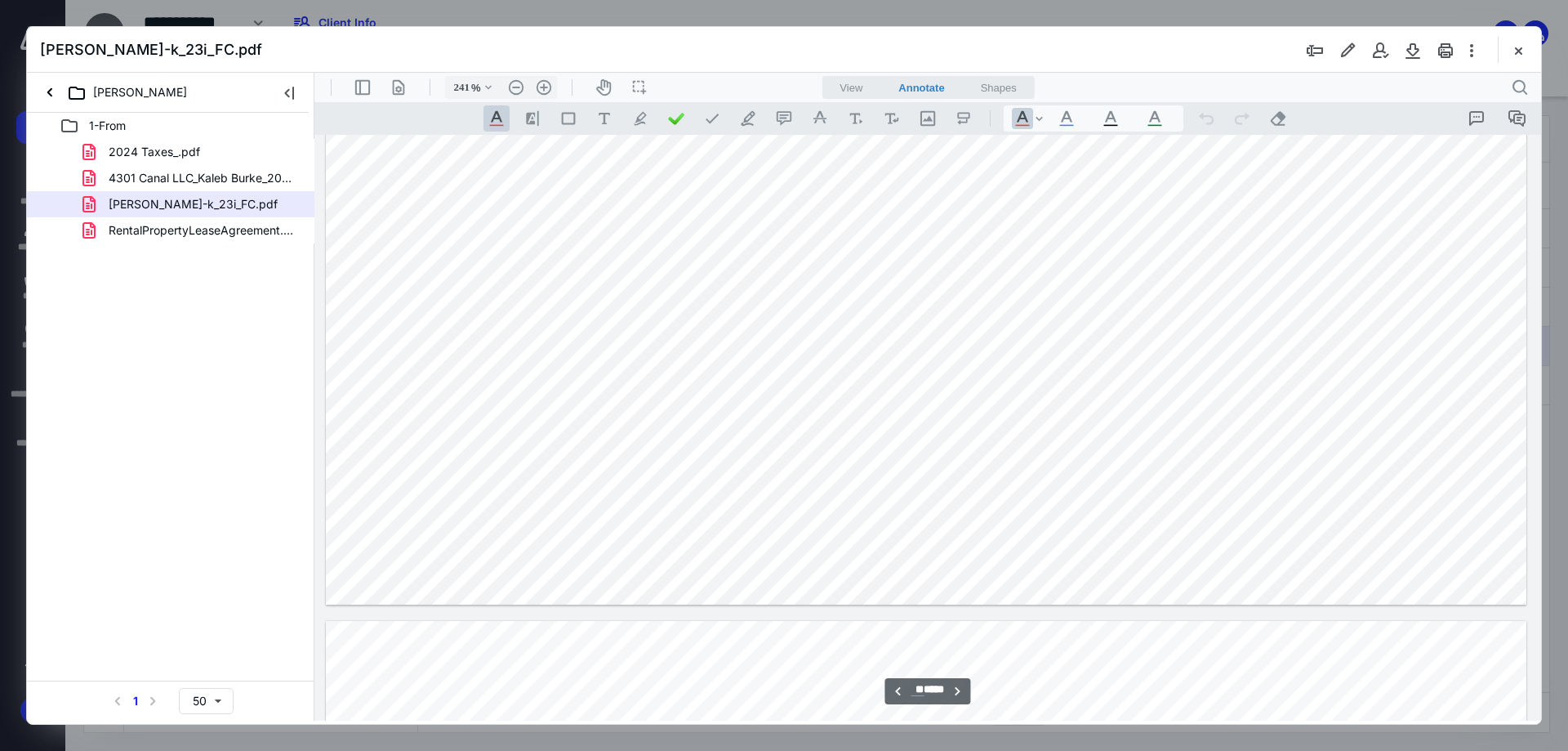 type on "**" 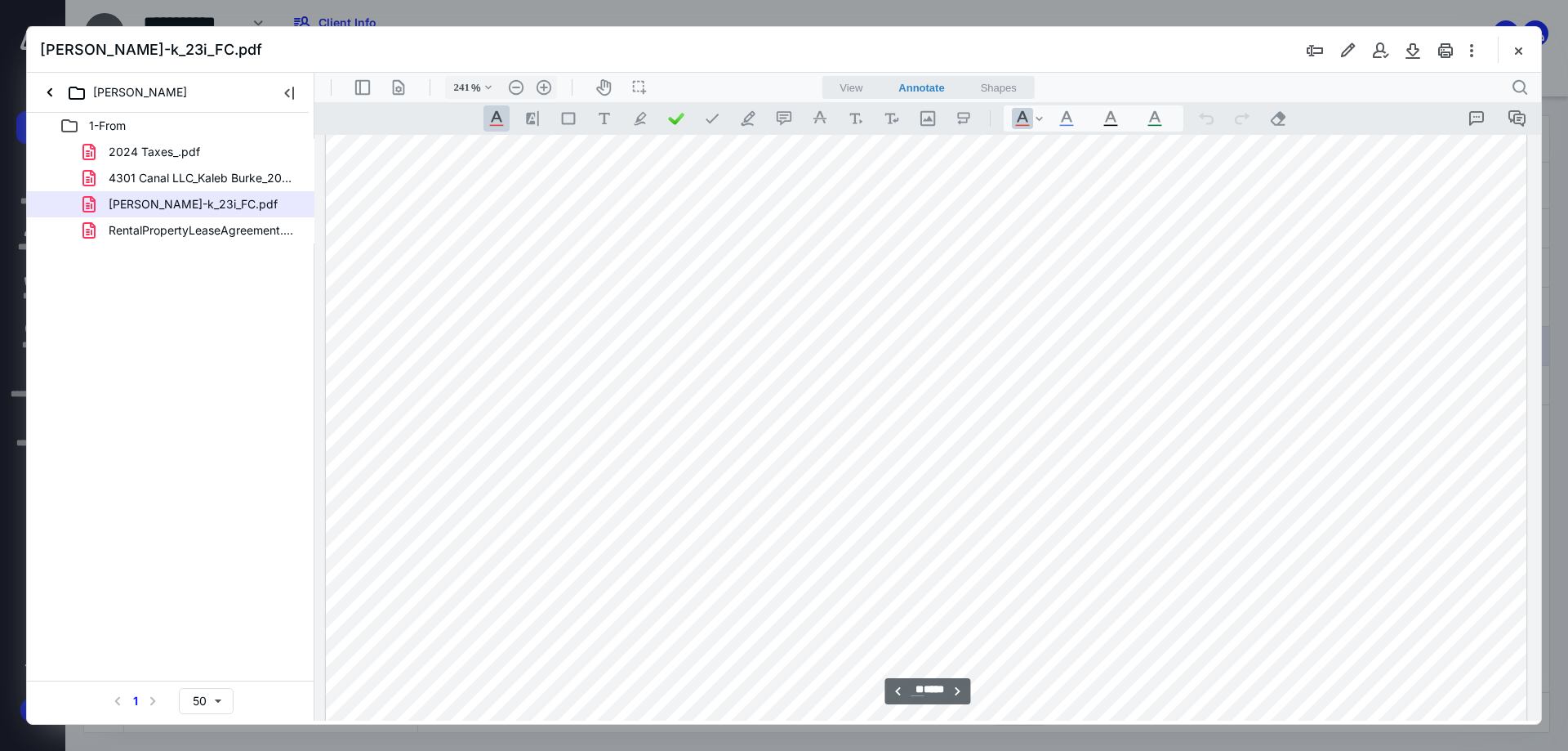 scroll, scrollTop: 34566, scrollLeft: 0, axis: vertical 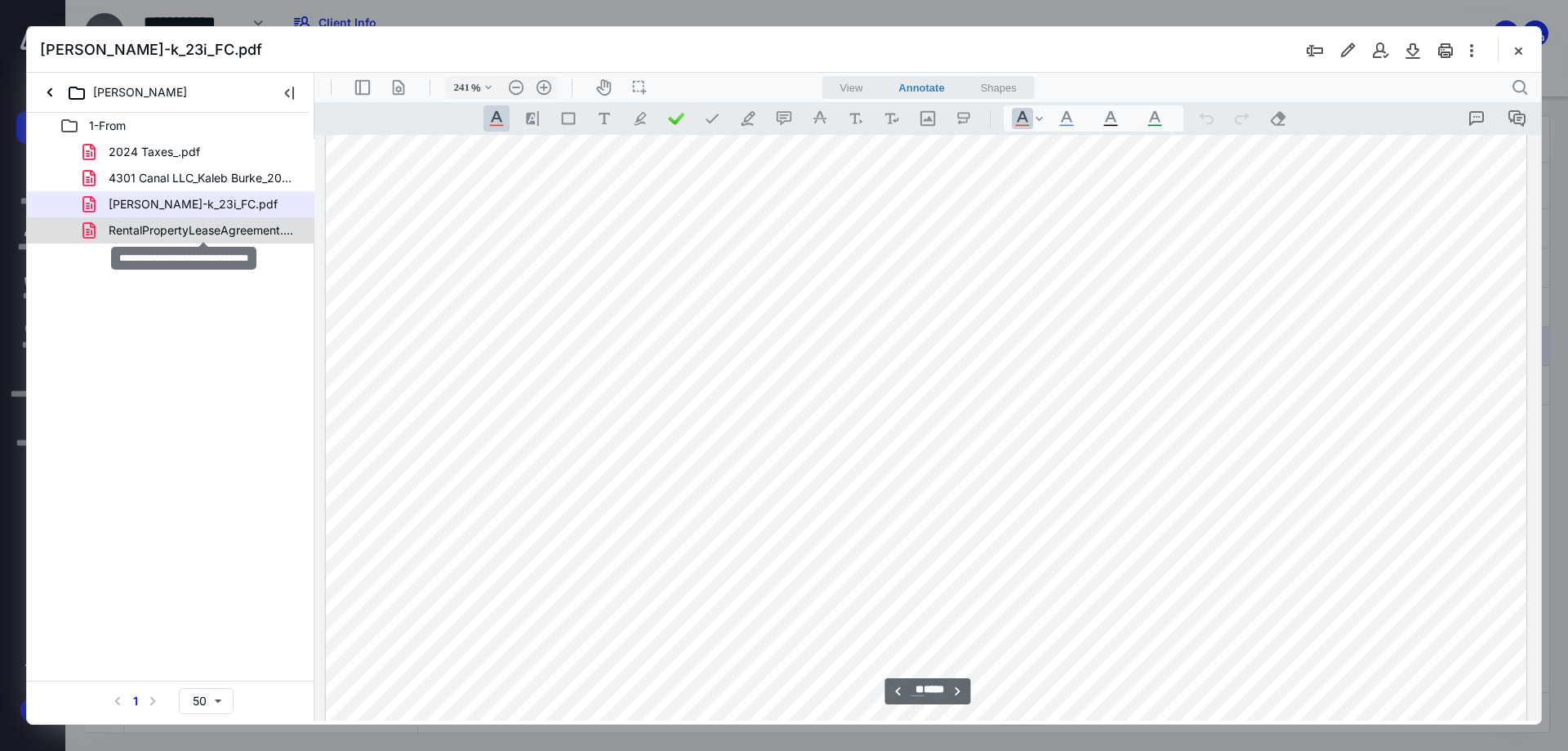 click on "RentalPropertyLeaseAgreement.pdf" at bounding box center (203, 230) 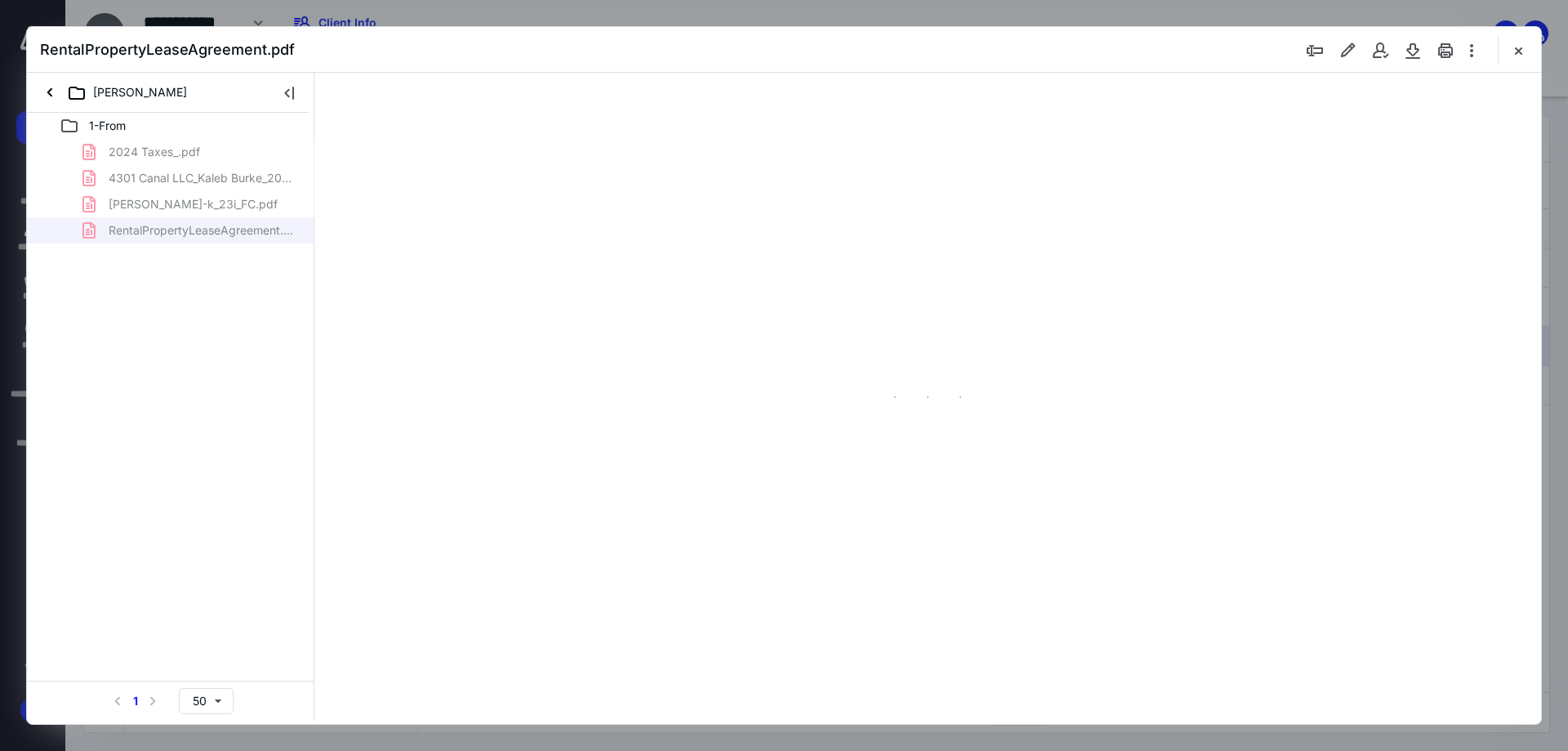 type on "241" 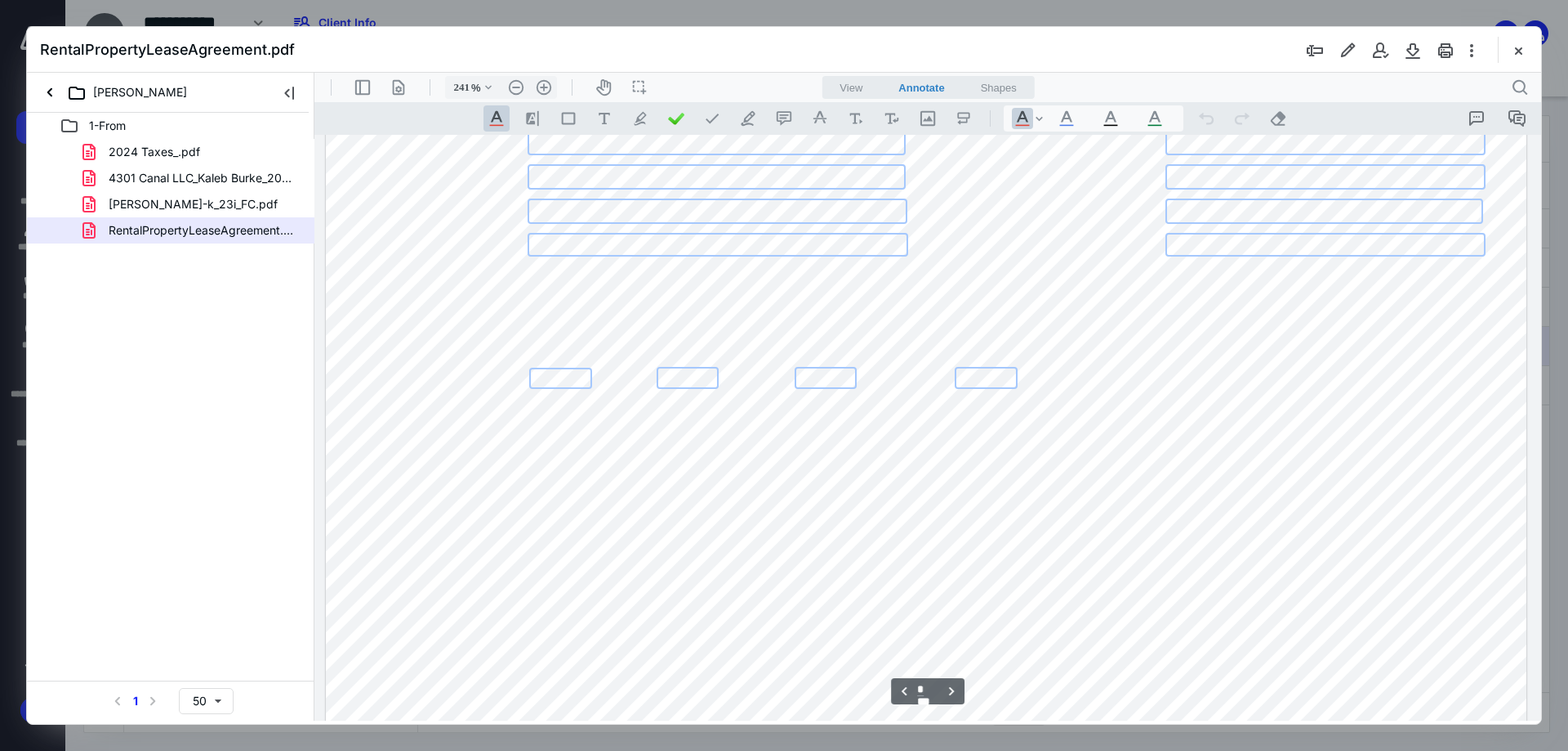 scroll, scrollTop: 6292, scrollLeft: 0, axis: vertical 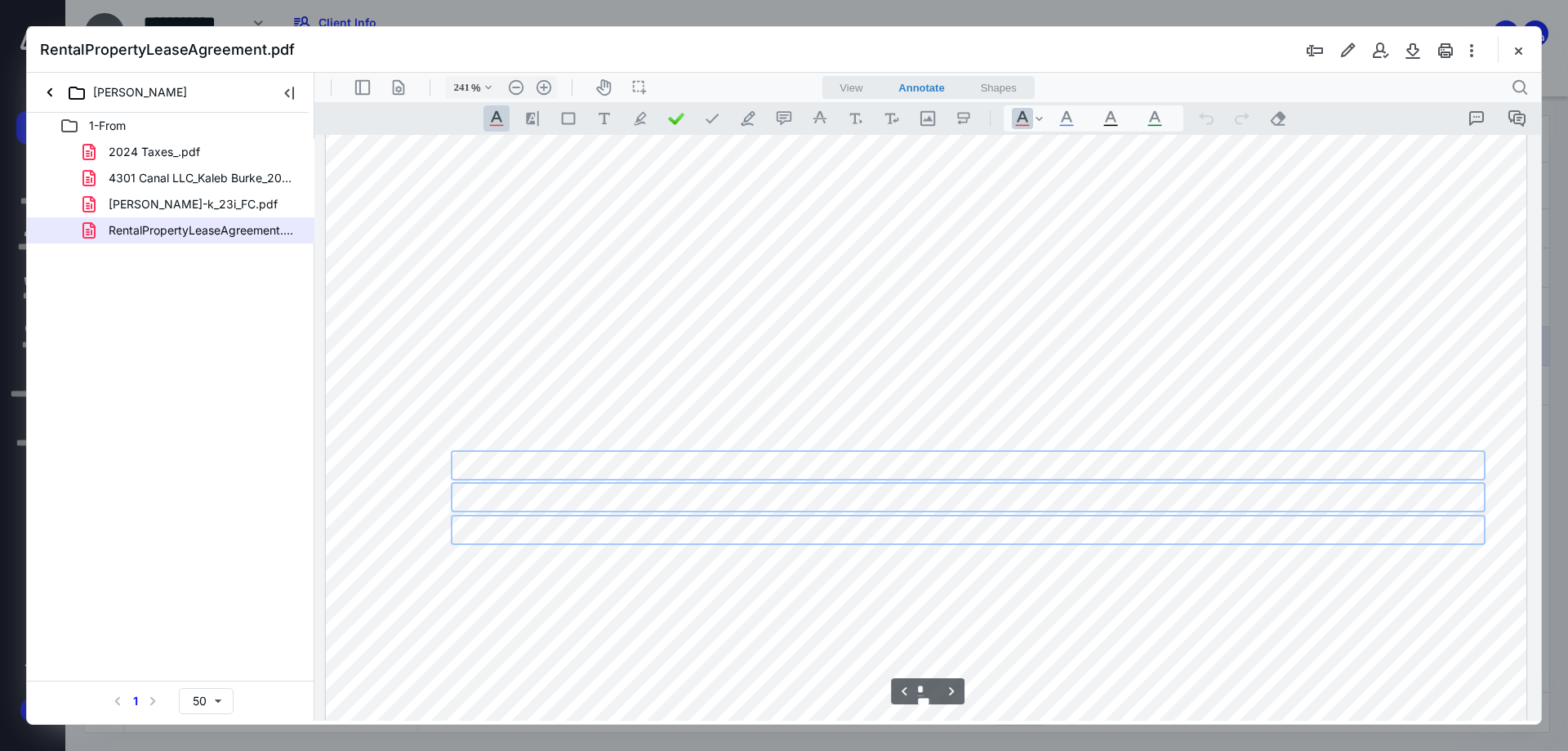 type on "*" 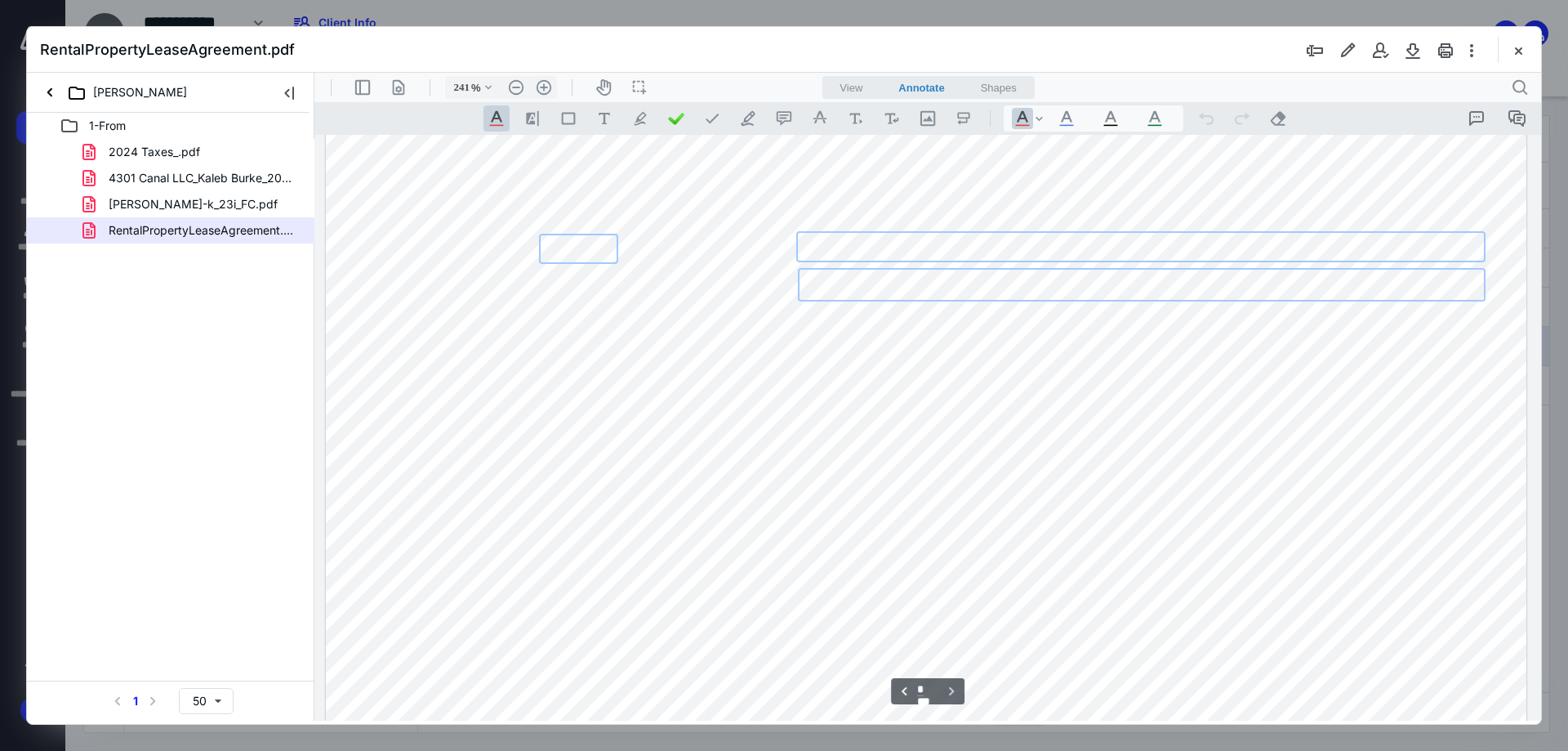 scroll, scrollTop: 8838, scrollLeft: 0, axis: vertical 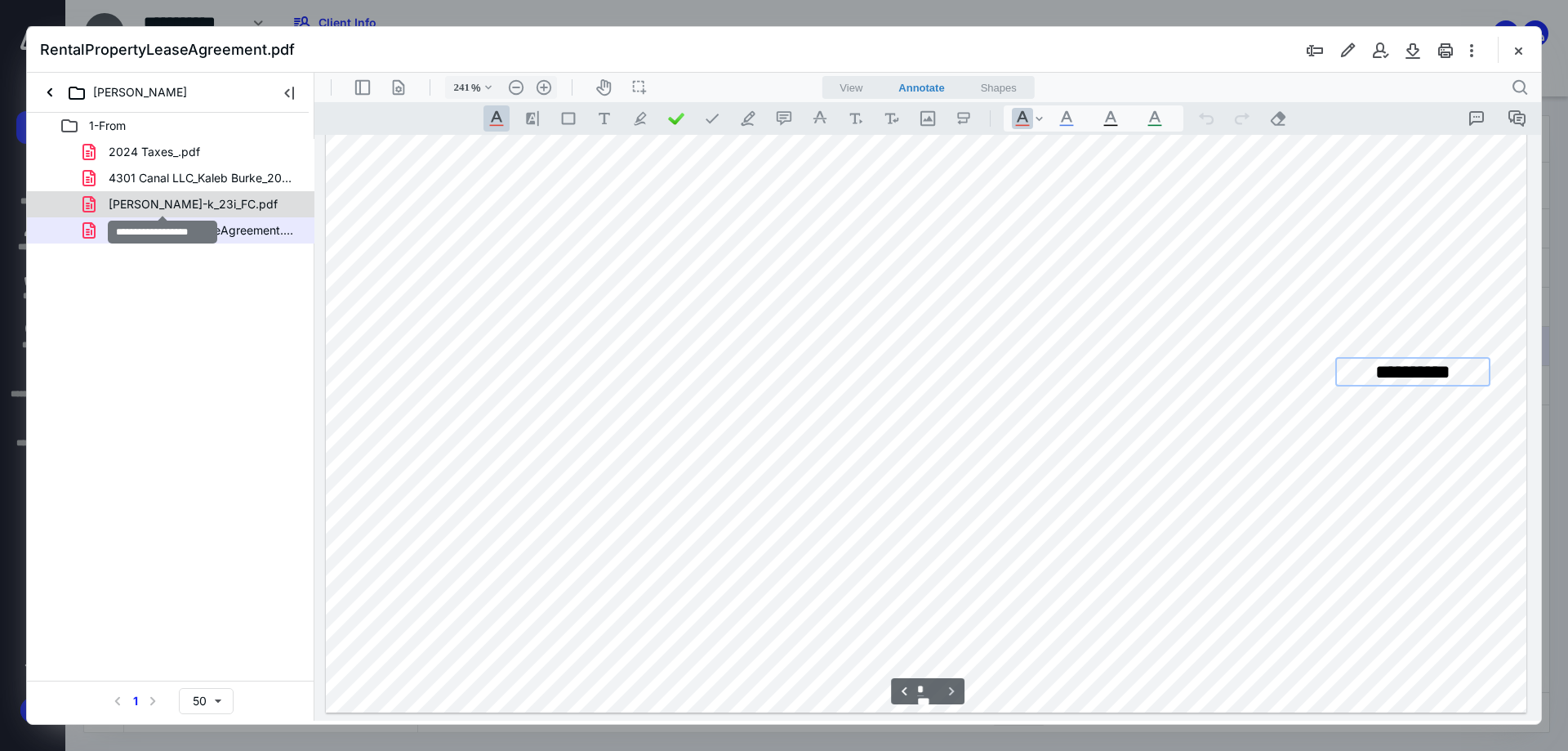 click on "[PERSON_NAME]-k_23i_FC.pdf" at bounding box center [193, 204] 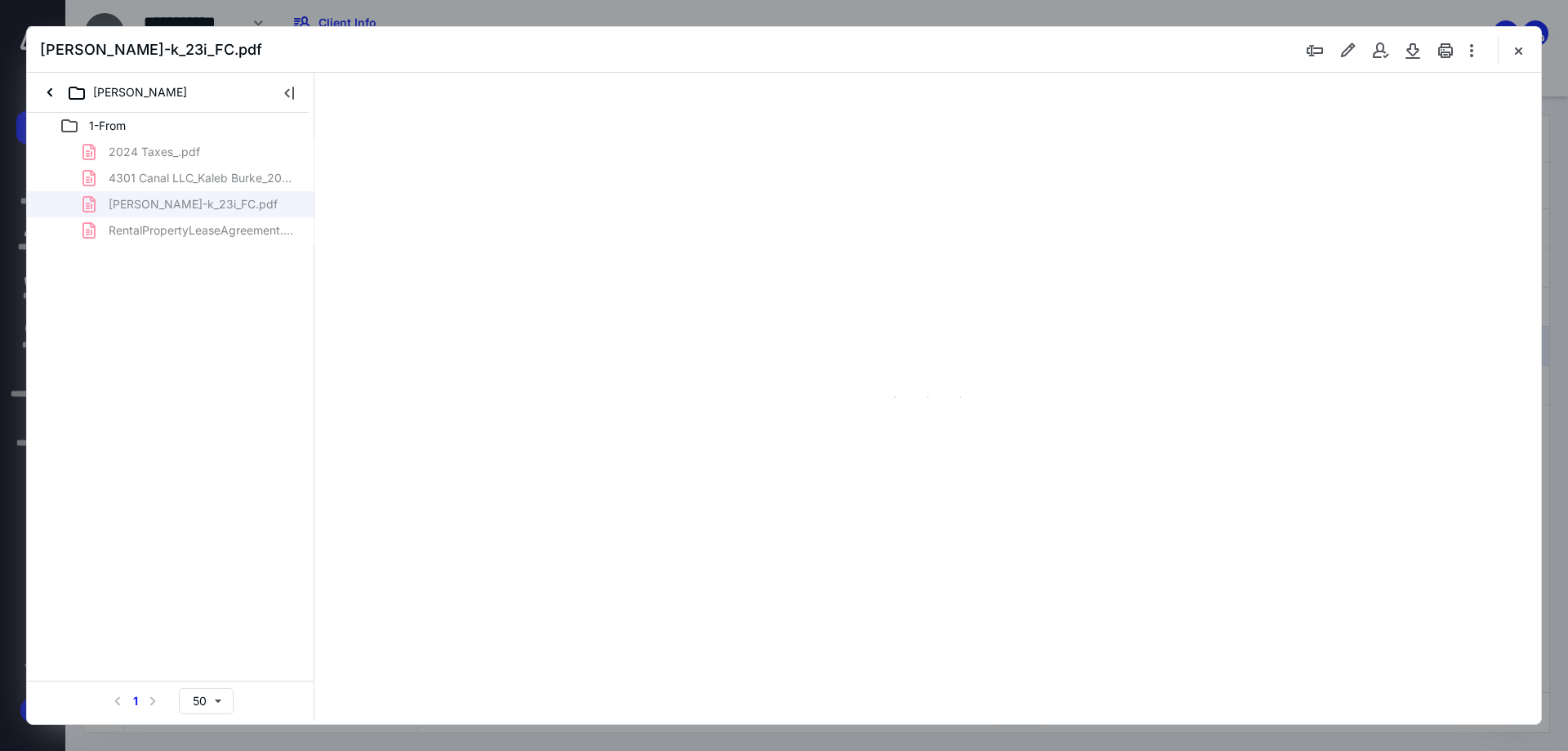 scroll, scrollTop: 70, scrollLeft: 0, axis: vertical 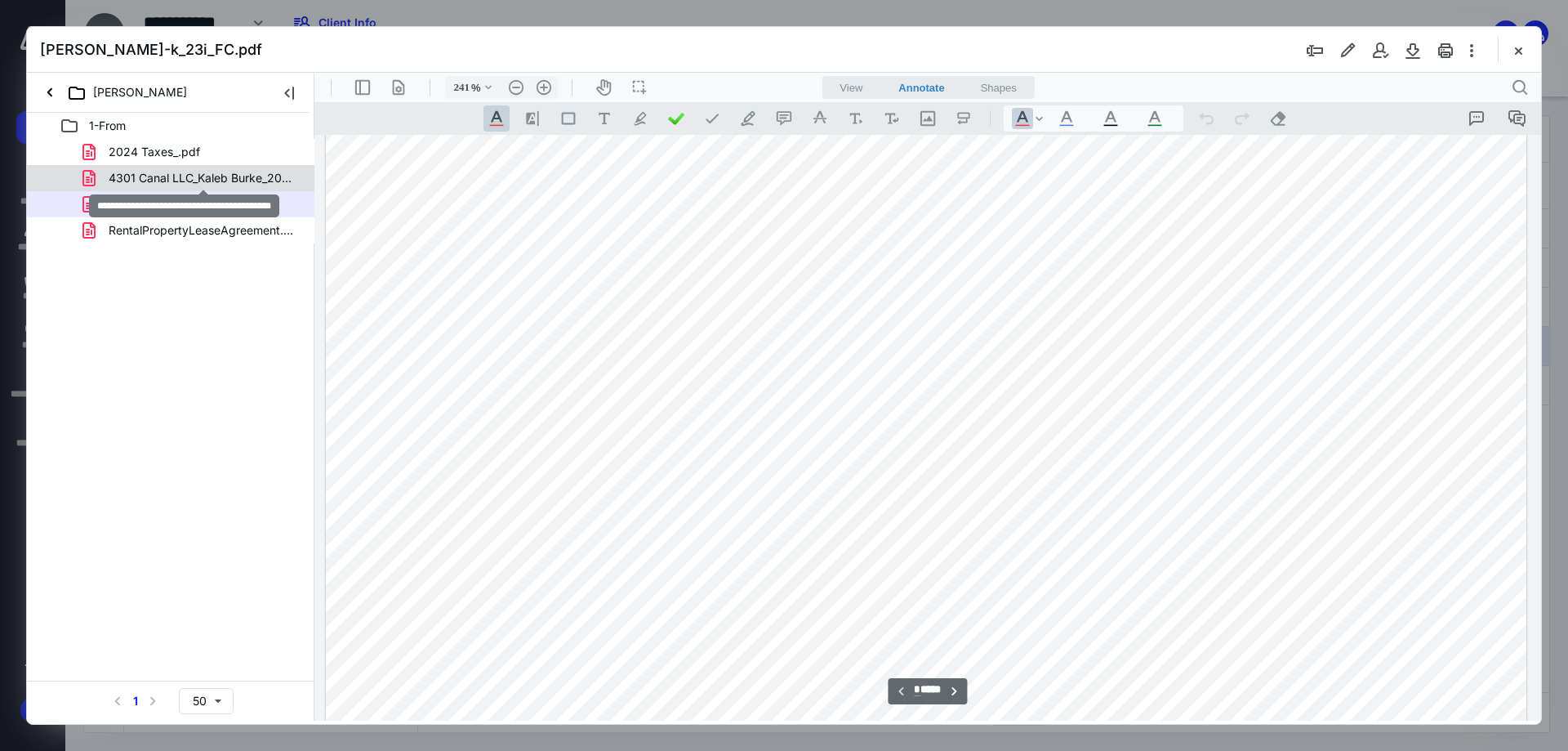 click on "4301 Canal LLC_Kaleb Burke_2024_1065_K1.pdf" at bounding box center (203, 178) 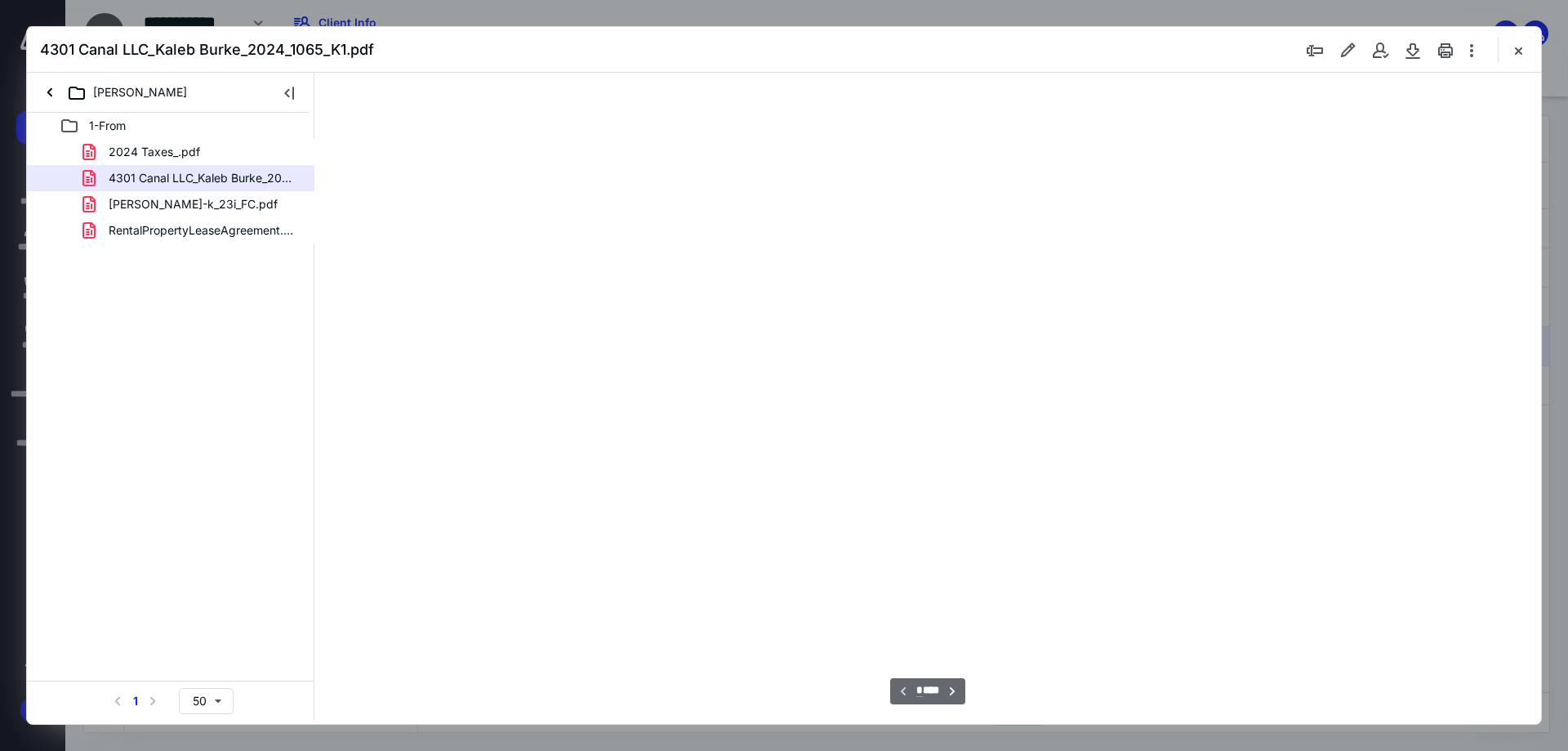 type on "241" 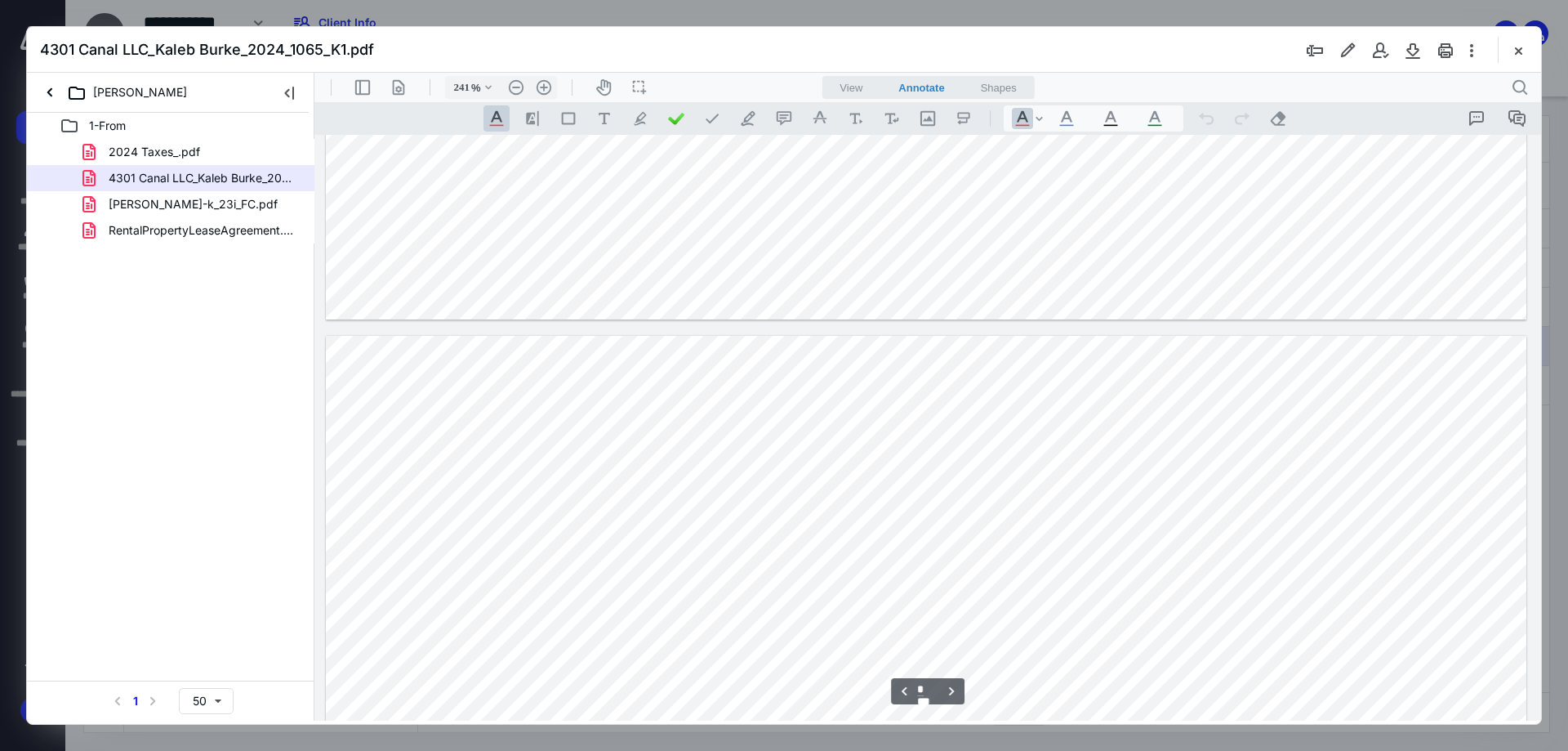 scroll, scrollTop: 1623, scrollLeft: 0, axis: vertical 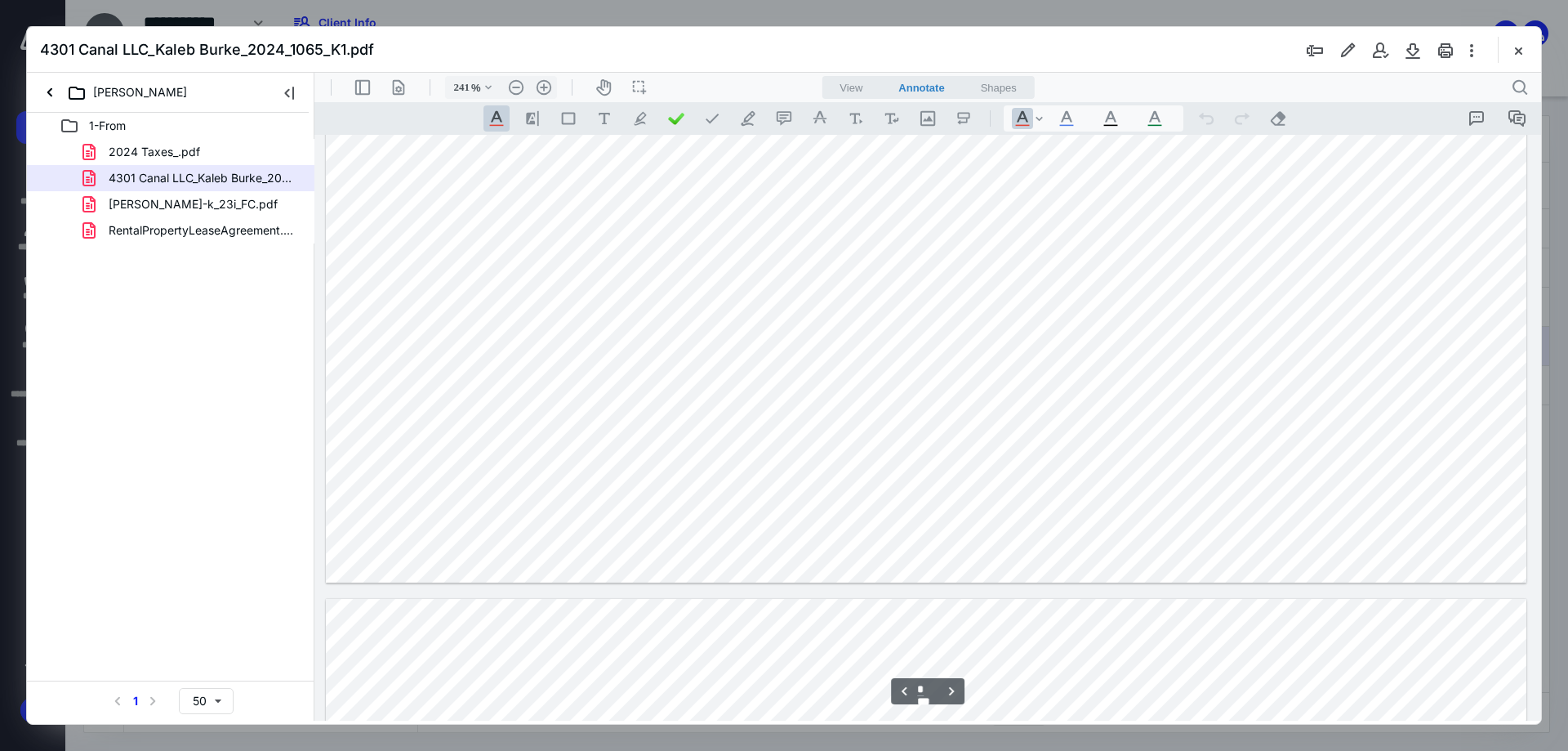 type on "*" 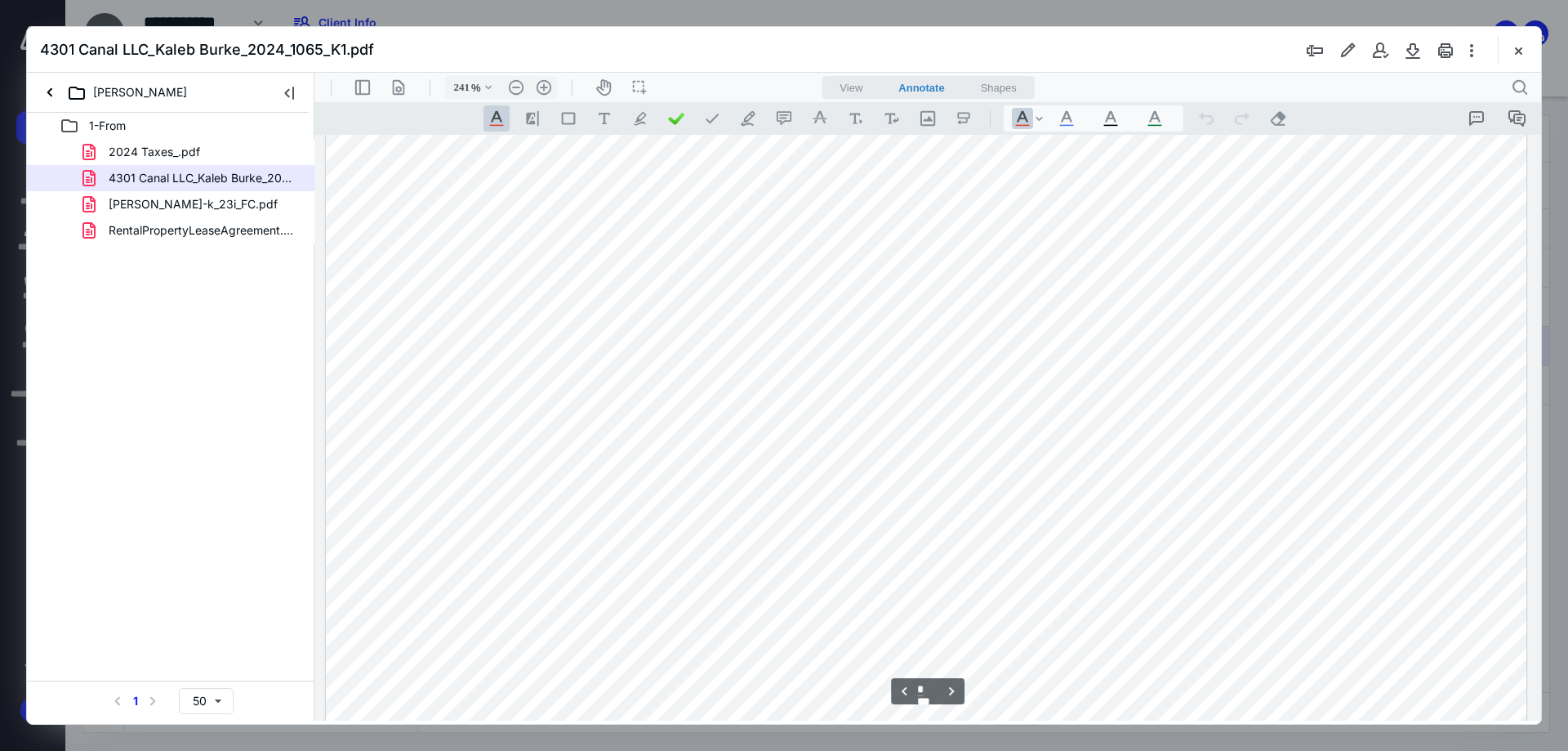 scroll, scrollTop: 3012, scrollLeft: 0, axis: vertical 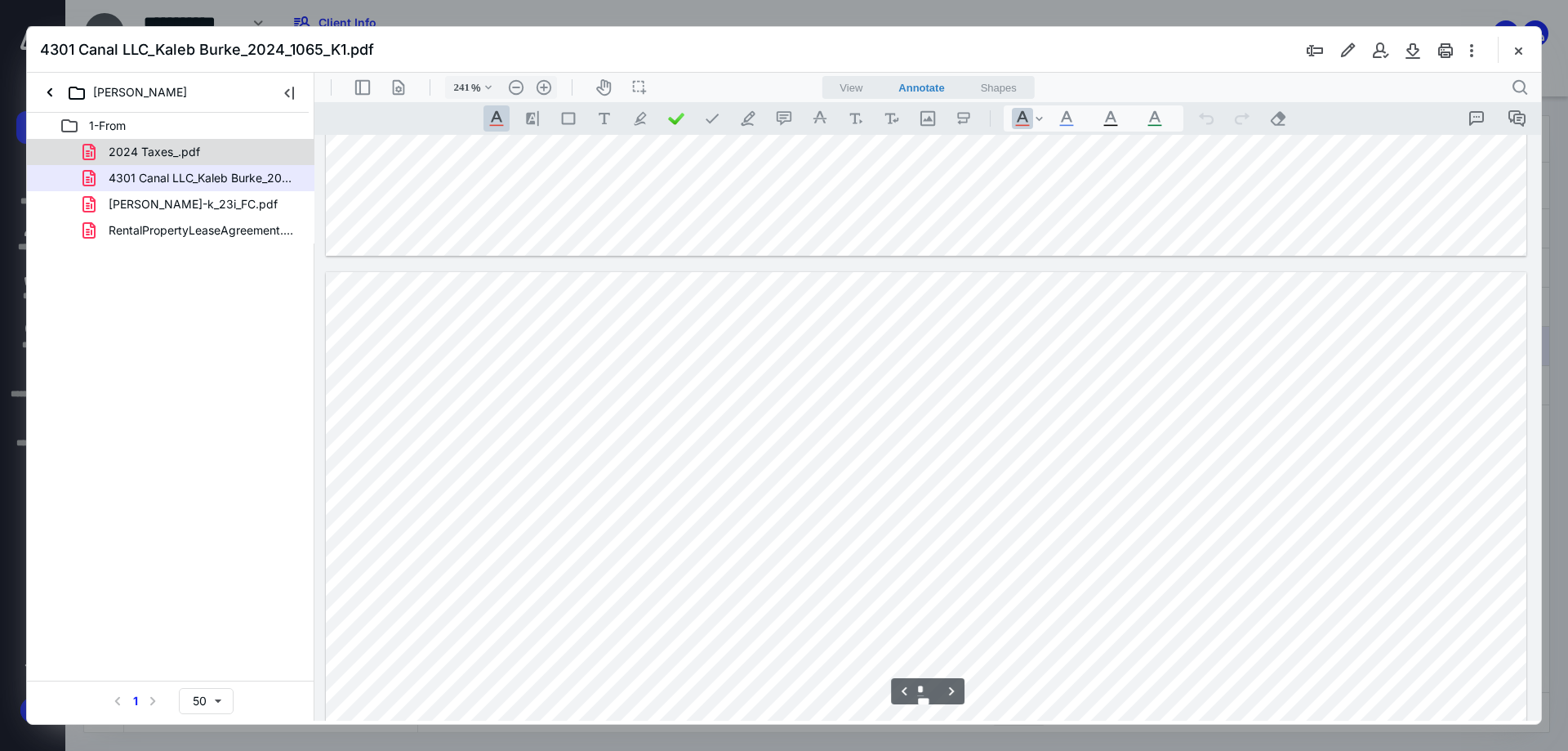 click on "2024 Taxes_.pdf" at bounding box center [154, 152] 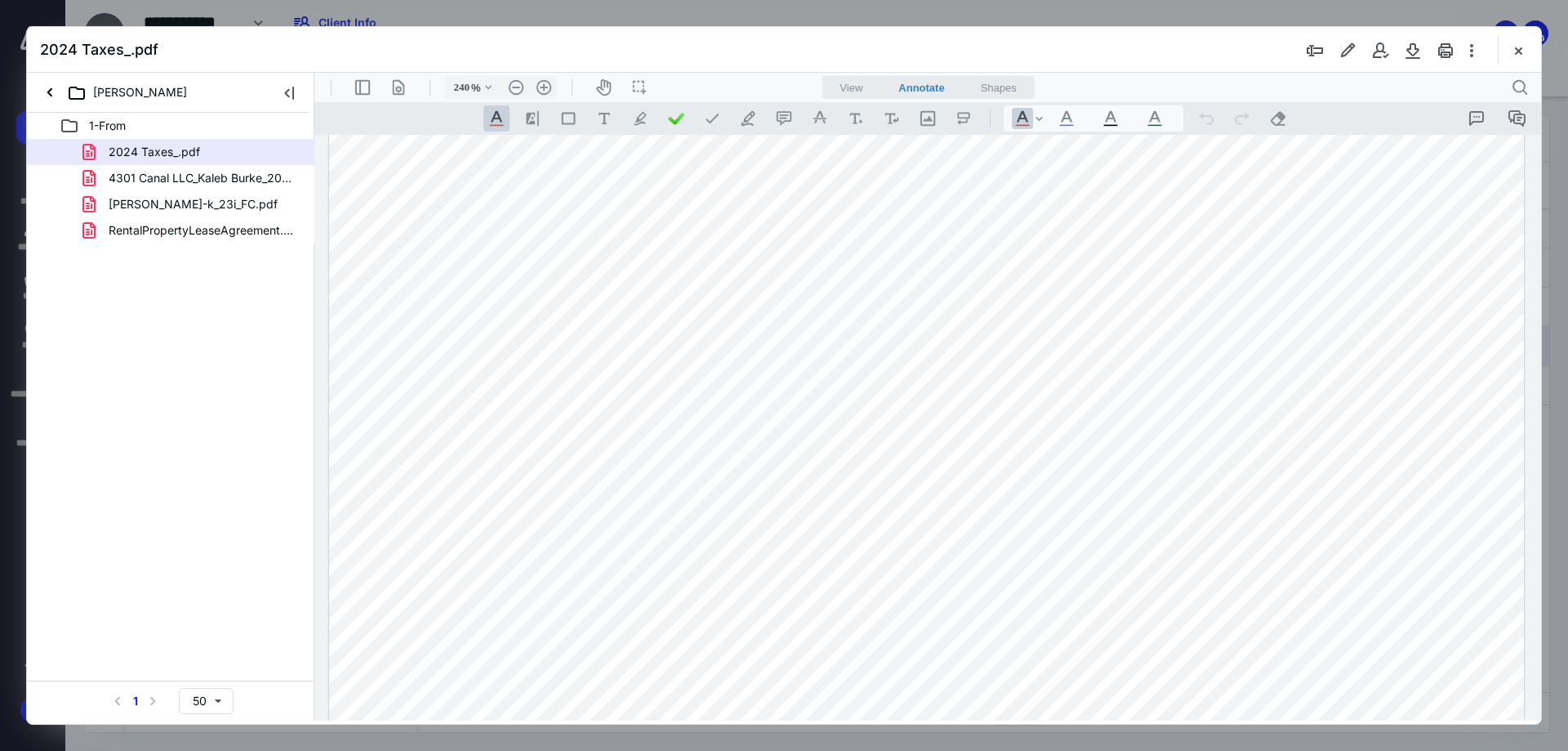 scroll, scrollTop: 0, scrollLeft: 0, axis: both 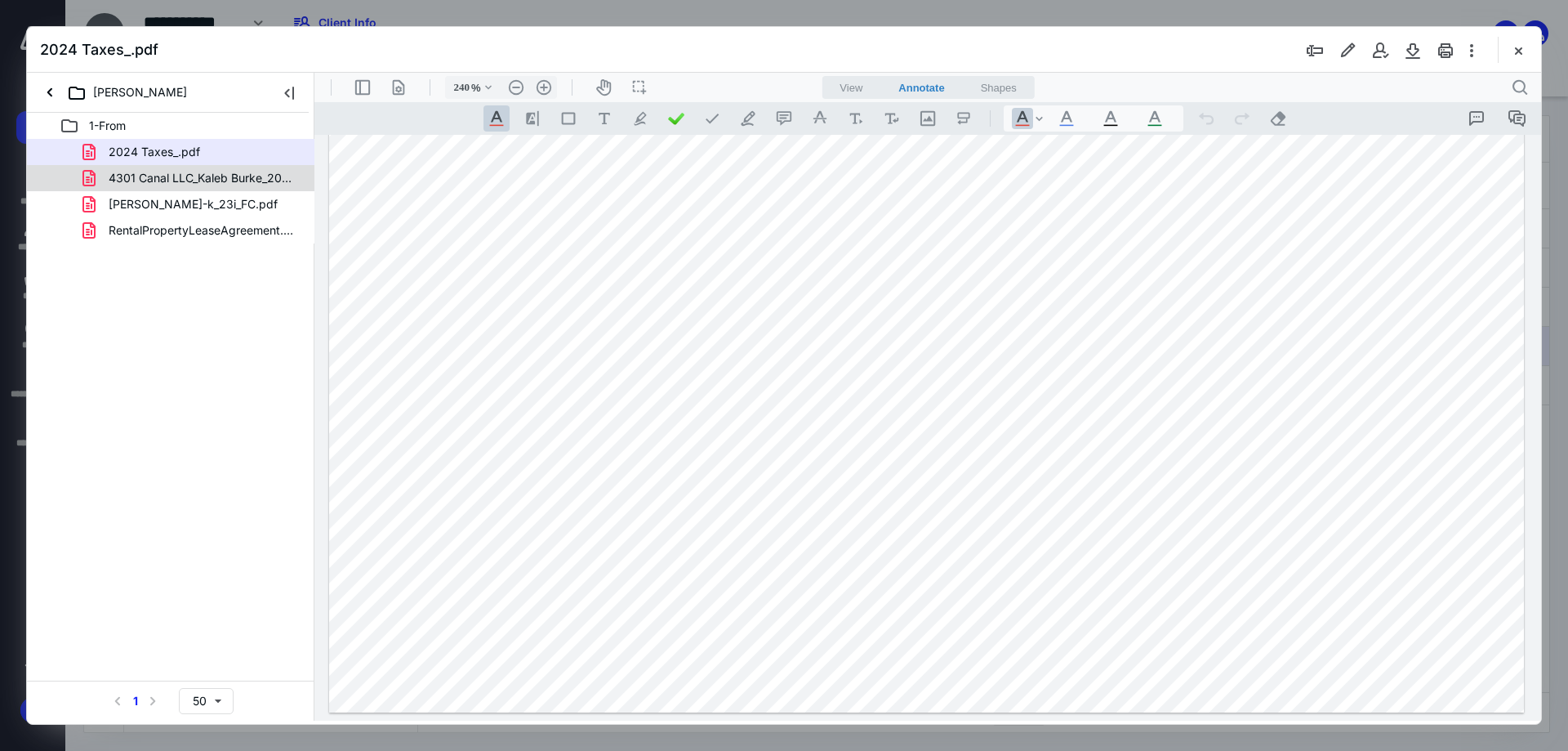 click on "4301 Canal LLC_Kaleb Burke_2024_1065_K1.pdf" at bounding box center [203, 178] 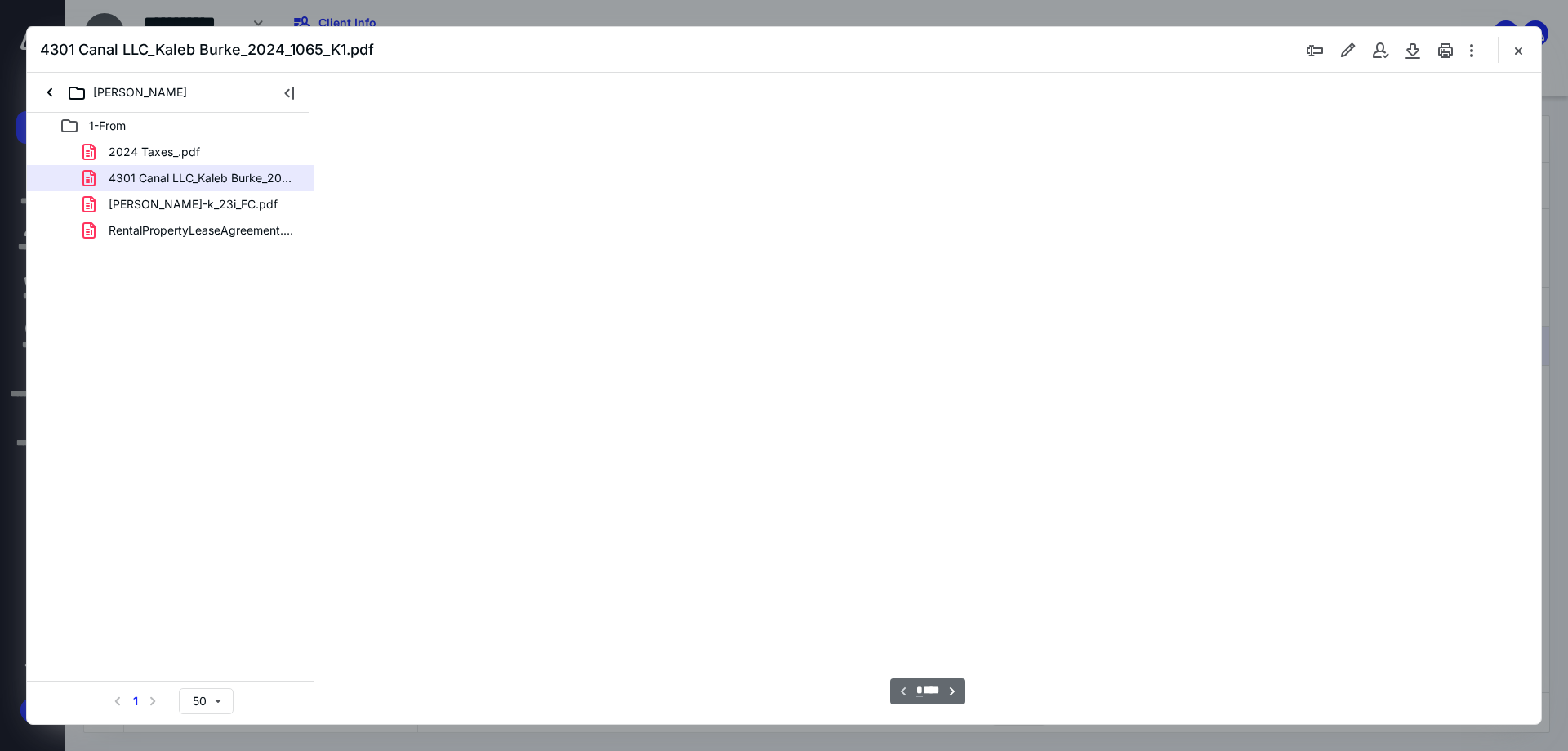type on "241" 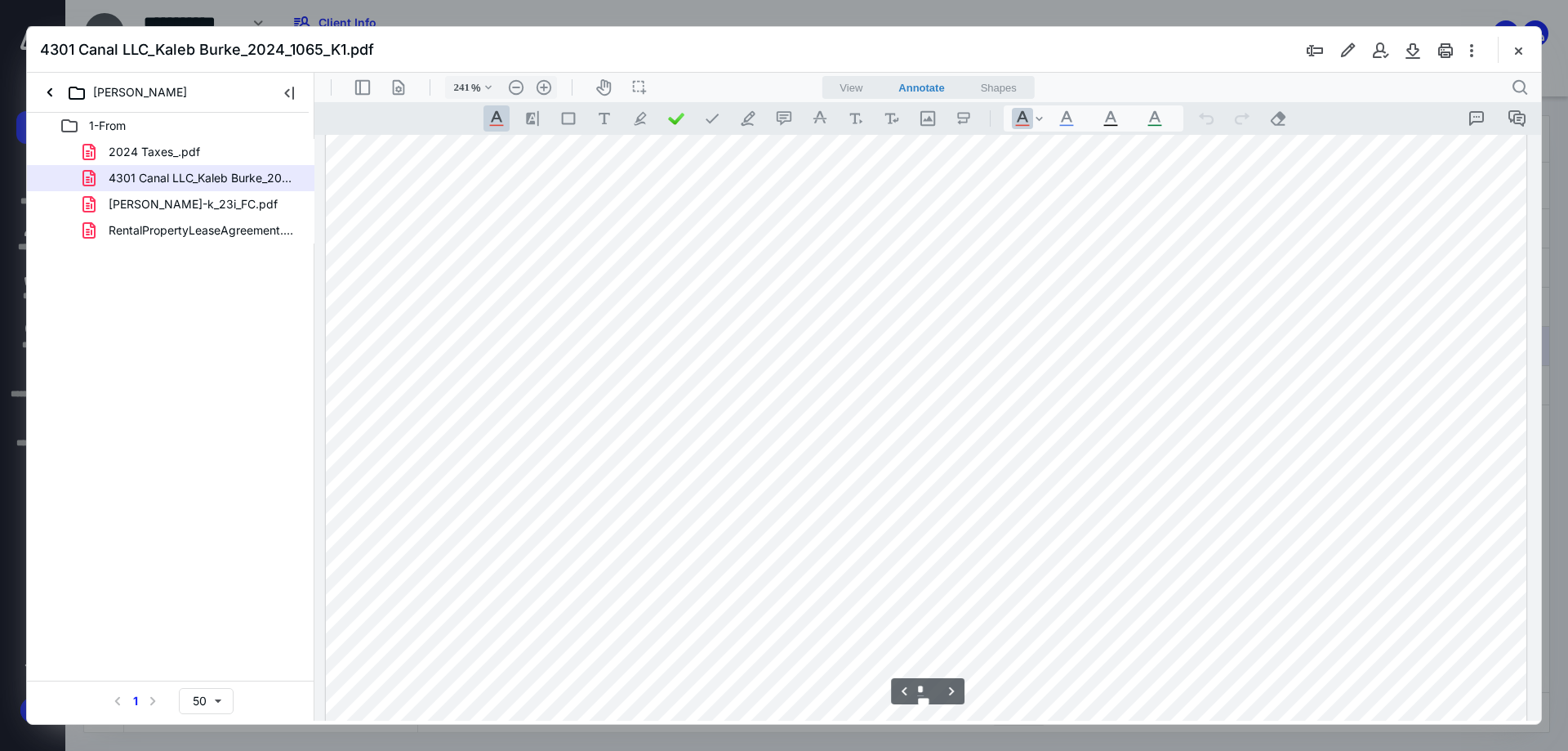 scroll, scrollTop: 9713, scrollLeft: 0, axis: vertical 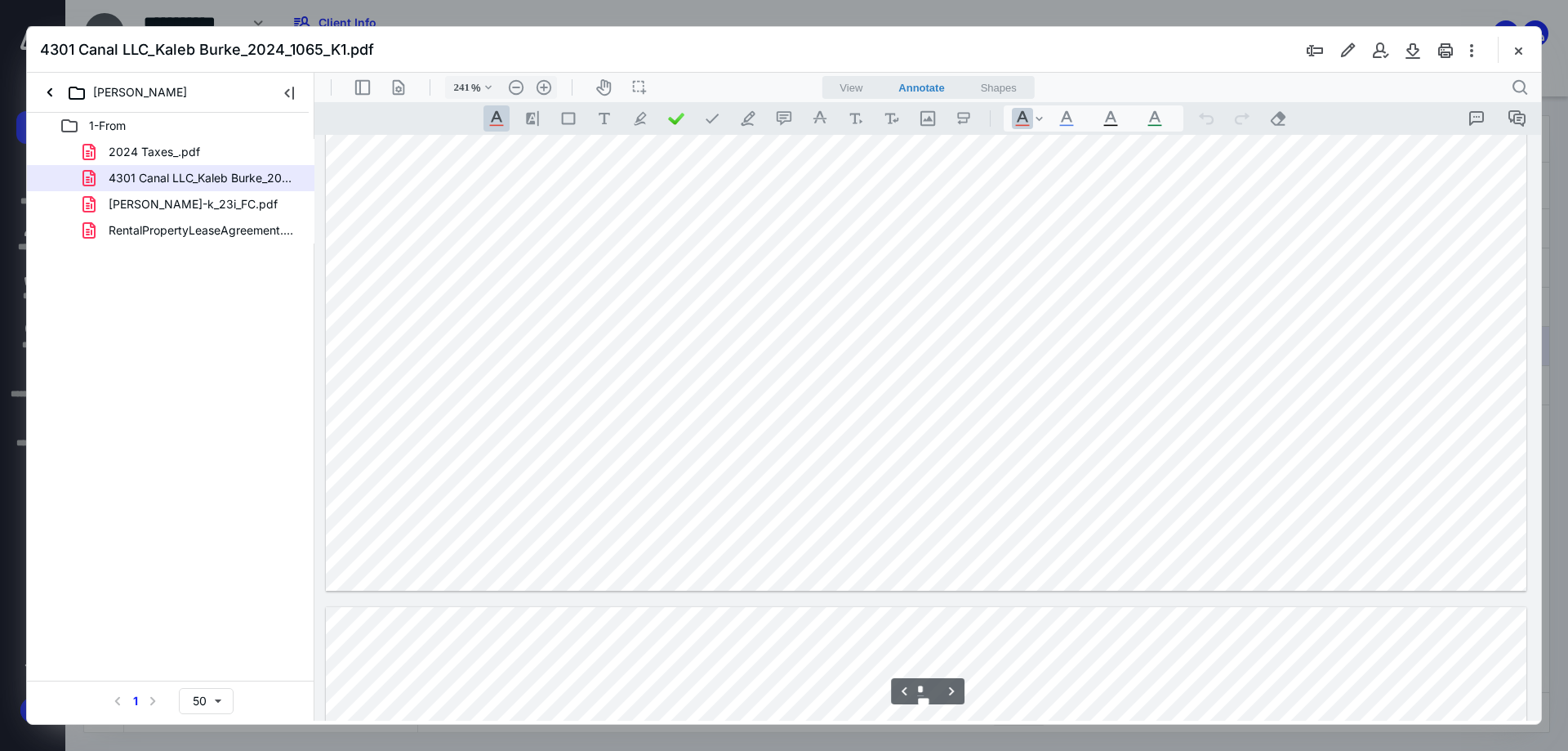 type on "*" 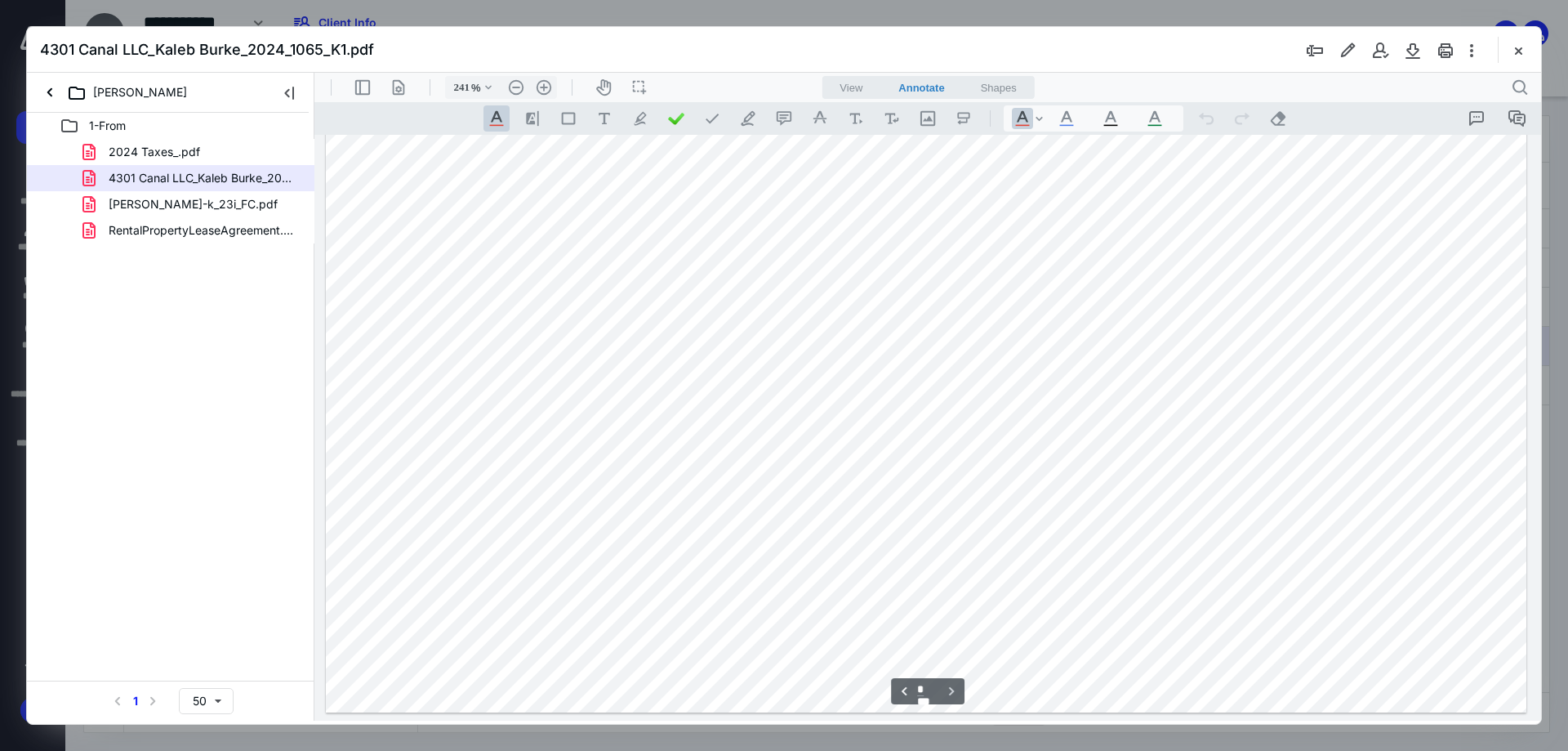 scroll, scrollTop: 11652, scrollLeft: 0, axis: vertical 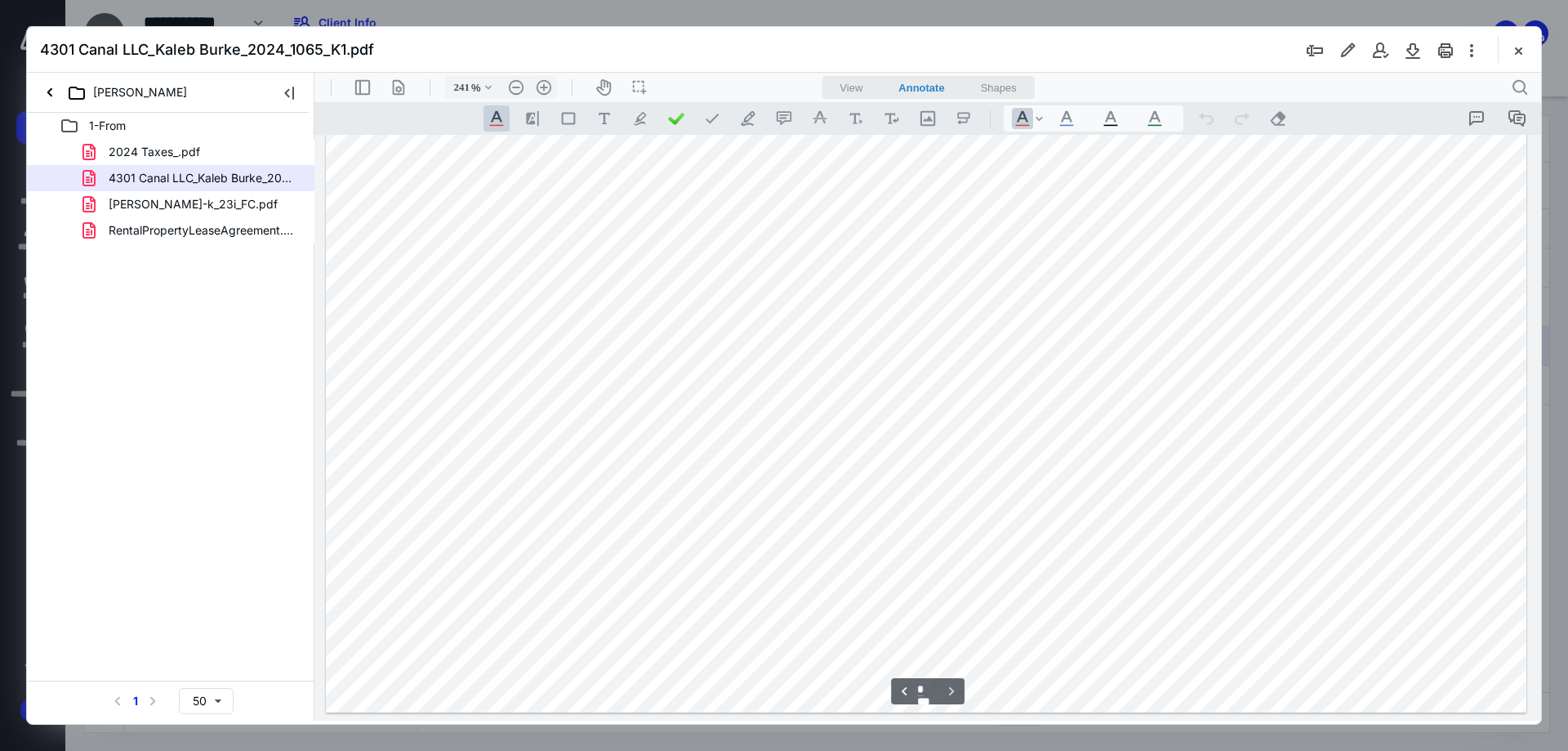 click on "[PERSON_NAME]-k_23i_FC.pdf" at bounding box center (171, 204) 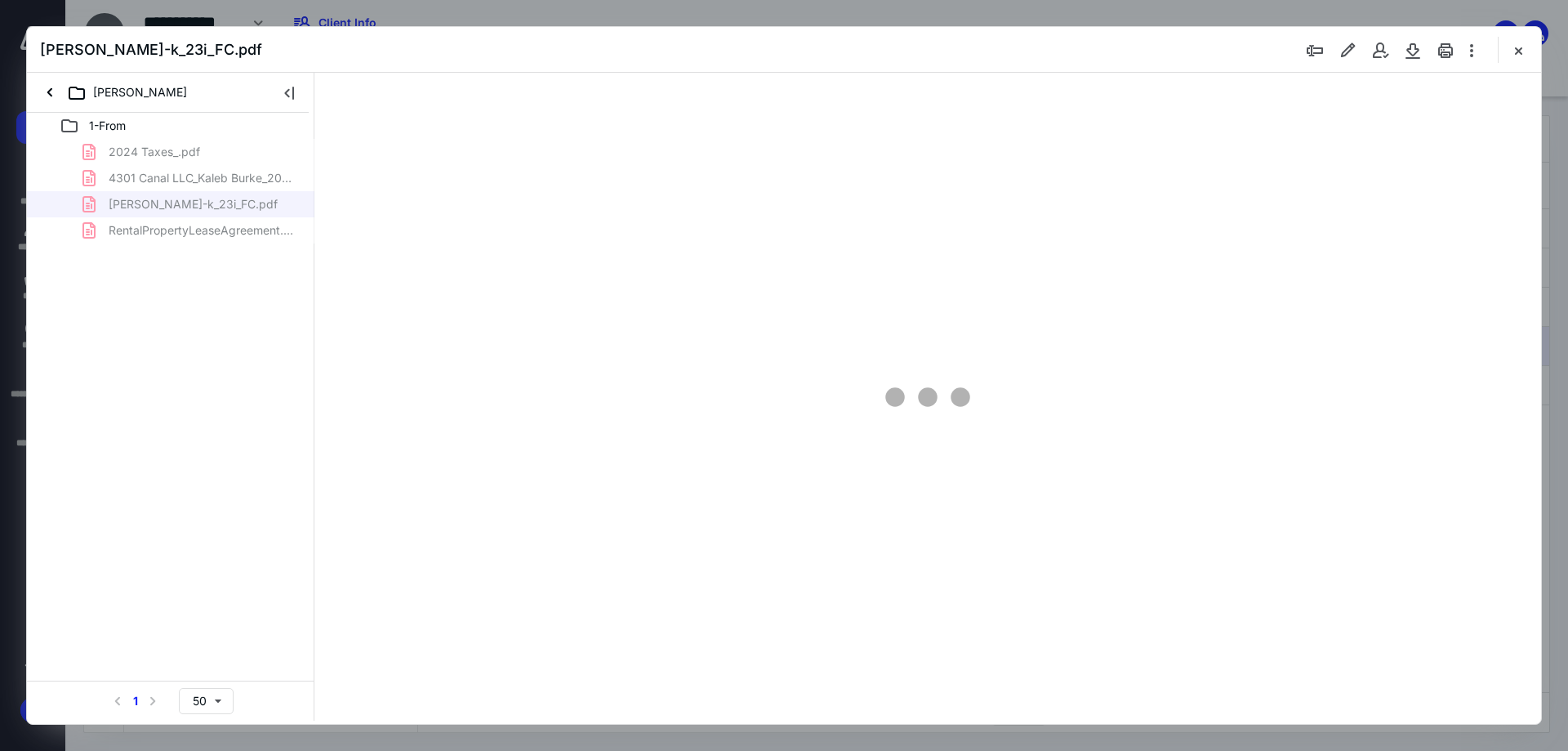 click on "2024 Taxes_.pdf 4301 Canal LLC_Kaleb Burke_2024_1065_K1.pdf burke-k_23i_FC.pdf RentalPropertyLeaseAgreement.pdf" at bounding box center [171, 191] 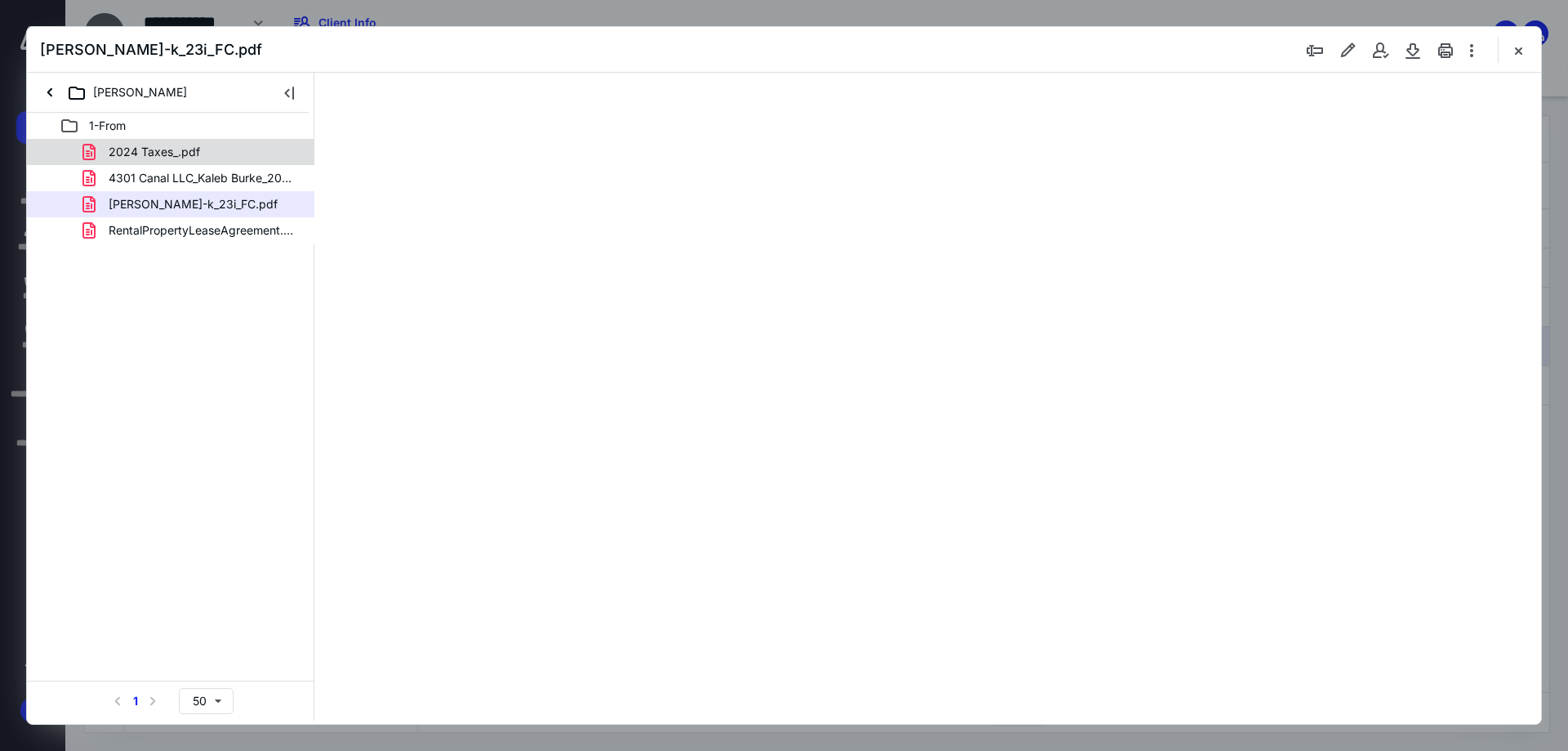 scroll, scrollTop: 70, scrollLeft: 0, axis: vertical 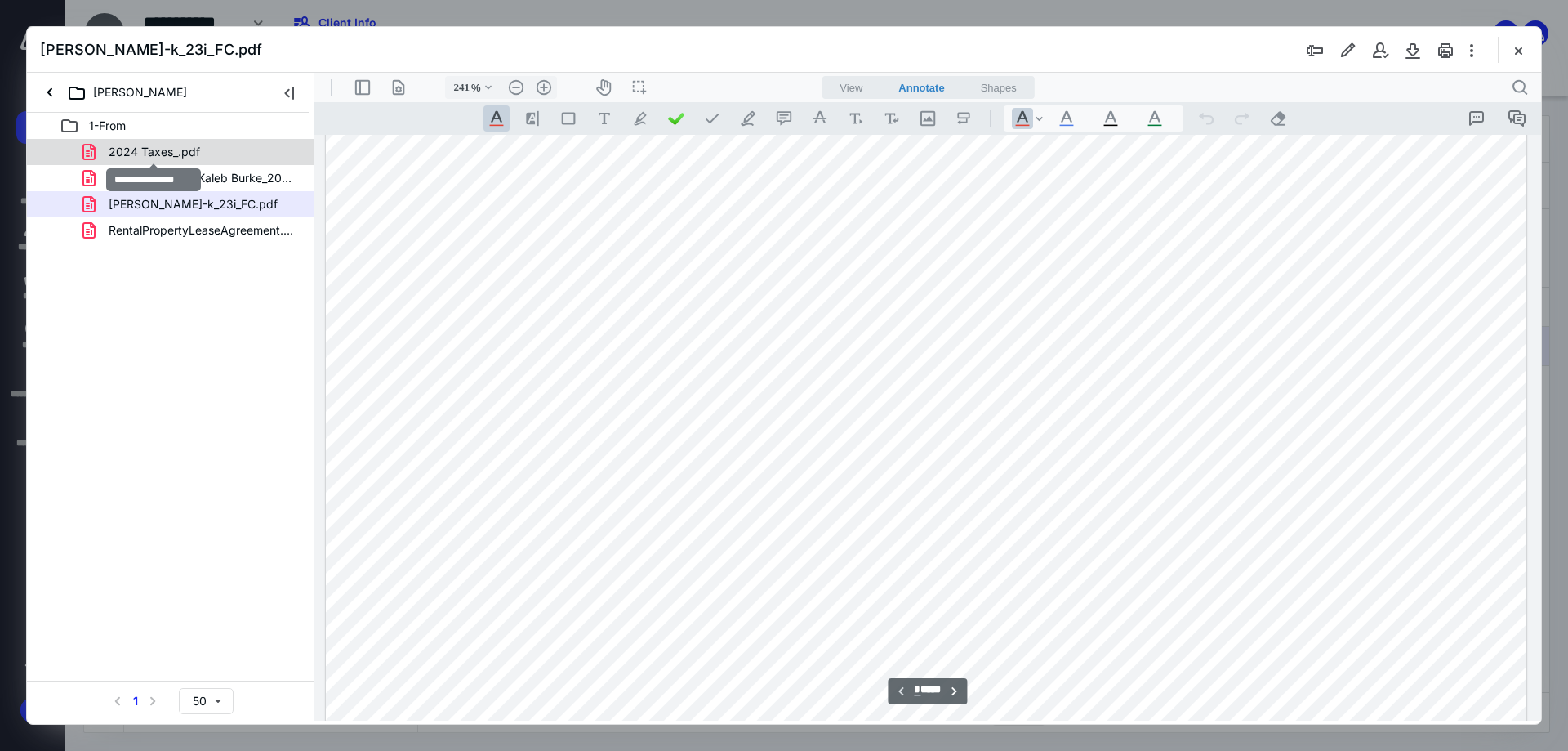 click on "2024 Taxes_.pdf" at bounding box center (154, 152) 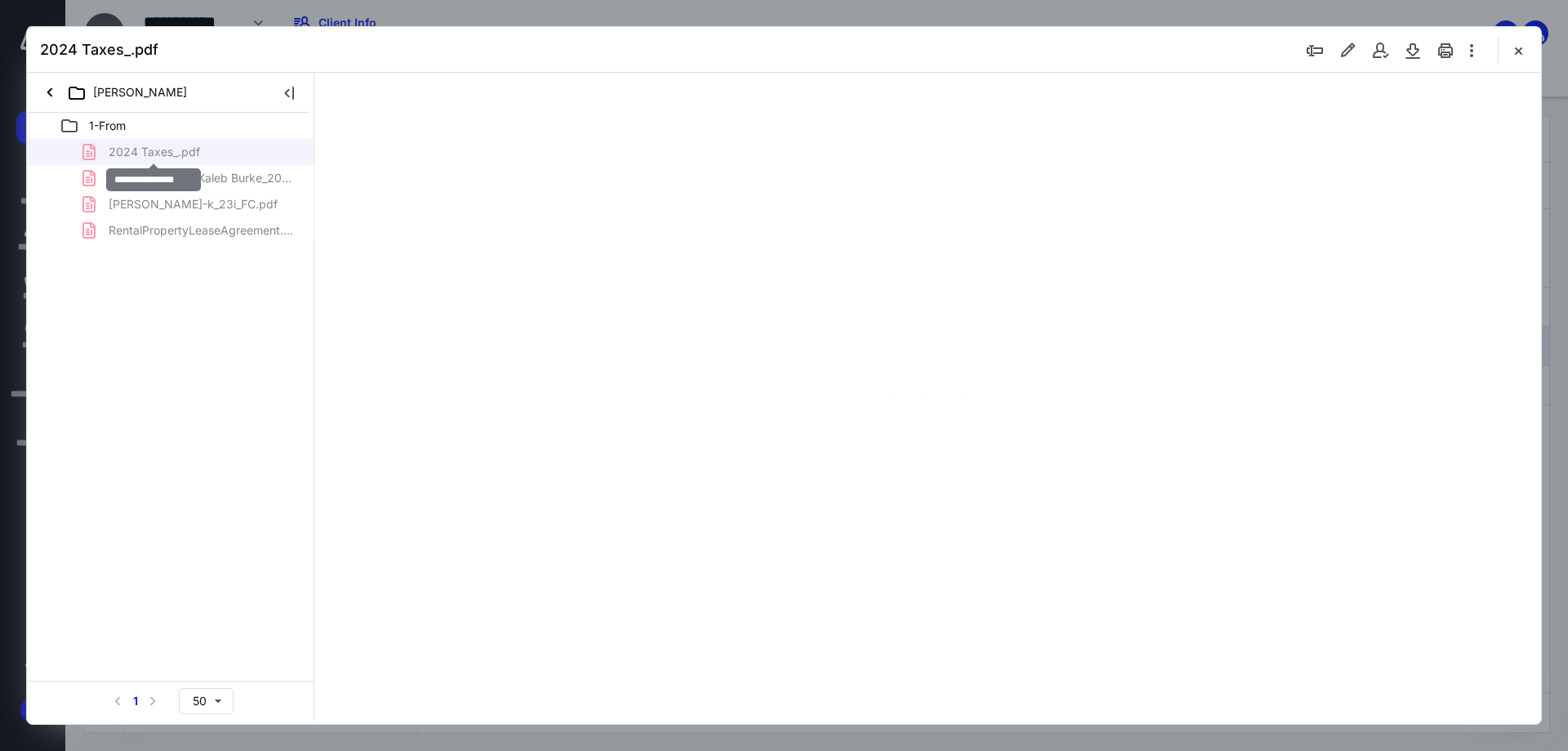 scroll, scrollTop: 0, scrollLeft: 0, axis: both 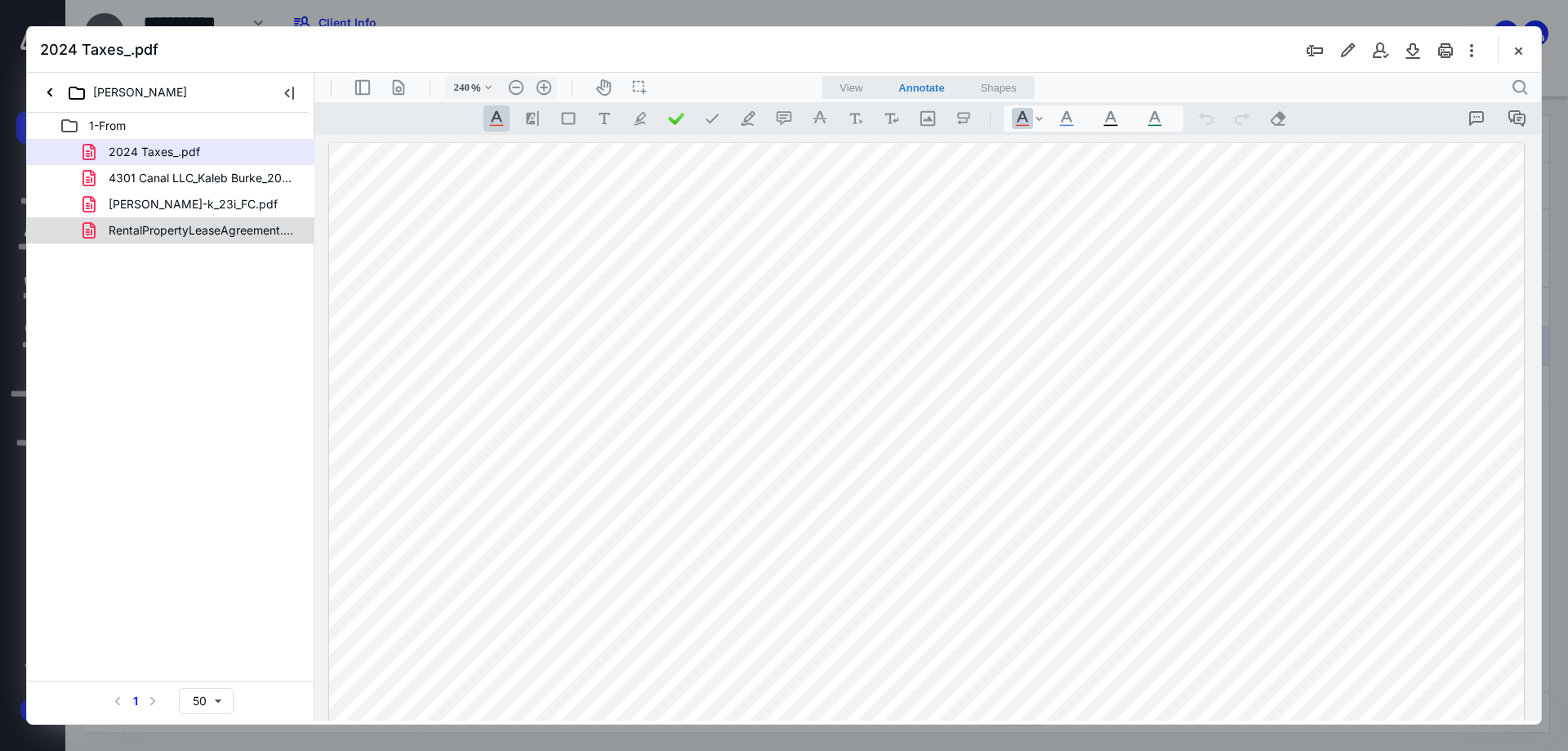 click on "RentalPropertyLeaseAgreement.pdf" at bounding box center (203, 230) 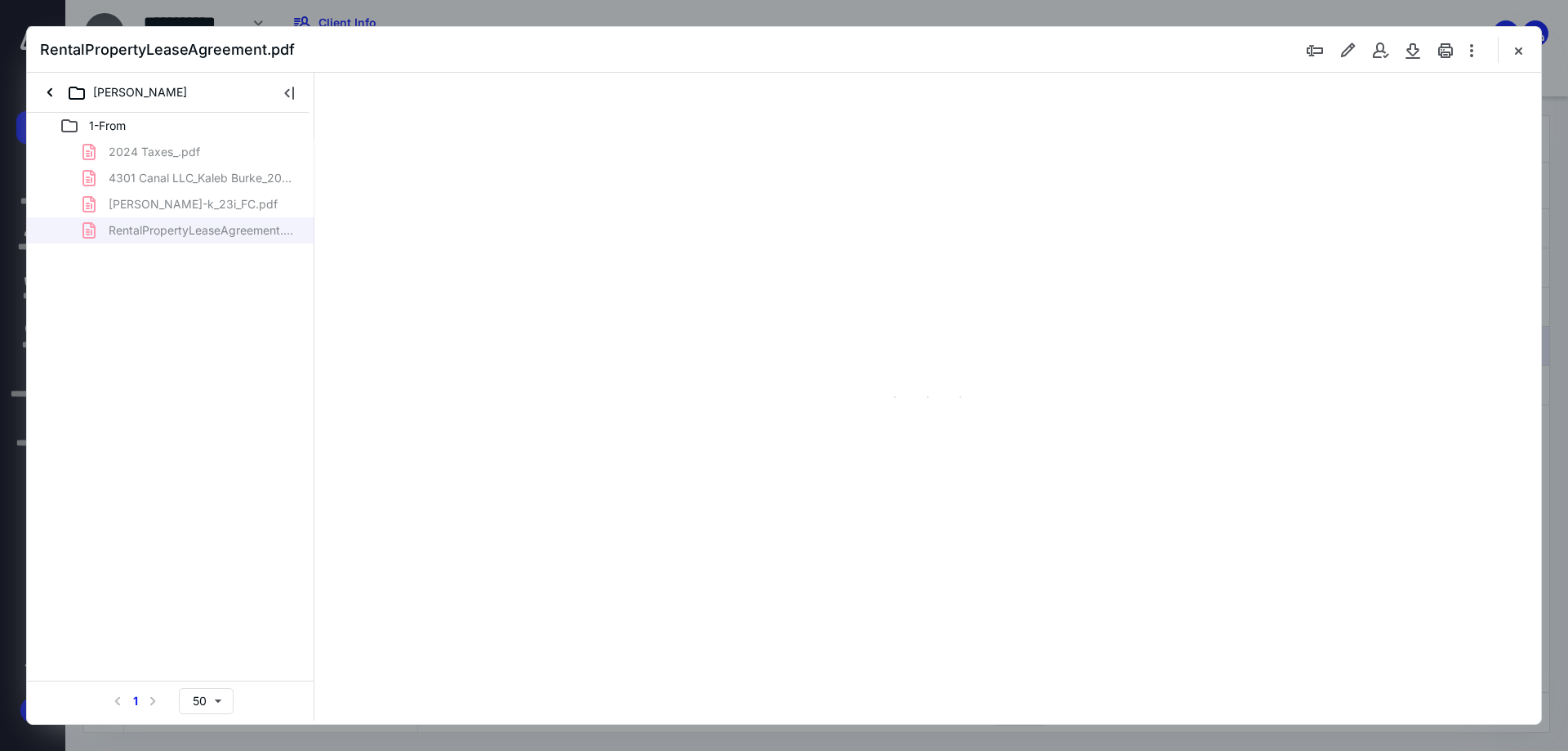 scroll, scrollTop: 70, scrollLeft: 0, axis: vertical 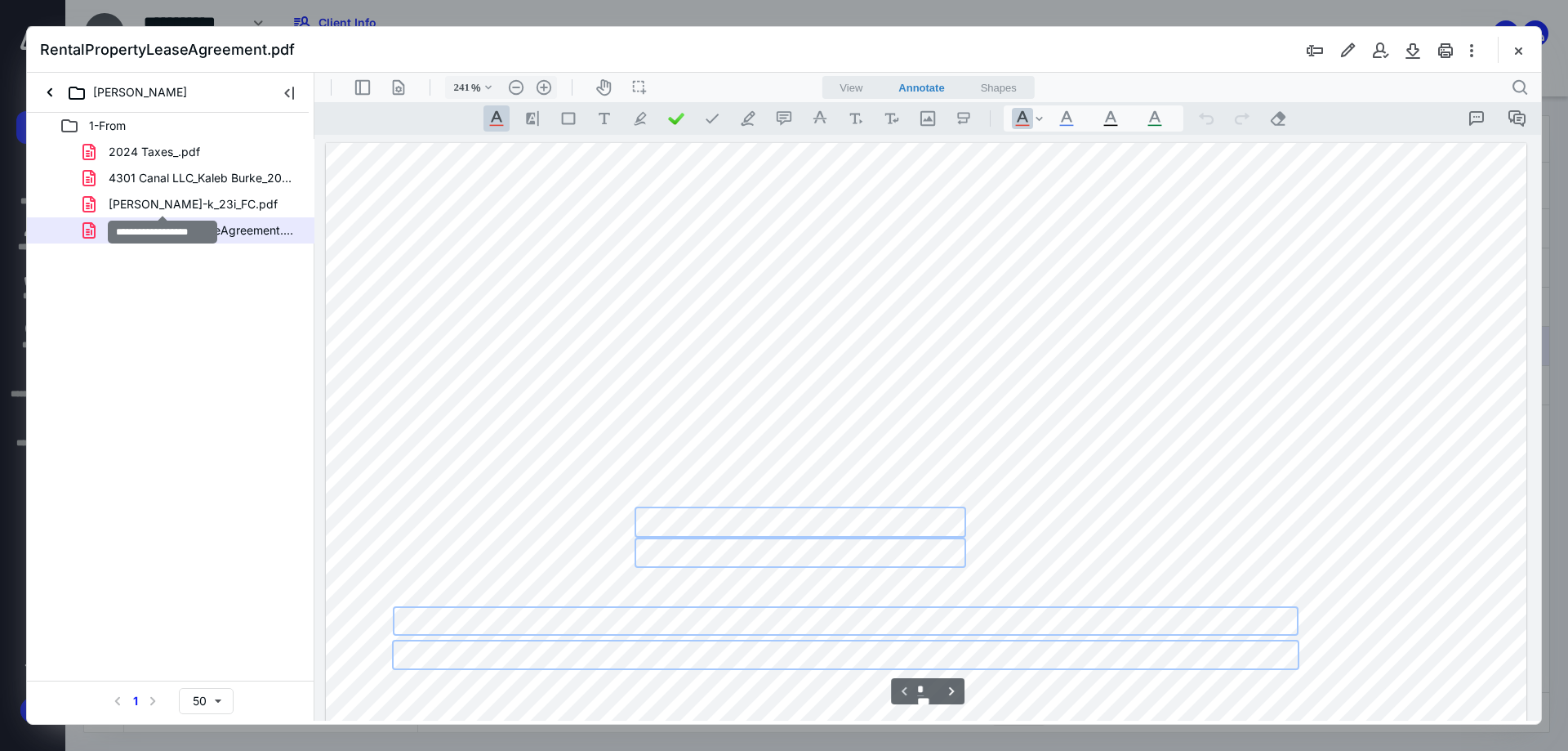 click on "[PERSON_NAME]-k_23i_FC.pdf" at bounding box center (193, 204) 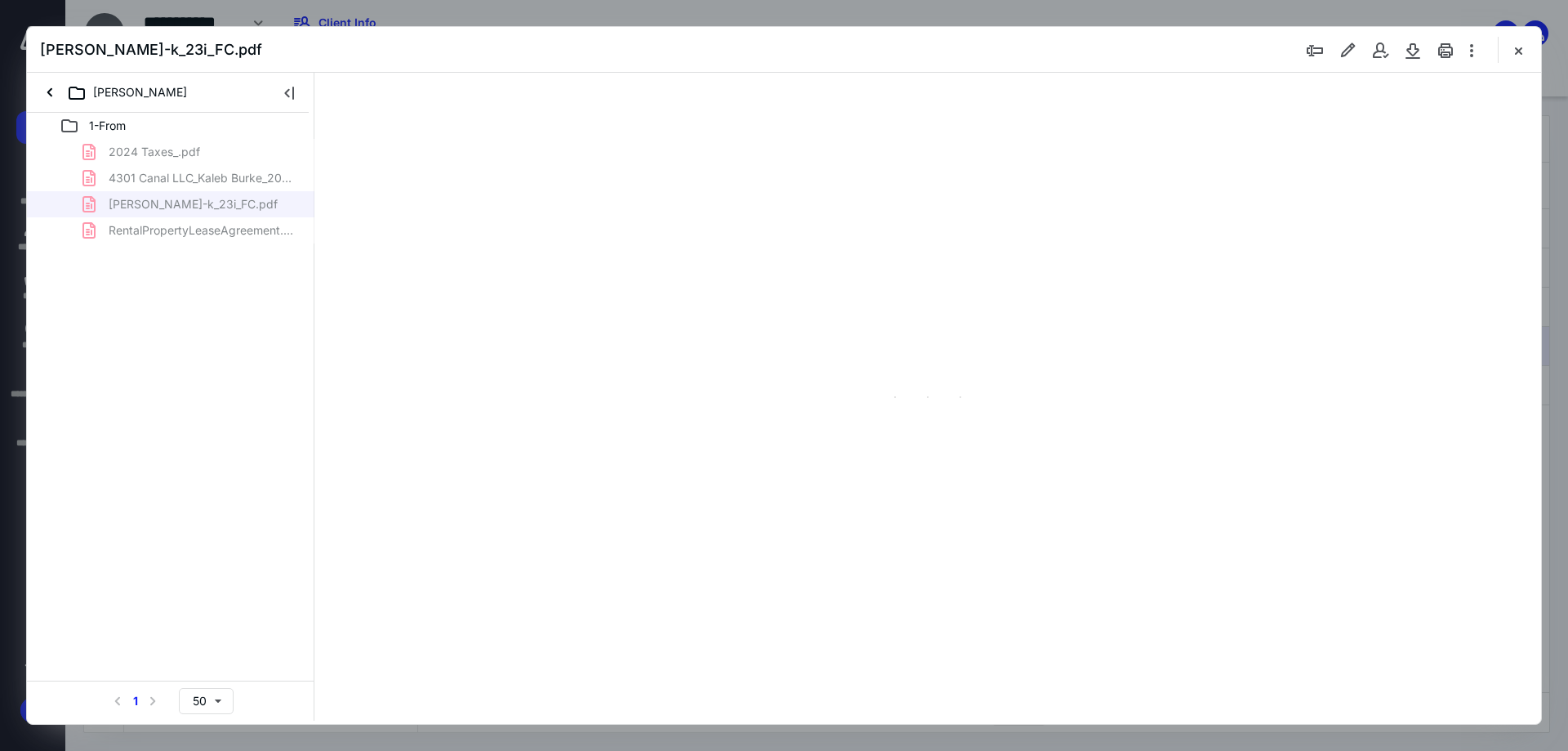 type on "241" 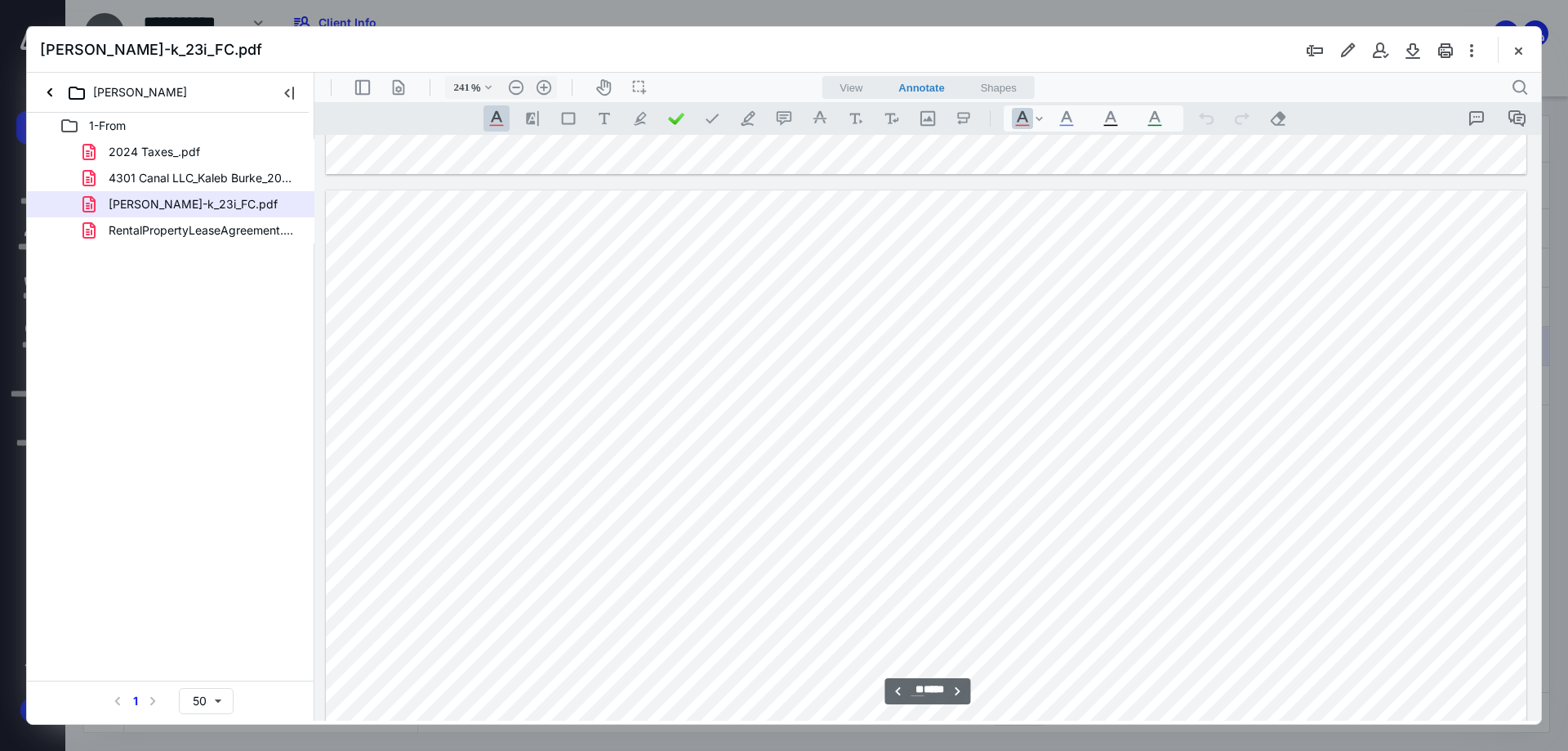 scroll, scrollTop: 61616, scrollLeft: 0, axis: vertical 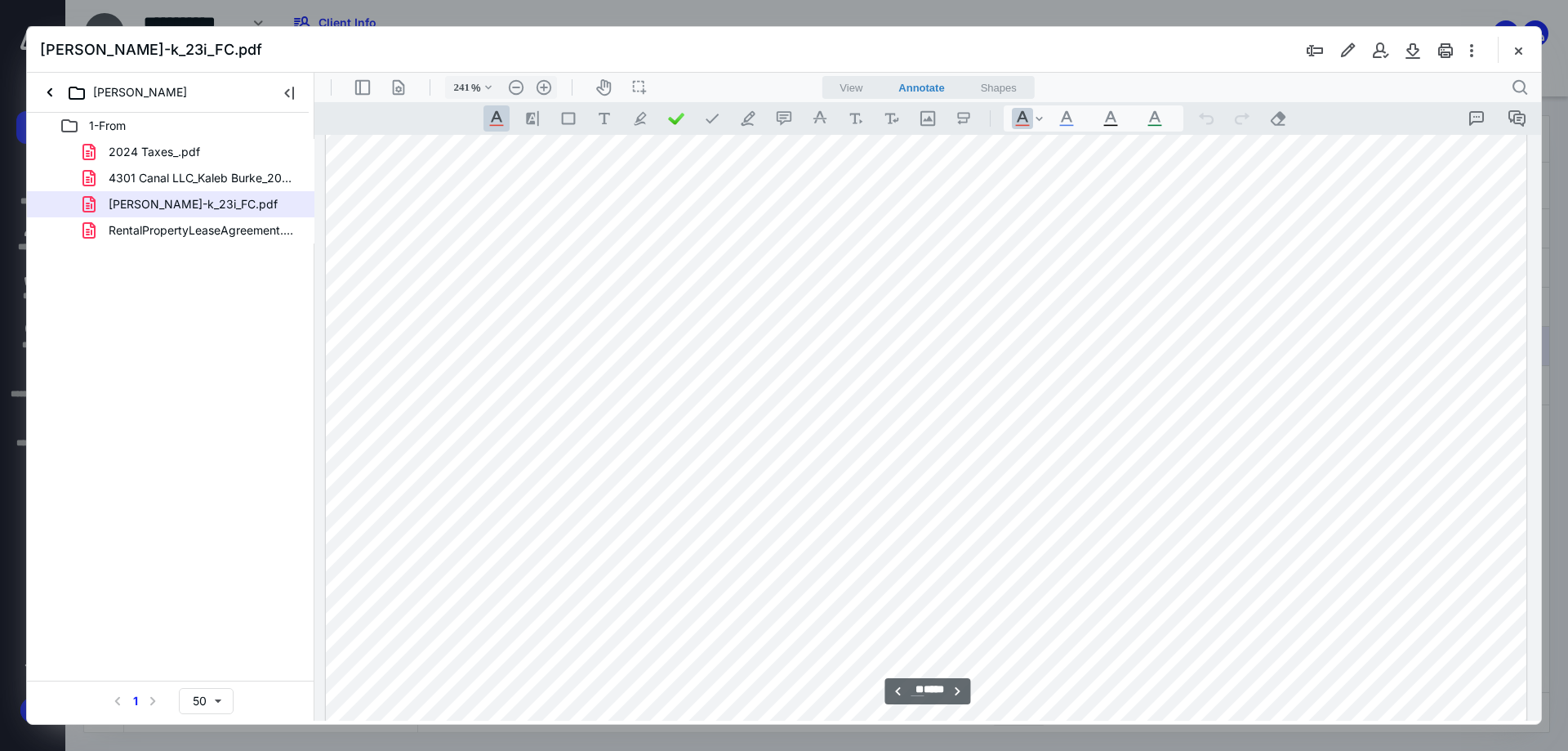 type on "**" 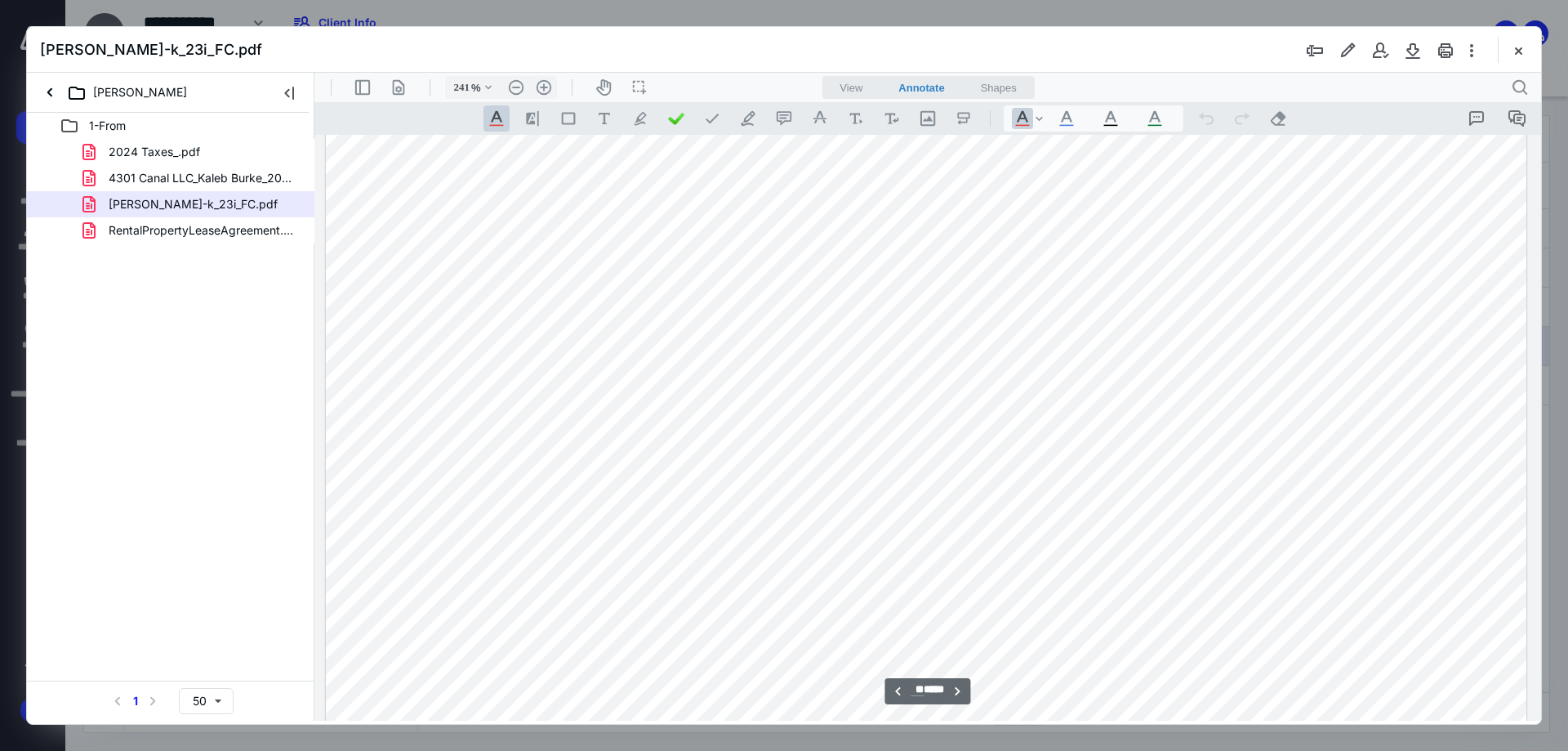scroll, scrollTop: 61303, scrollLeft: 0, axis: vertical 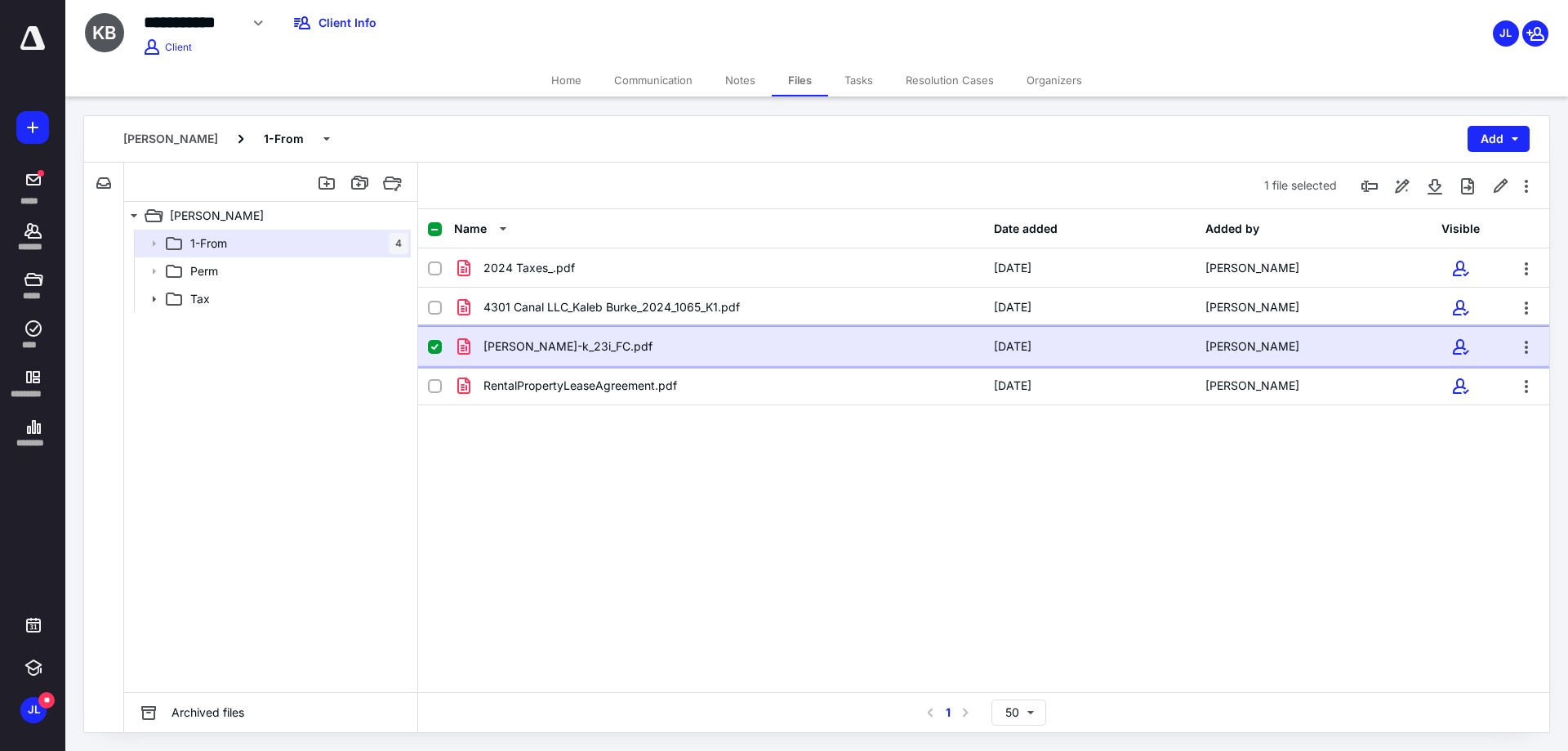 click on "[PERSON_NAME]-k_23i_FC.pdf" at bounding box center (568, 346) 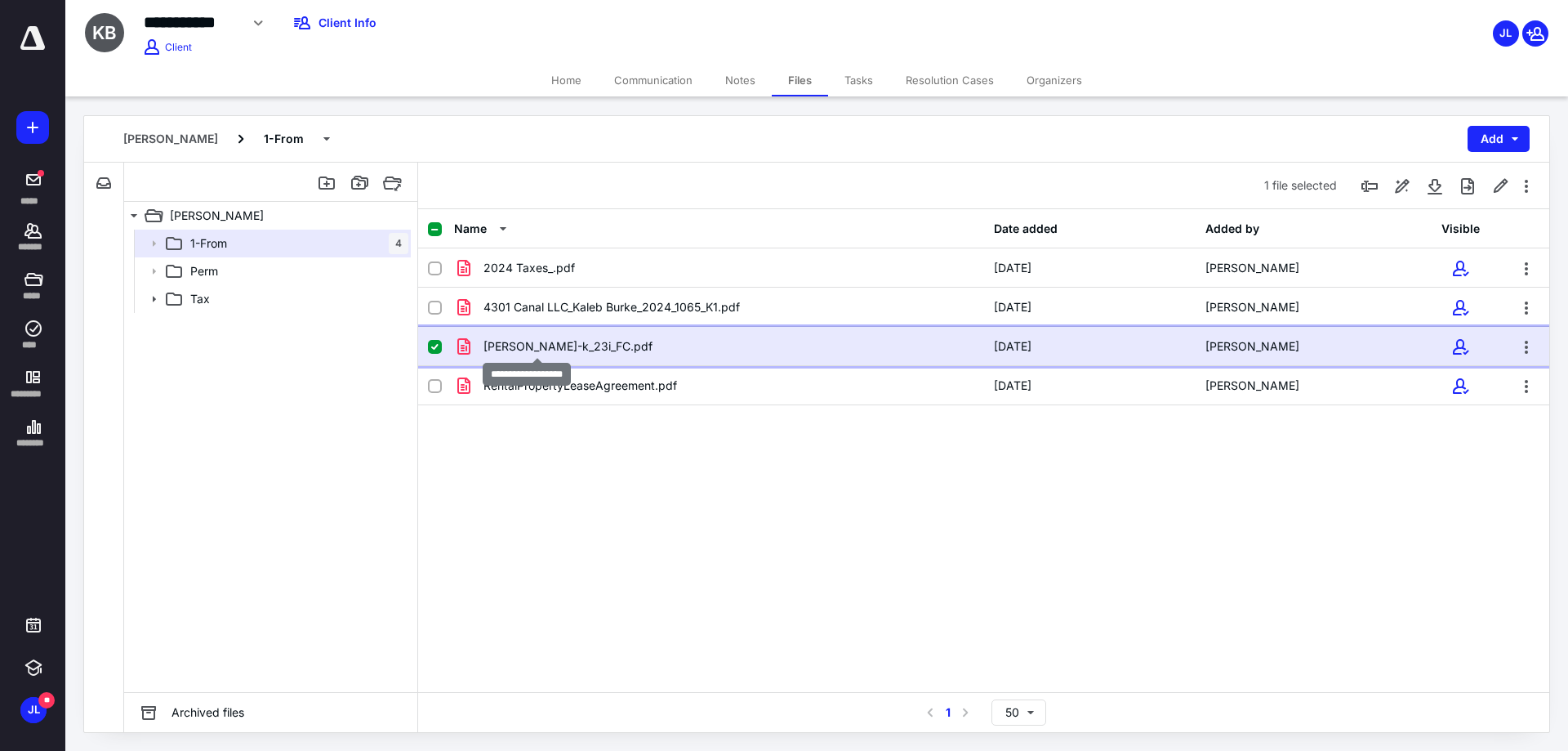 click on "[PERSON_NAME]-k_23i_FC.pdf" at bounding box center [568, 346] 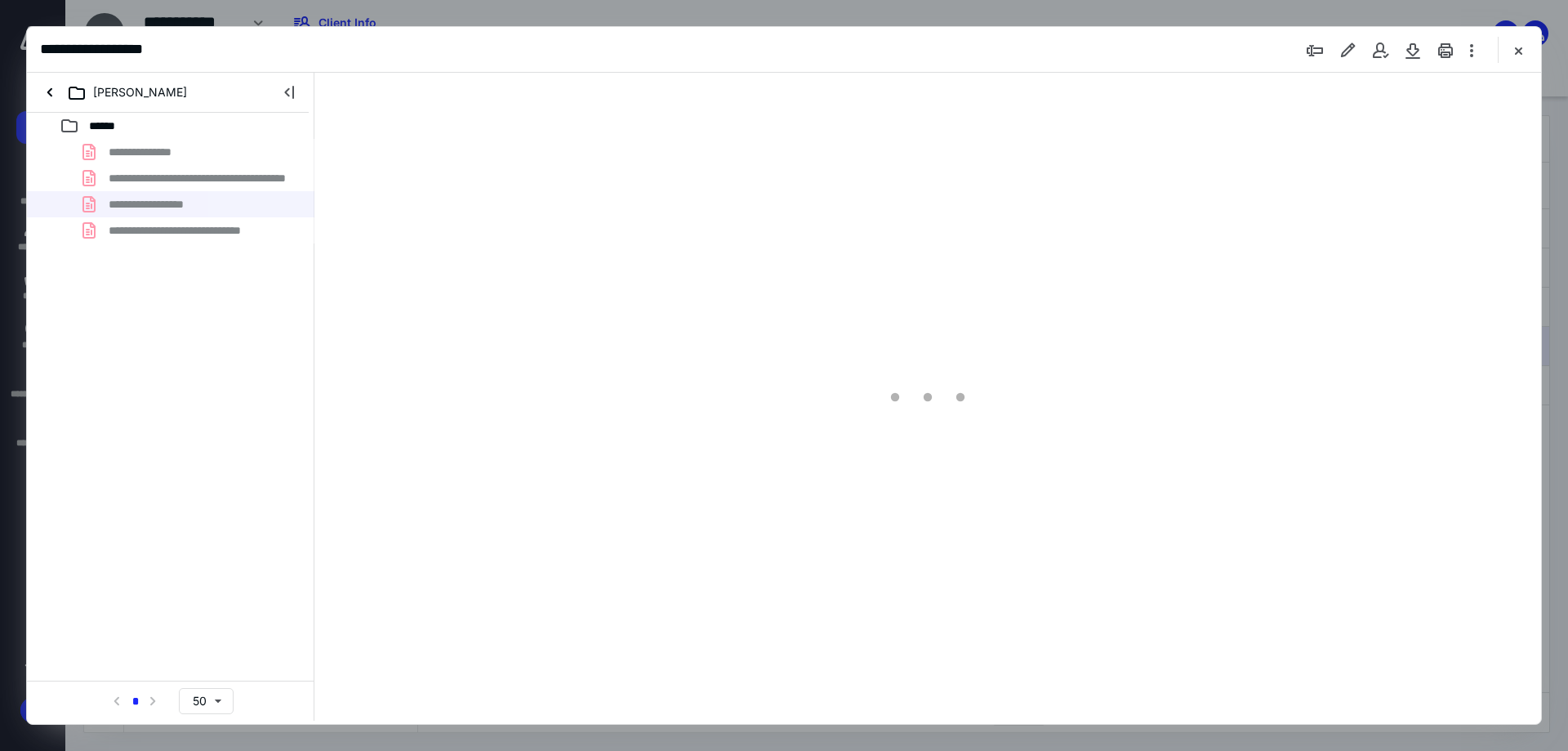 scroll, scrollTop: 0, scrollLeft: 0, axis: both 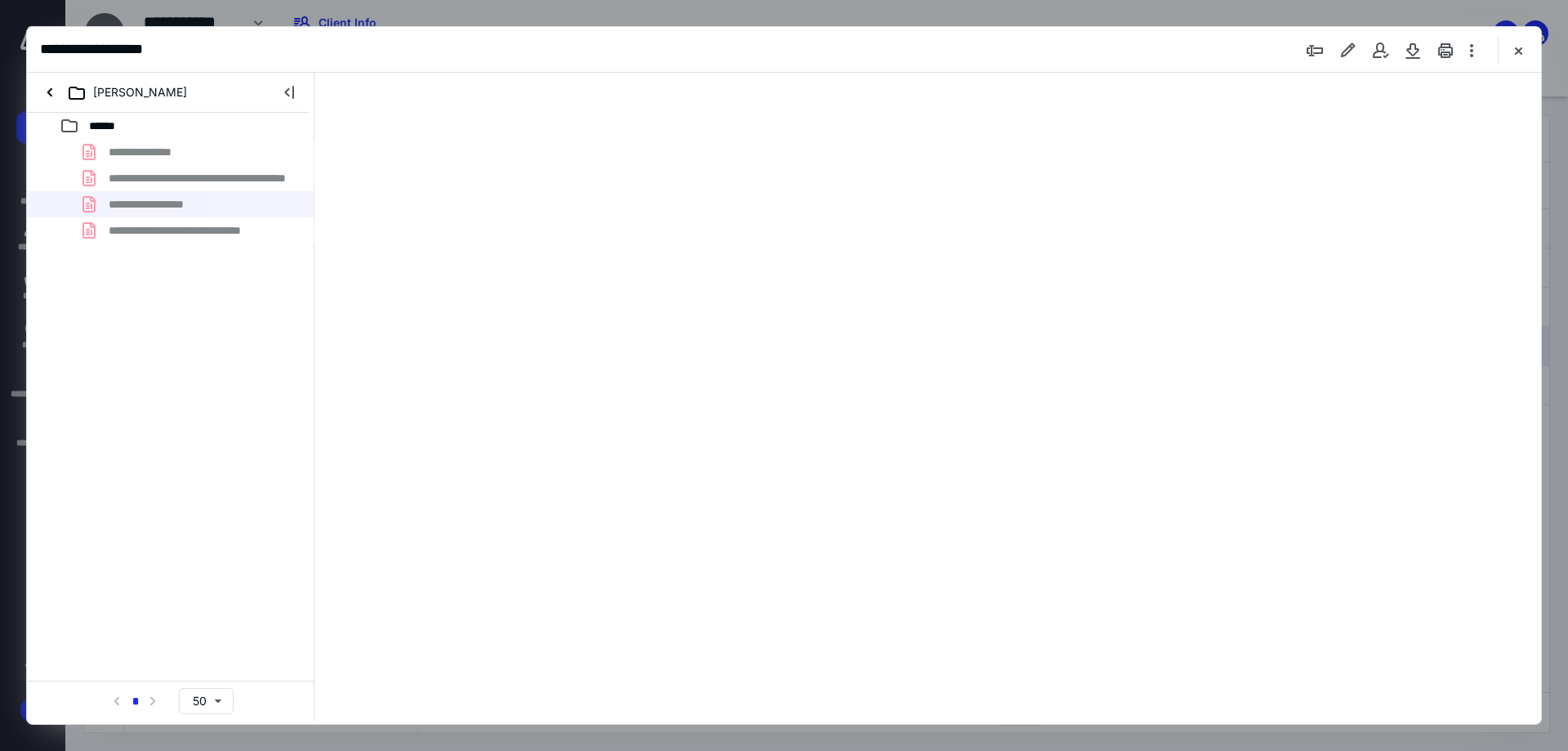 type on "241" 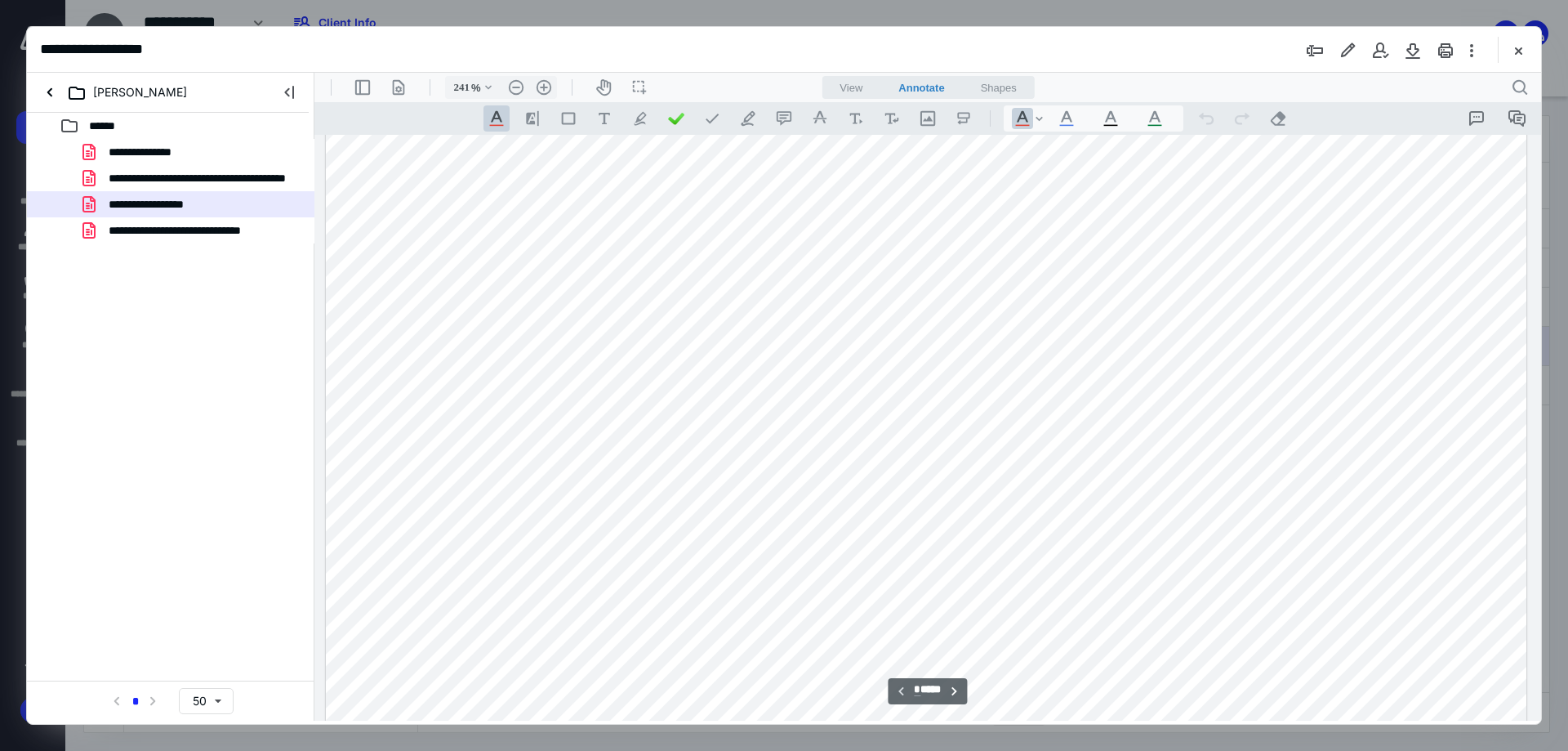scroll, scrollTop: 561, scrollLeft: 0, axis: vertical 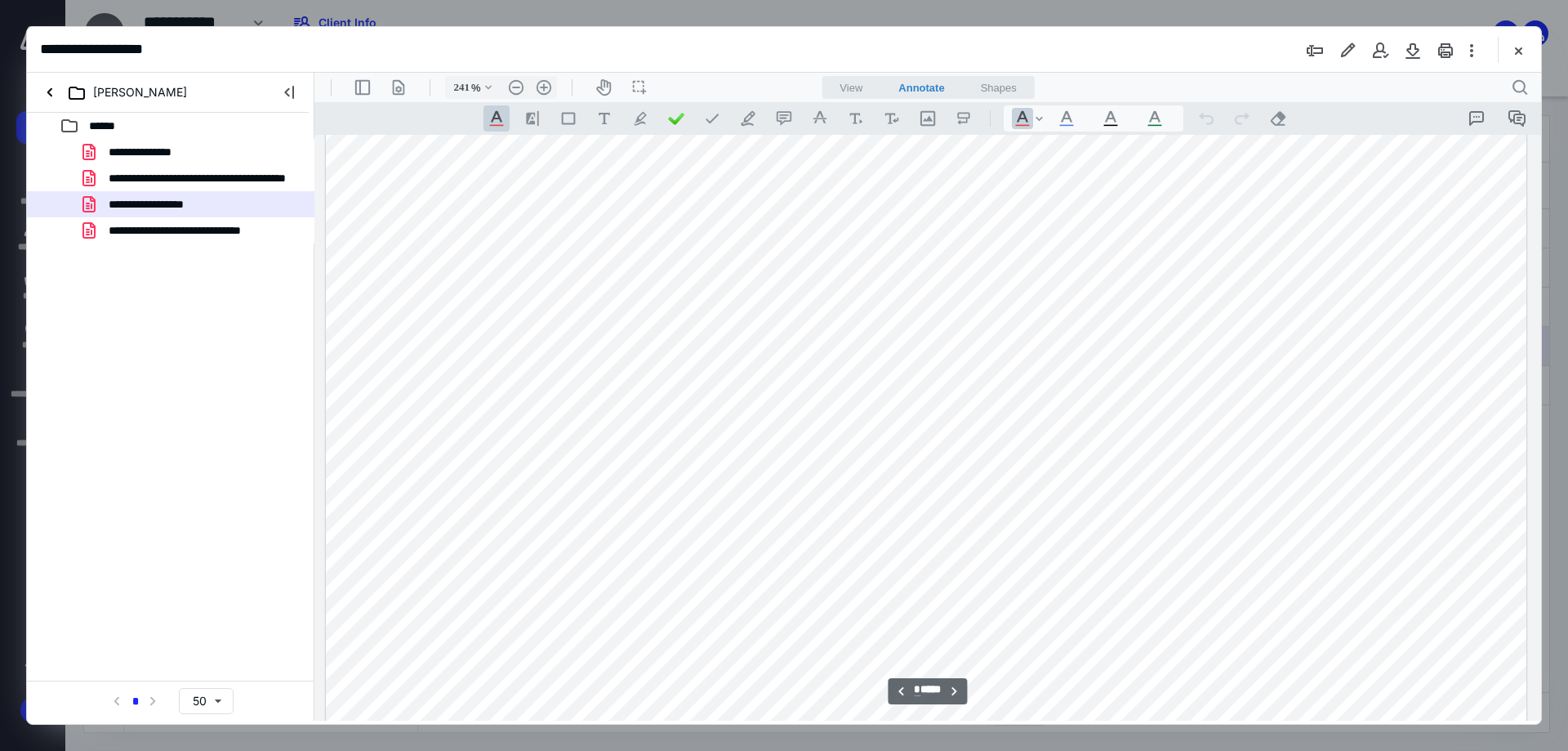 drag, startPoint x: 1536, startPoint y: 183, endPoint x: 1863, endPoint y: 306, distance: 349.368 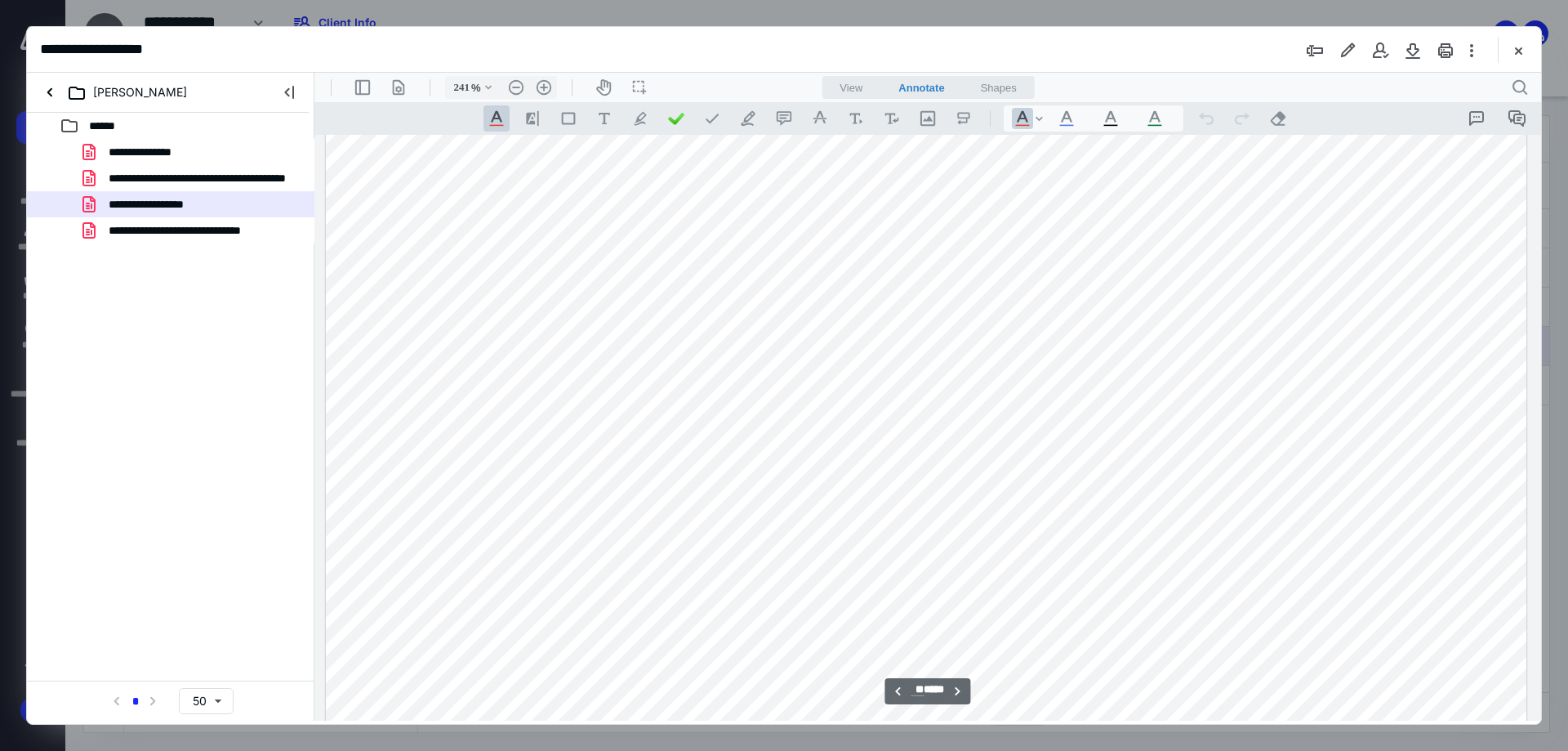 scroll, scrollTop: 17218, scrollLeft: 0, axis: vertical 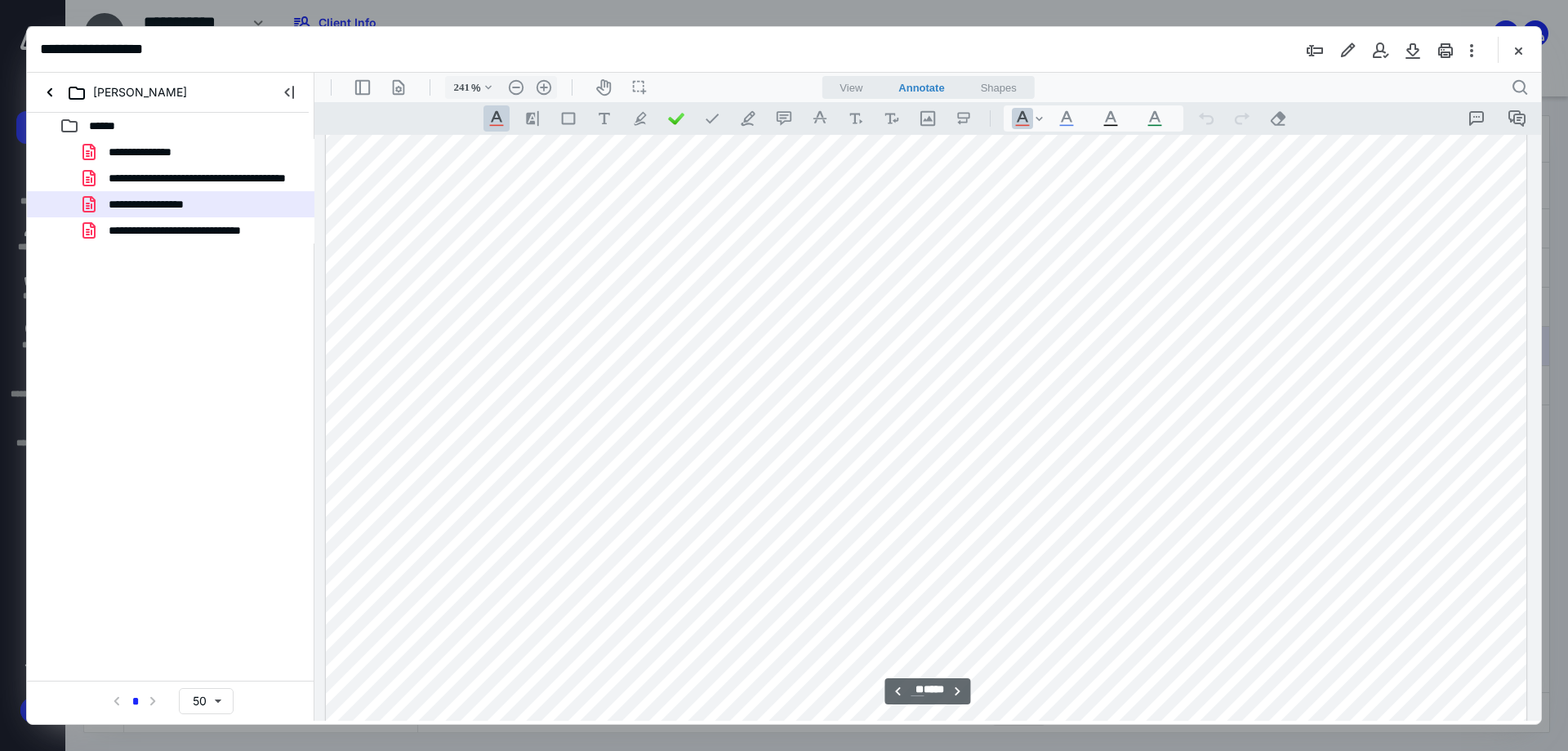 drag, startPoint x: 1539, startPoint y: 677, endPoint x: 1543, endPoint y: 704, distance: 27.29469 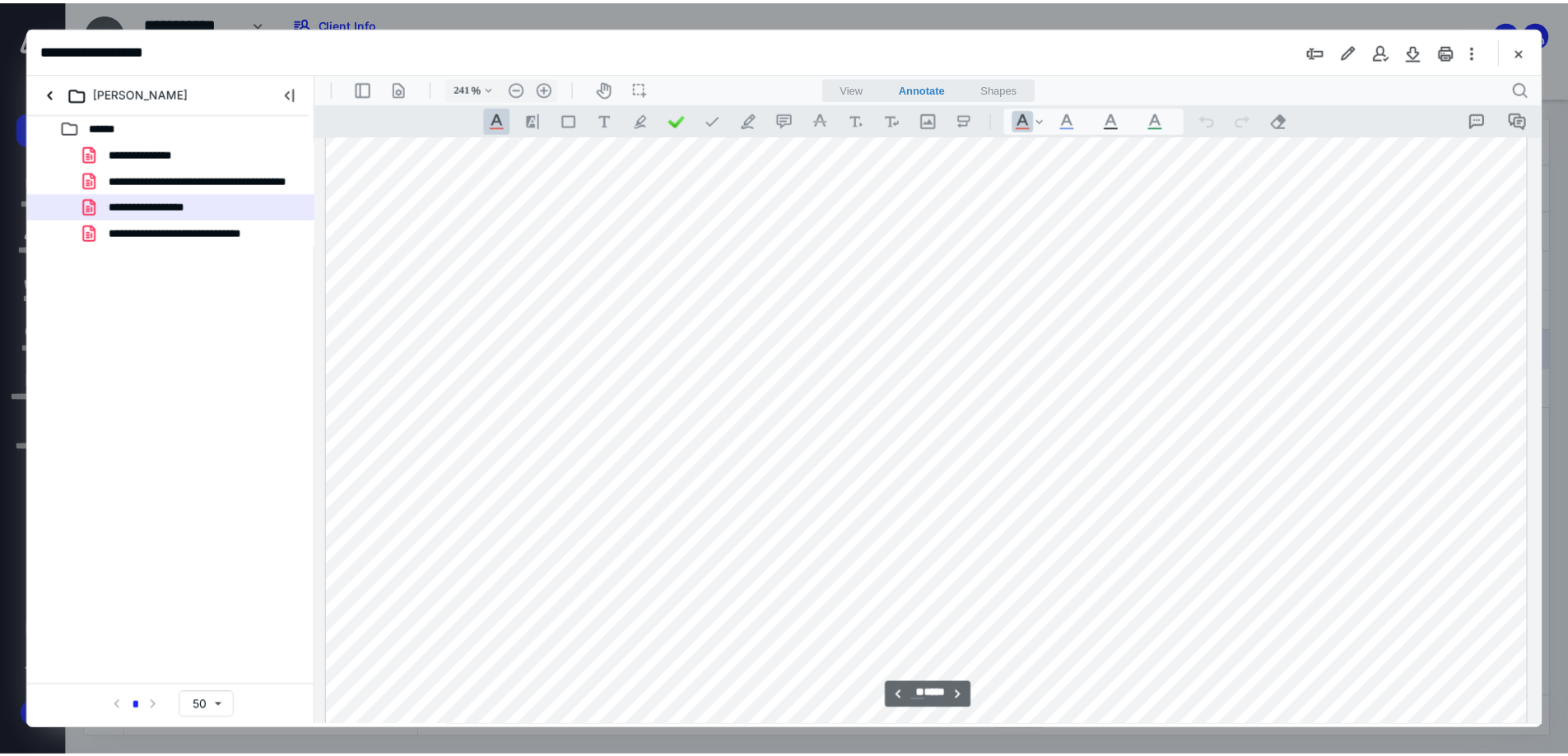 scroll, scrollTop: 72252, scrollLeft: 0, axis: vertical 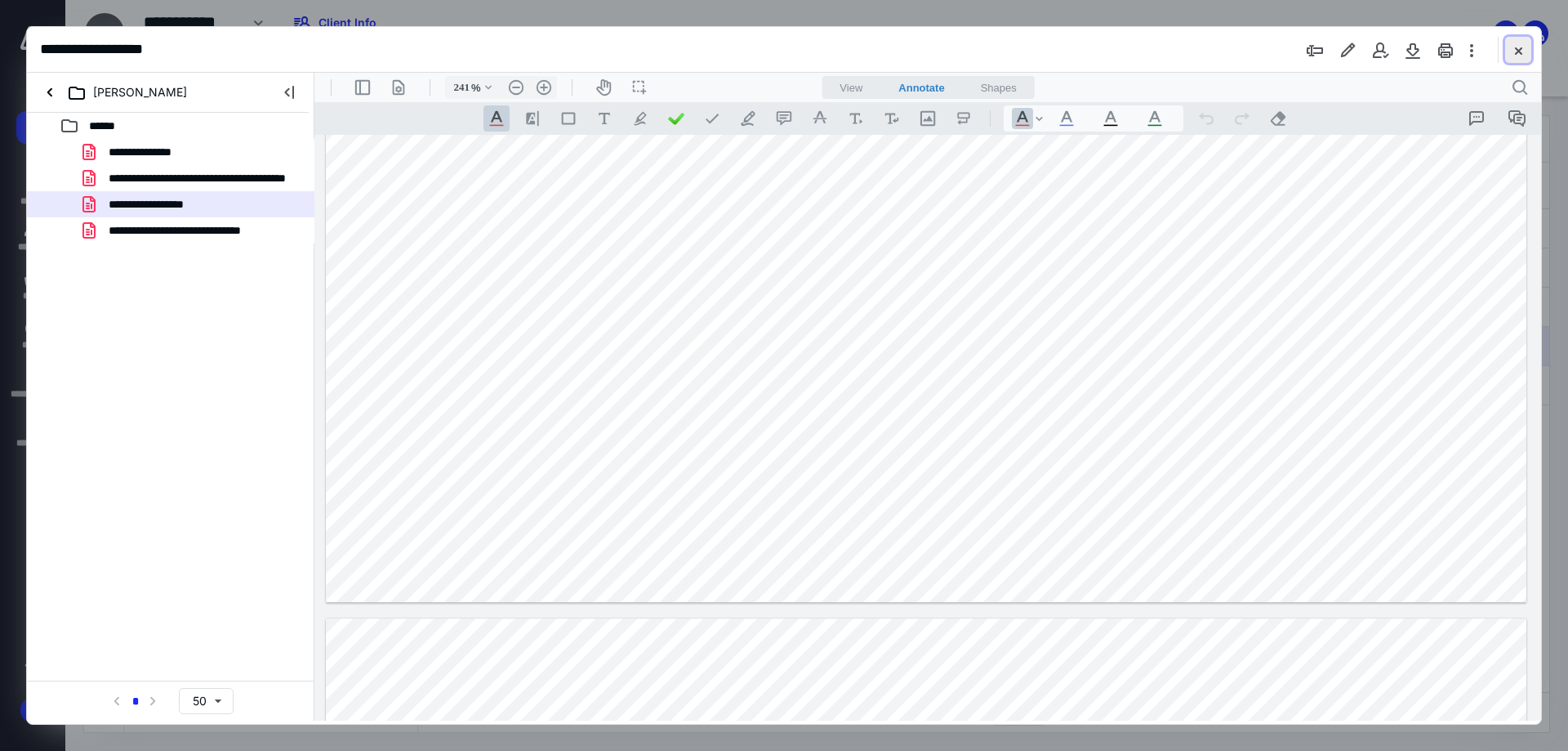 click at bounding box center [1518, 50] 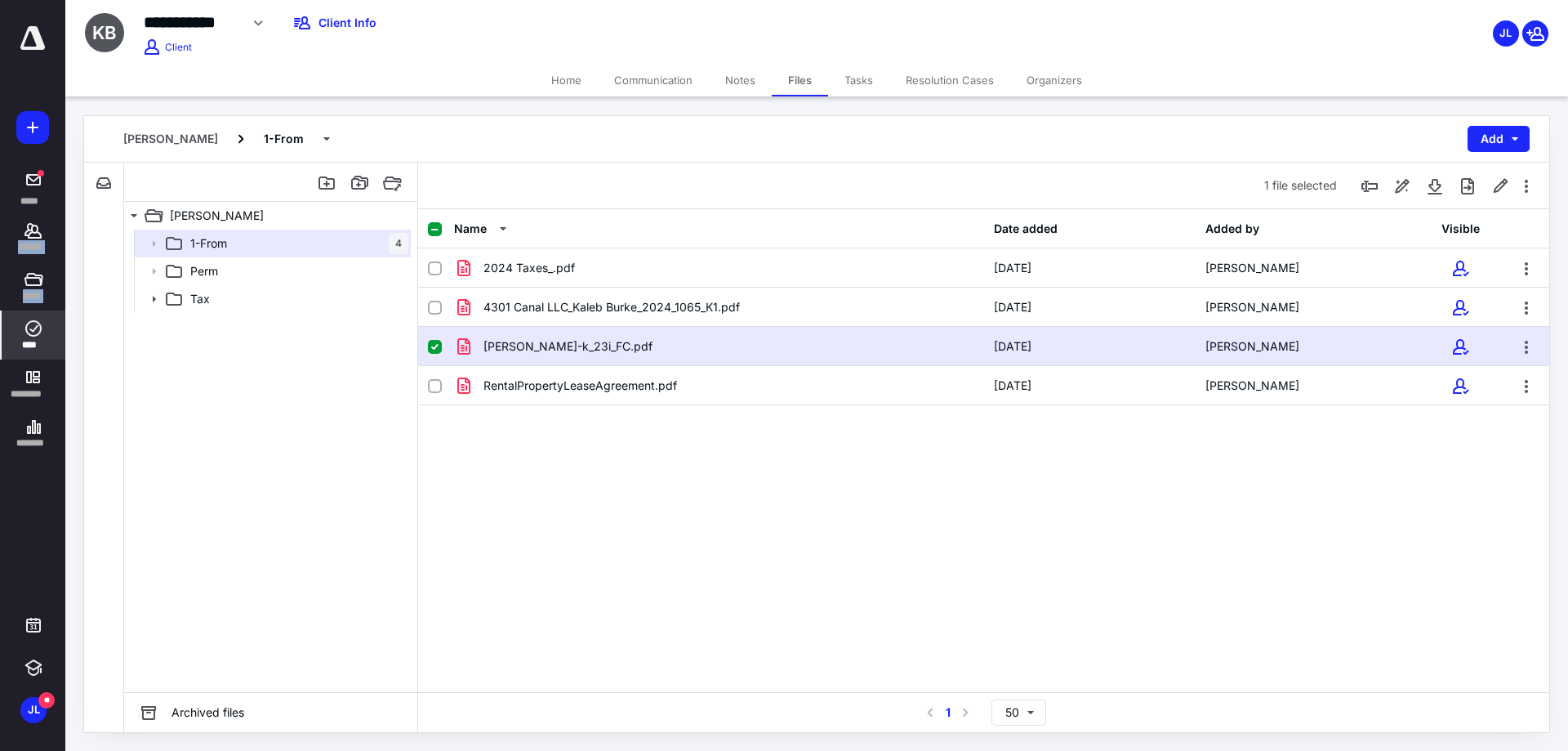 drag, startPoint x: 35, startPoint y: 229, endPoint x: 36, endPoint y: 326, distance: 97.0052 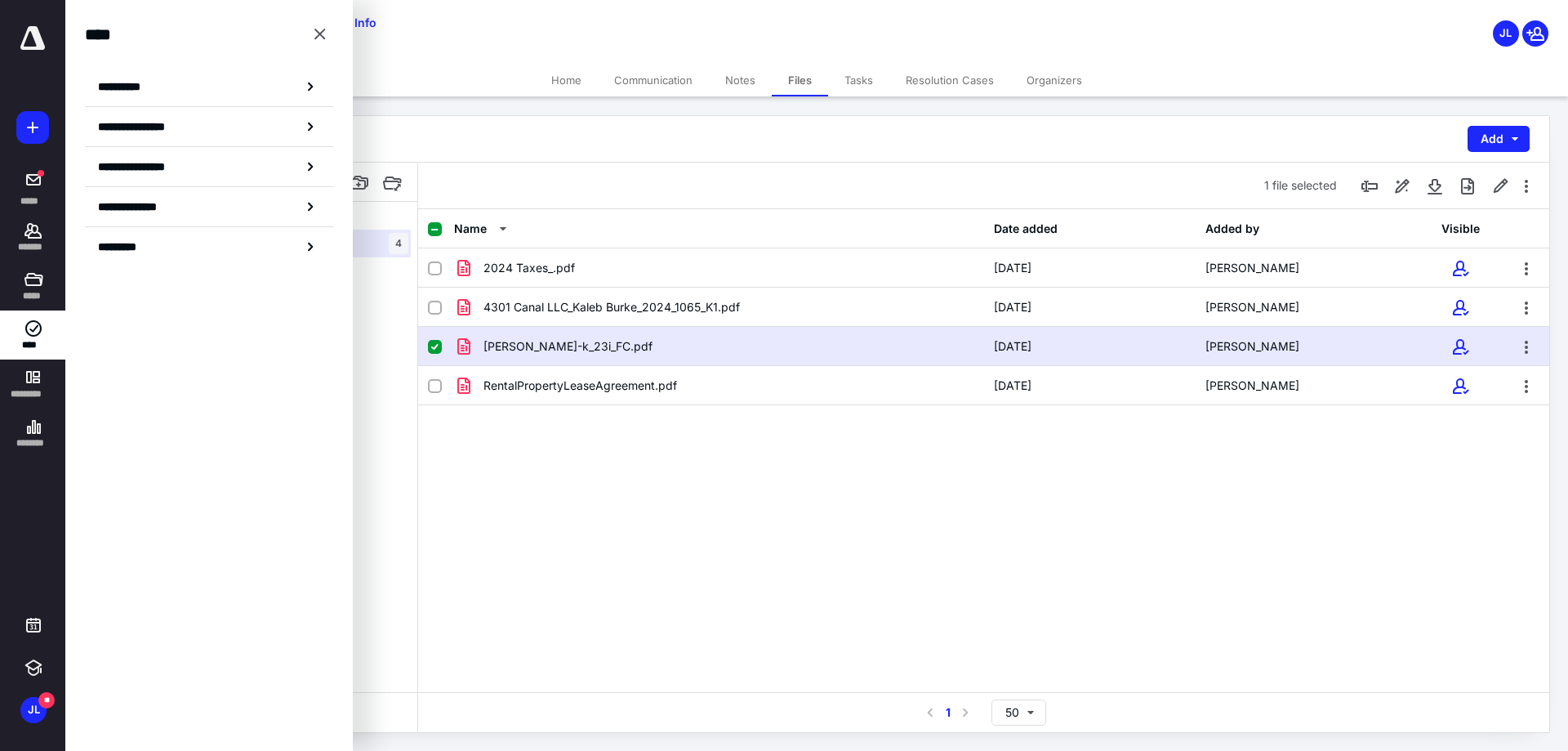 click on "**********" at bounding box center (209, 87) 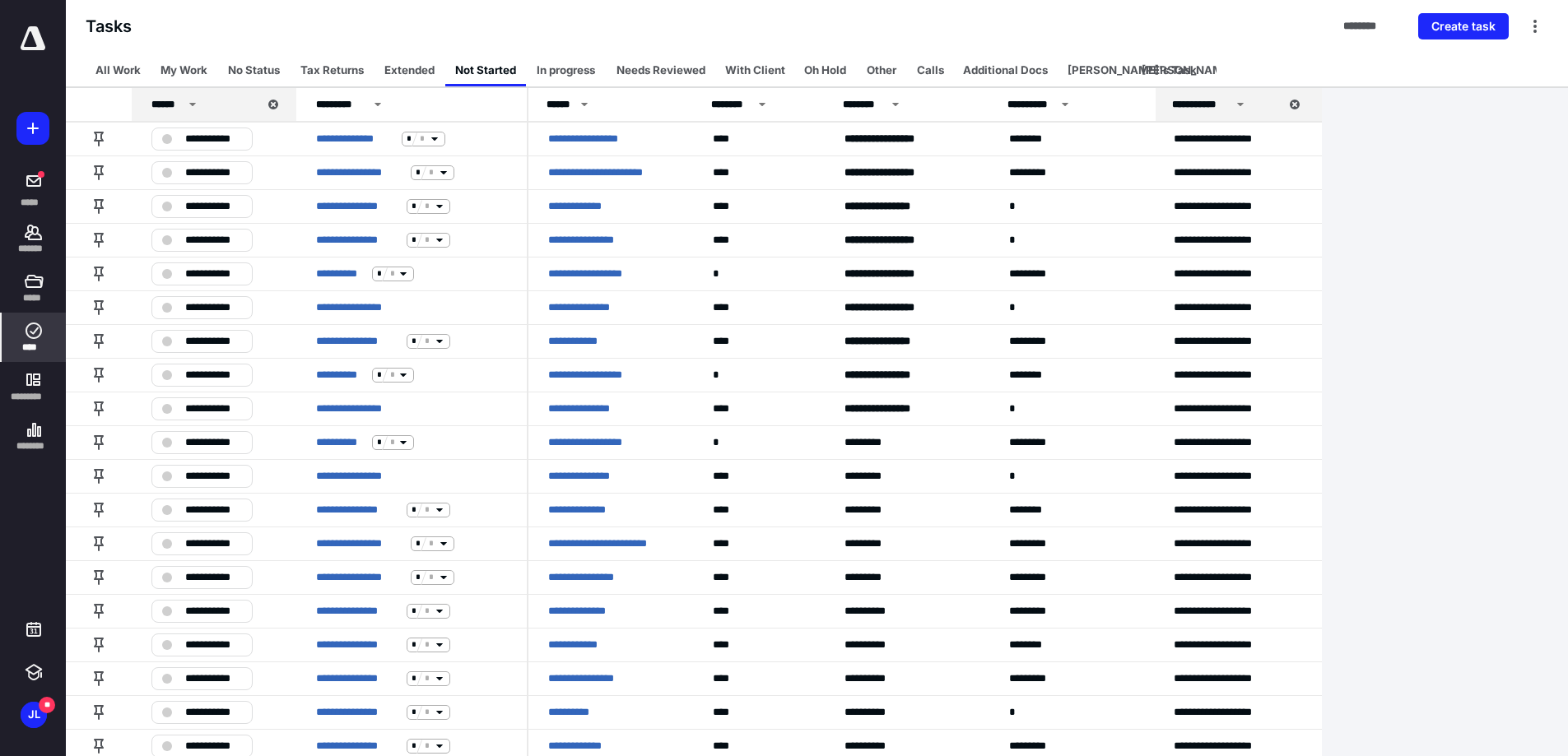 click 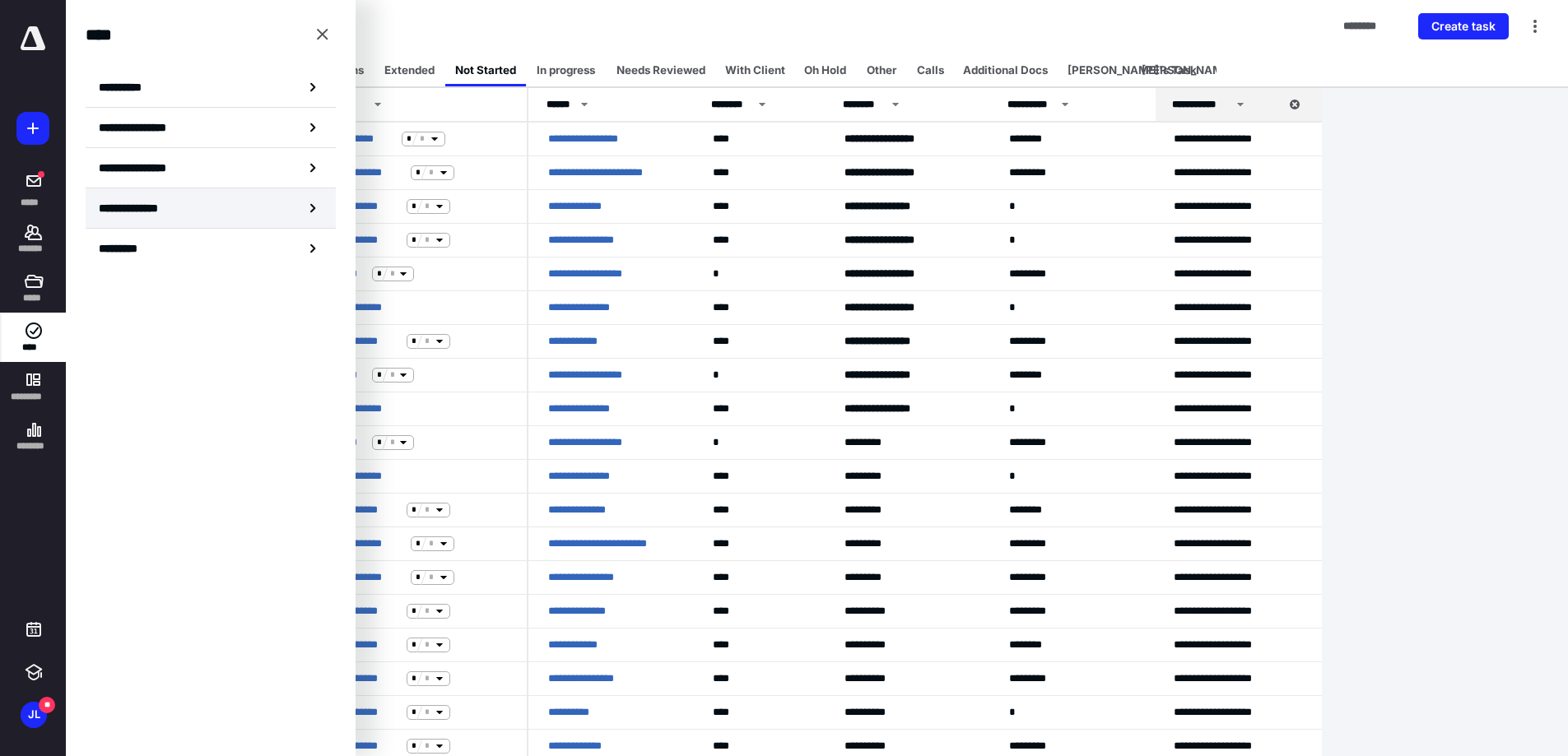 click on "**********" at bounding box center [141, 208] 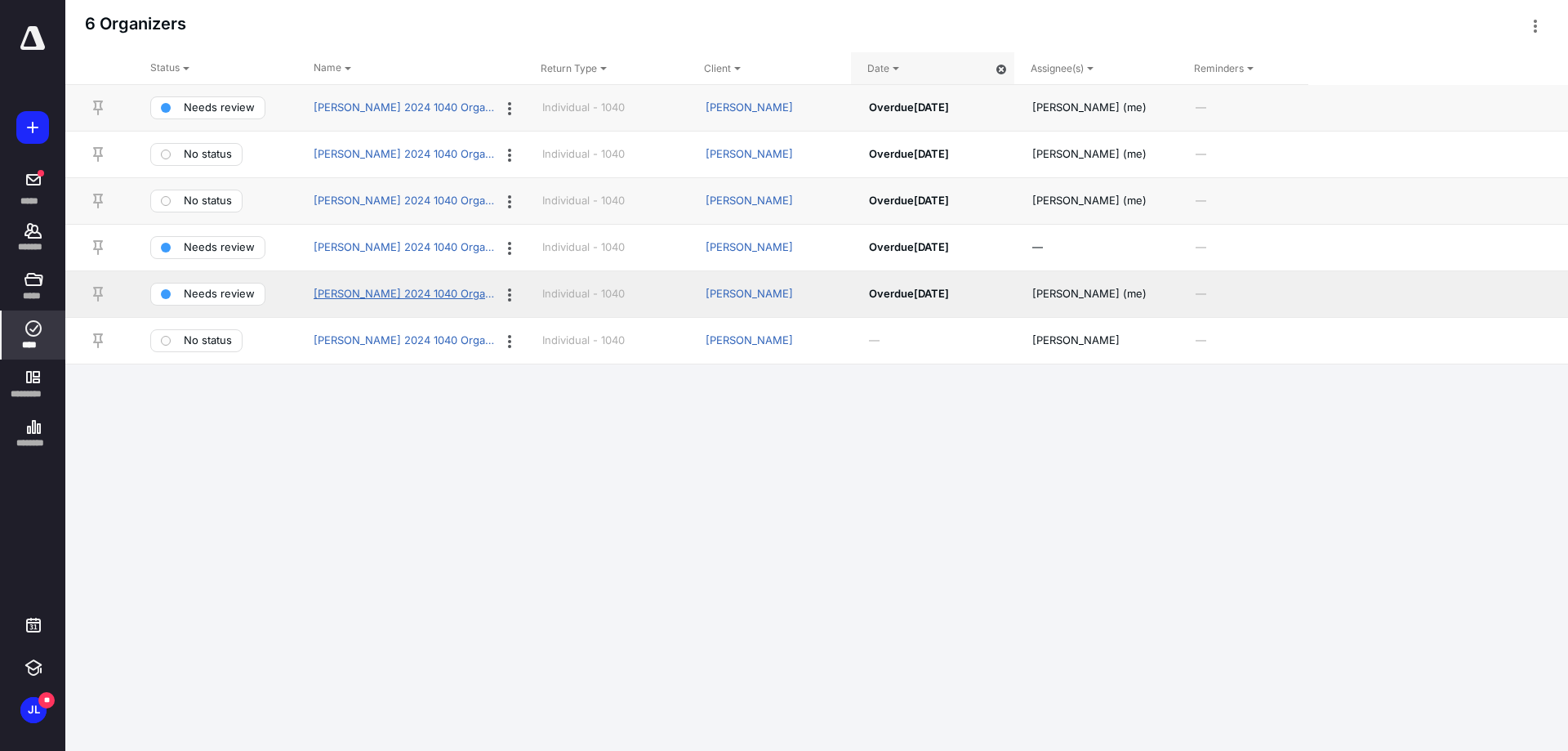 click on "Kaleb Burke 2024 1040 Organizer" at bounding box center [405, 294] 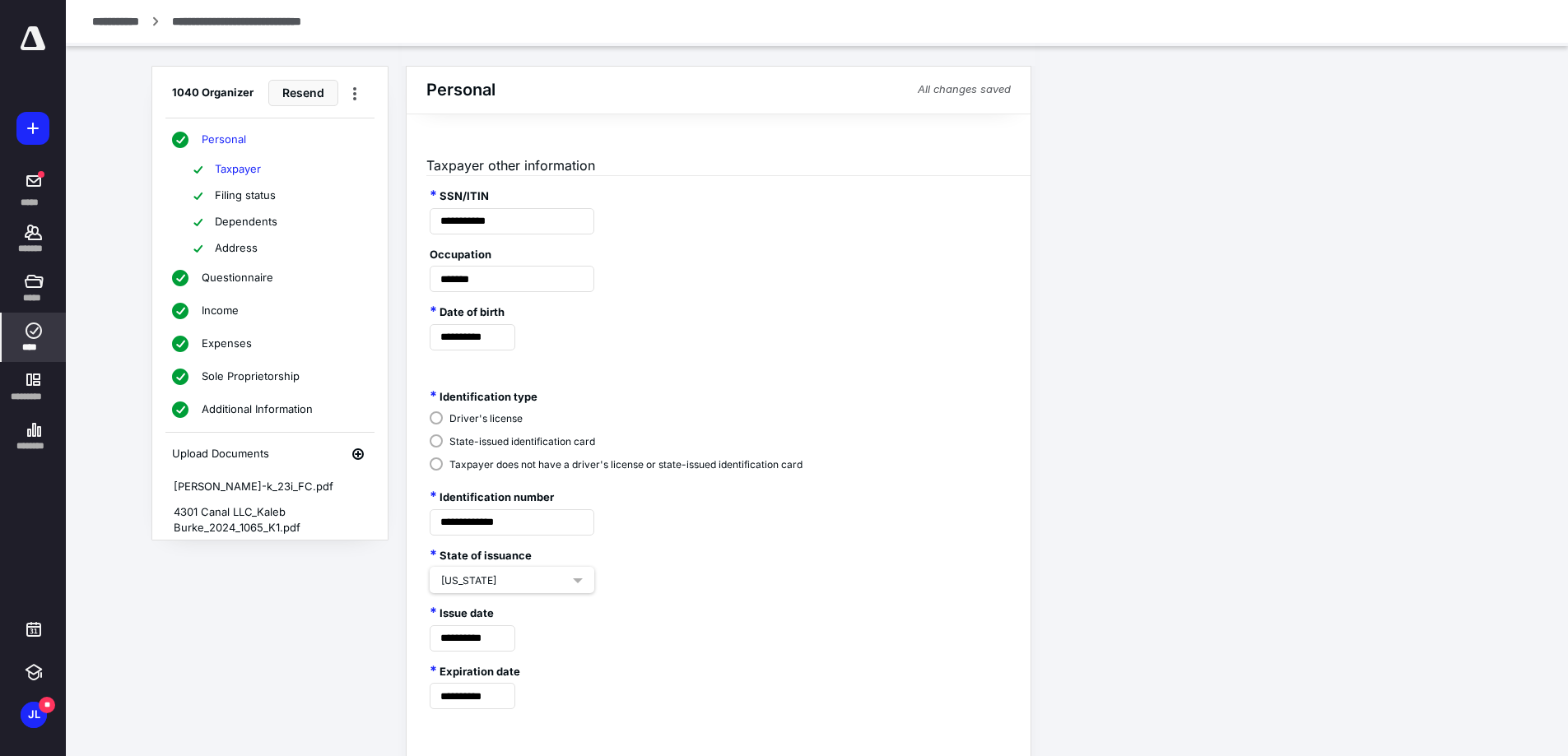 scroll, scrollTop: 576, scrollLeft: 0, axis: vertical 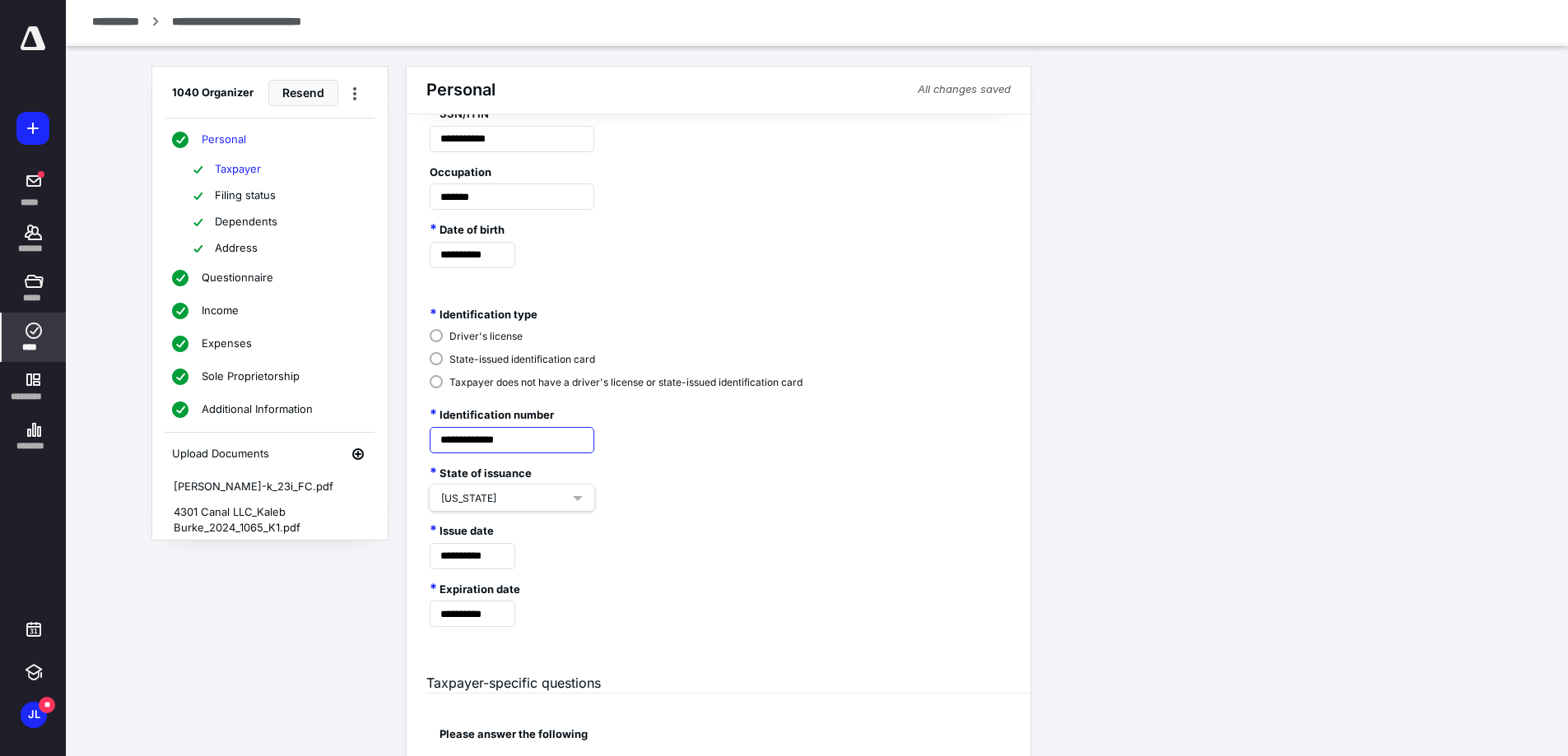 drag, startPoint x: 516, startPoint y: 446, endPoint x: 432, endPoint y: 446, distance: 84 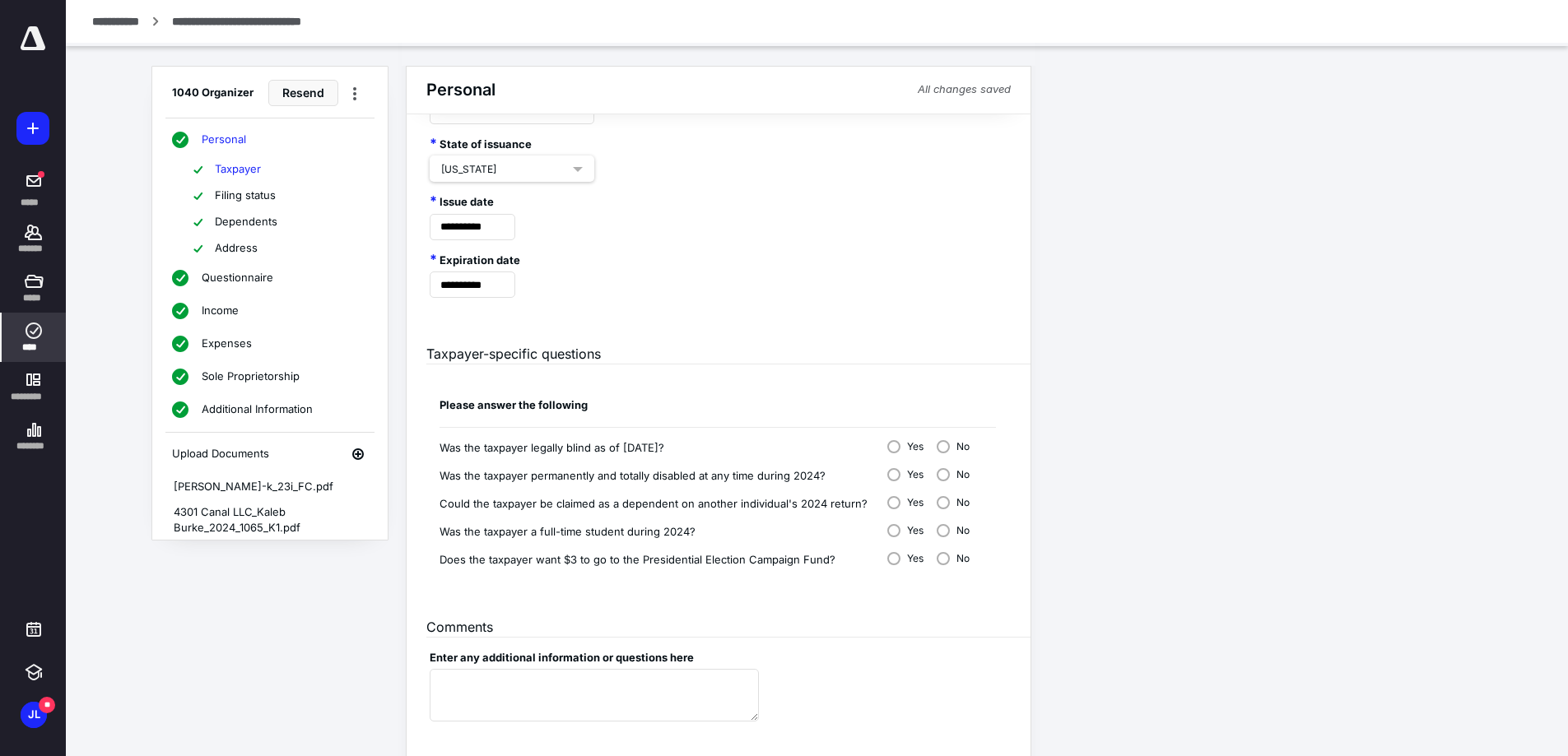 scroll, scrollTop: 990, scrollLeft: 0, axis: vertical 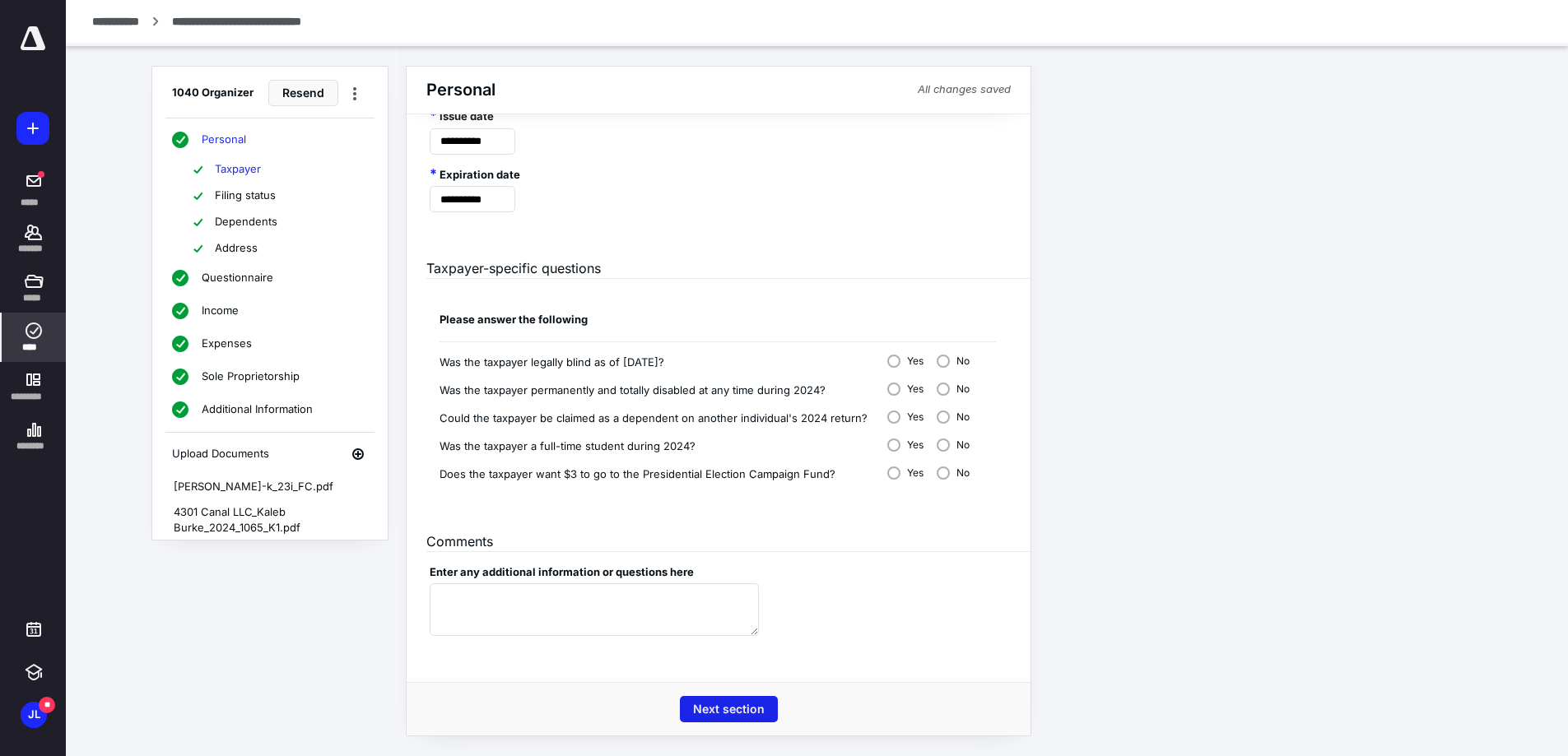 click on "Next section" at bounding box center [728, 709] 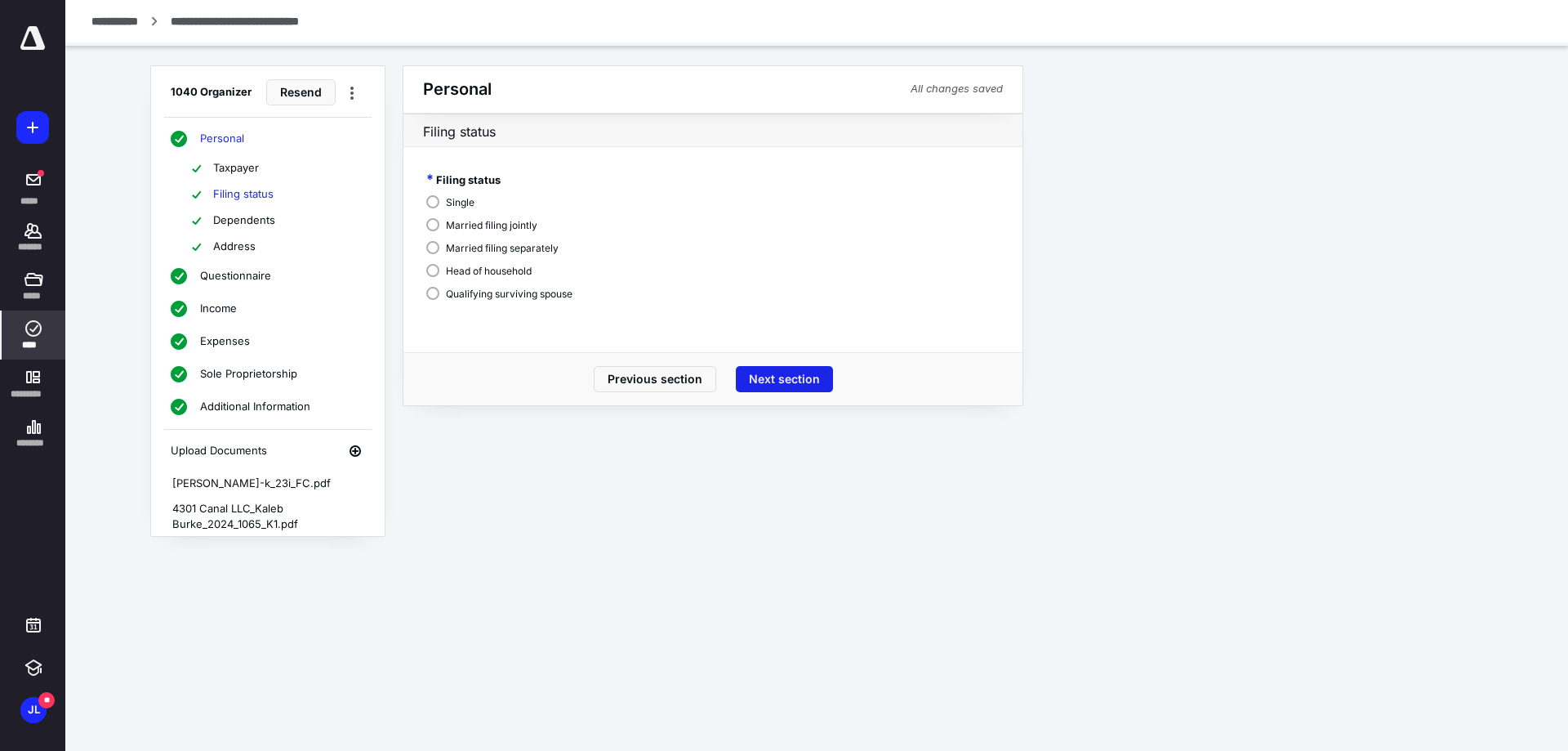 click on "Next section" at bounding box center (784, 379) 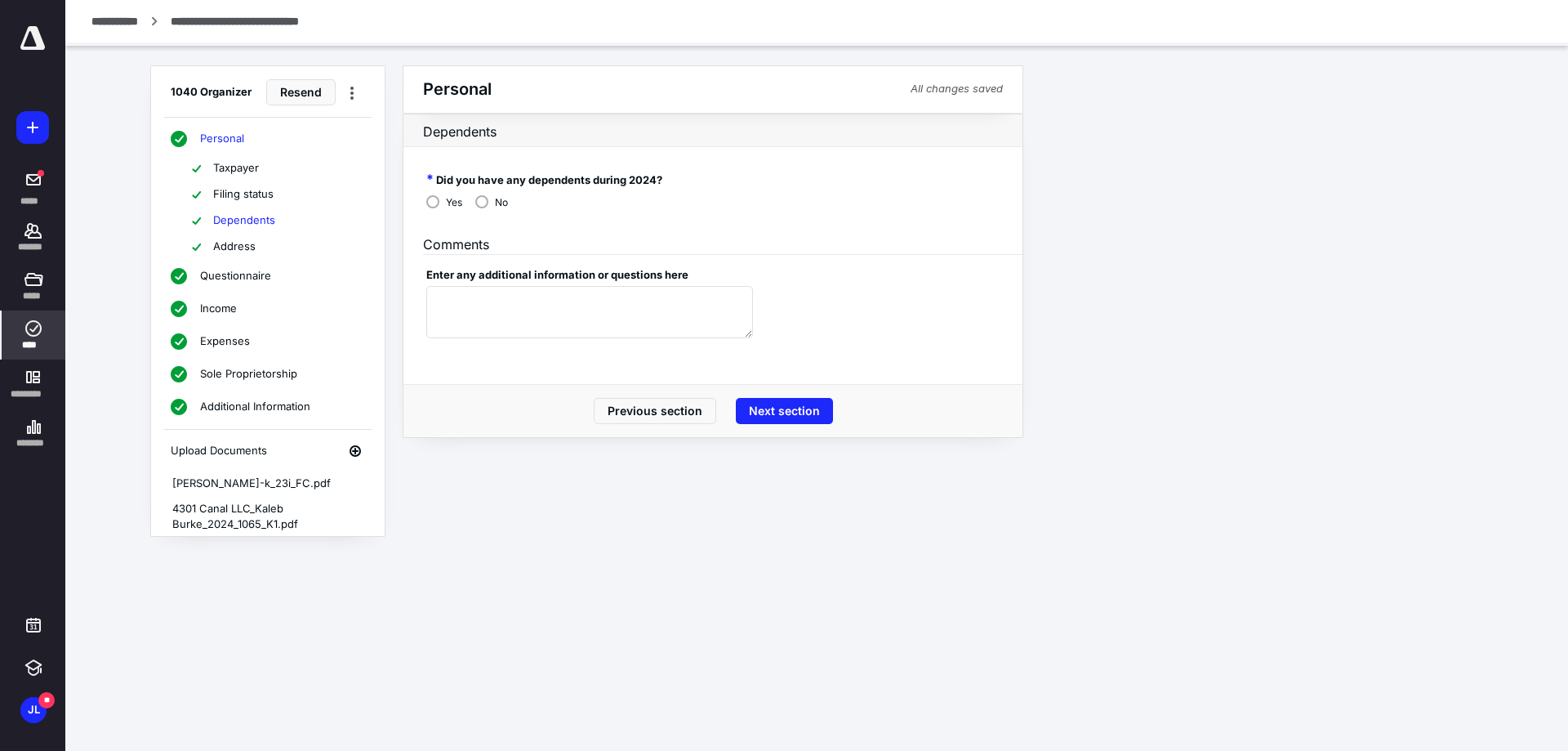 click on "Did you have any dependents during 2024? Yes No Comments Enter any additional information or questions here" at bounding box center [713, 266] 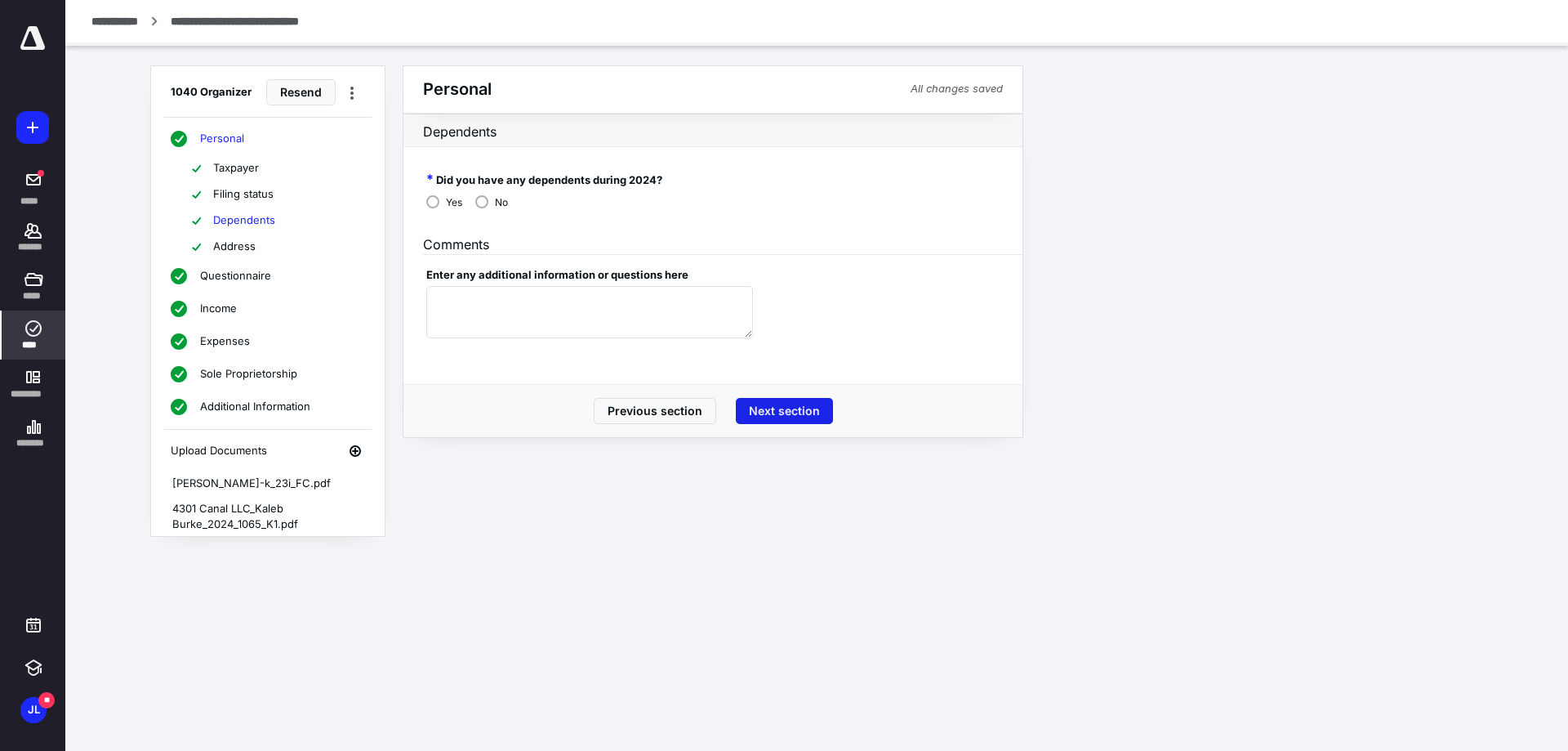click on "Next section" at bounding box center (784, 411) 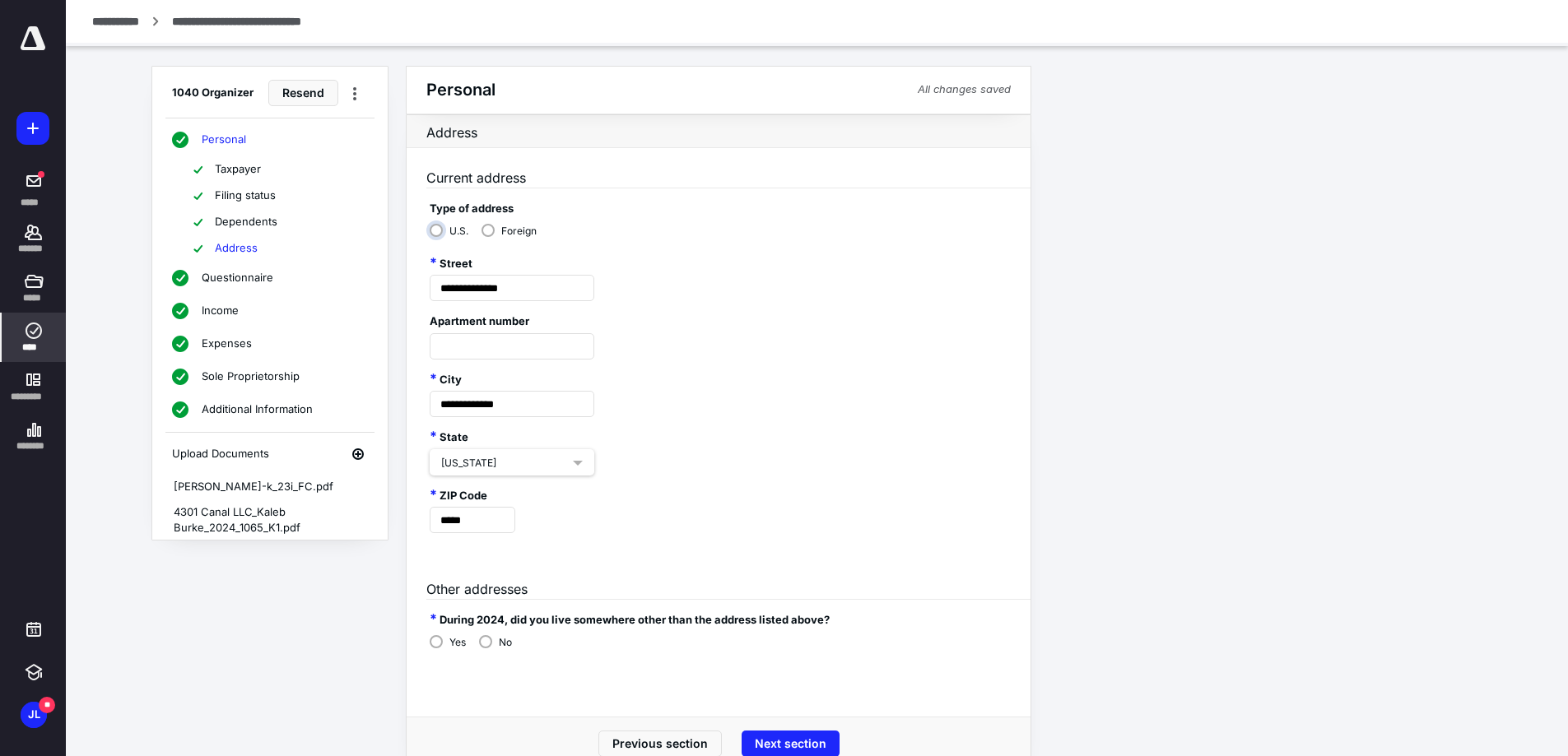 scroll, scrollTop: 35, scrollLeft: 0, axis: vertical 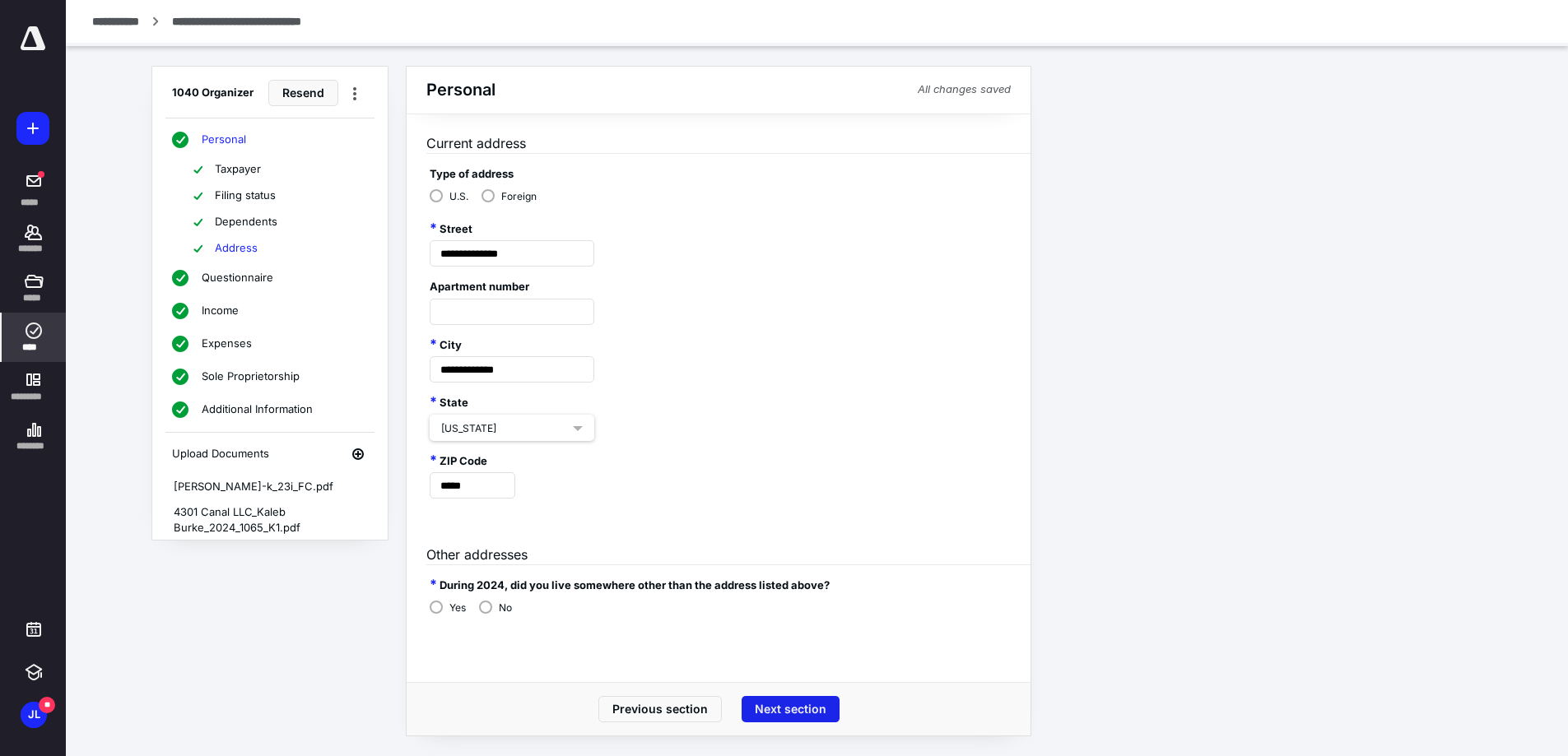 click on "Next section" at bounding box center (790, 709) 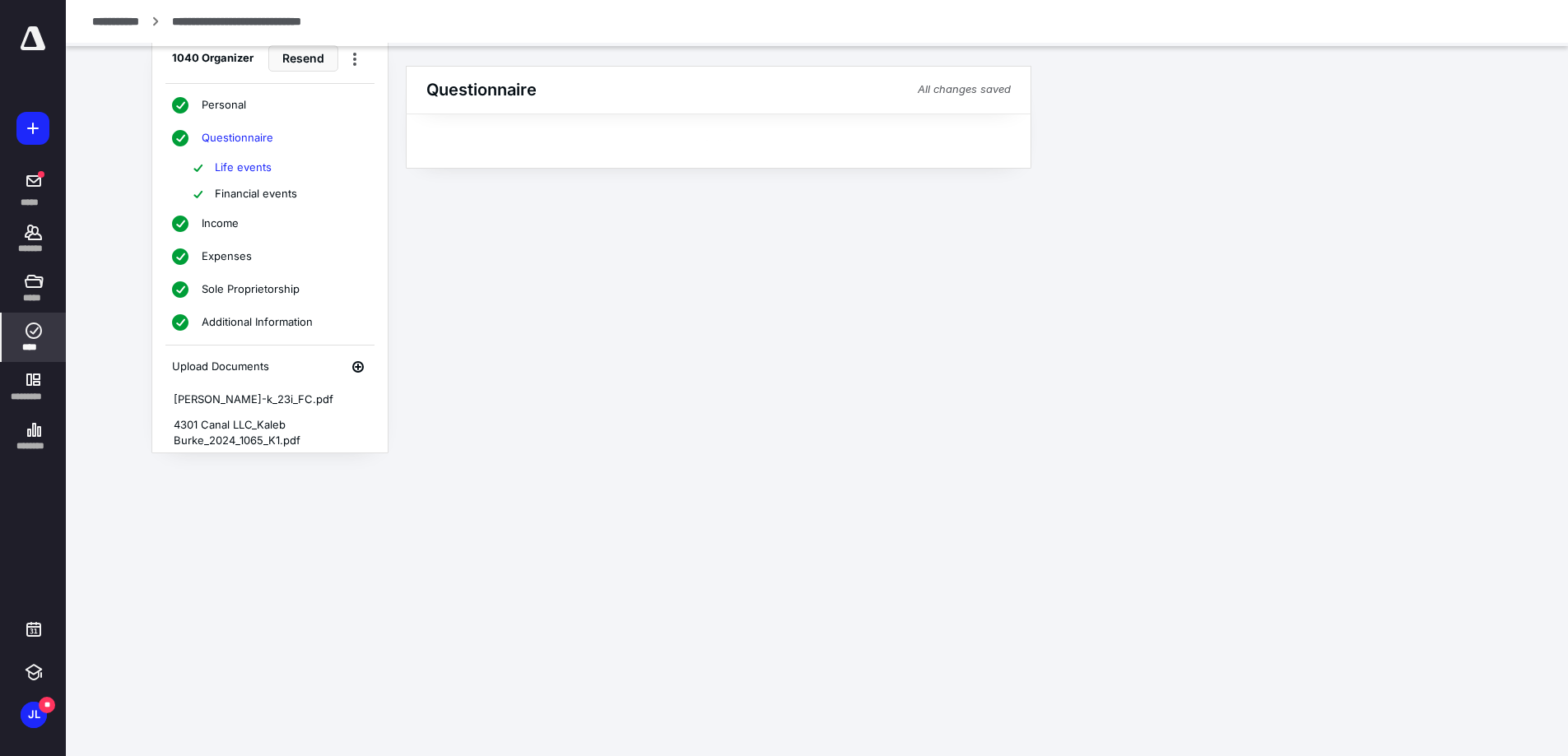scroll, scrollTop: 0, scrollLeft: 0, axis: both 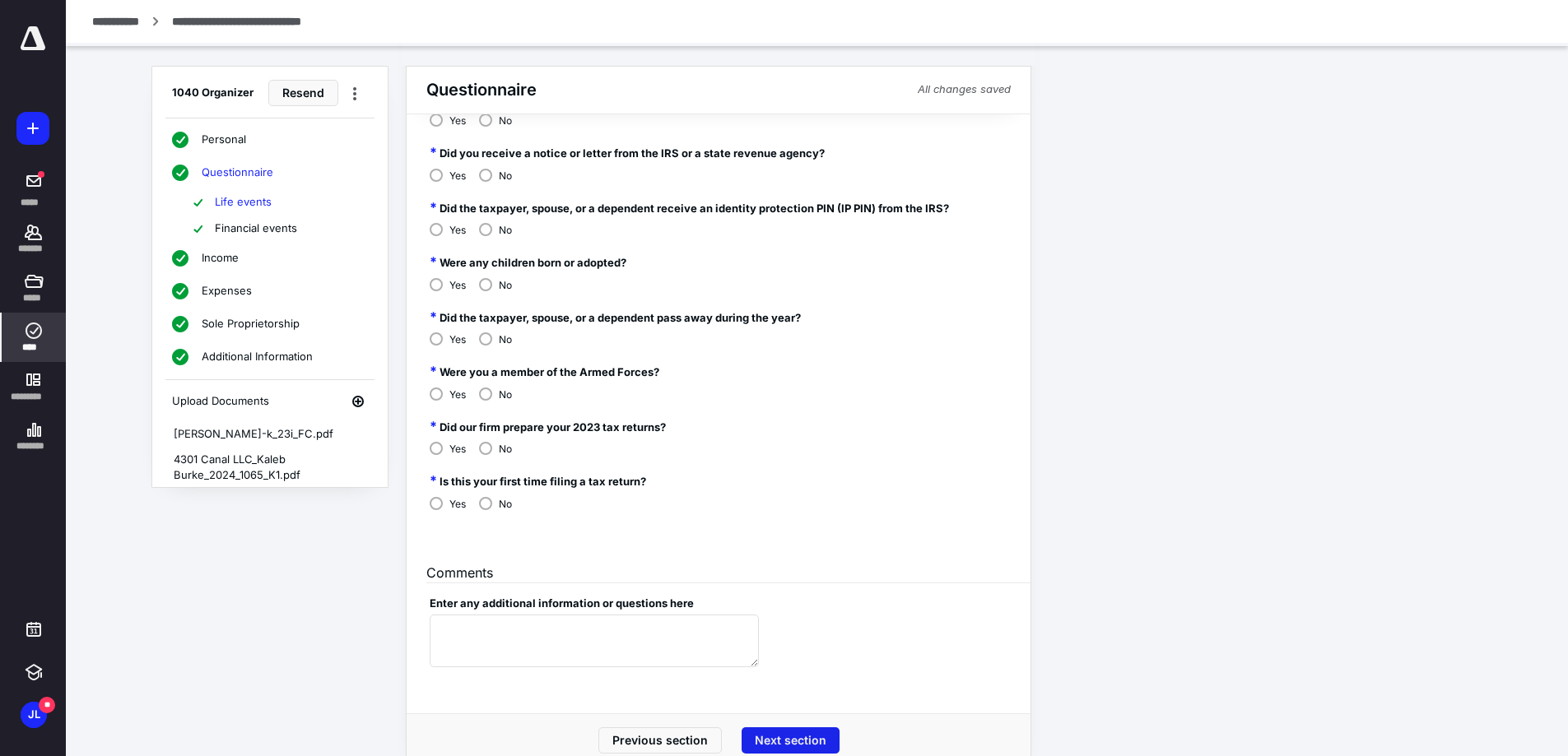 click on "Next section" at bounding box center (790, 740) 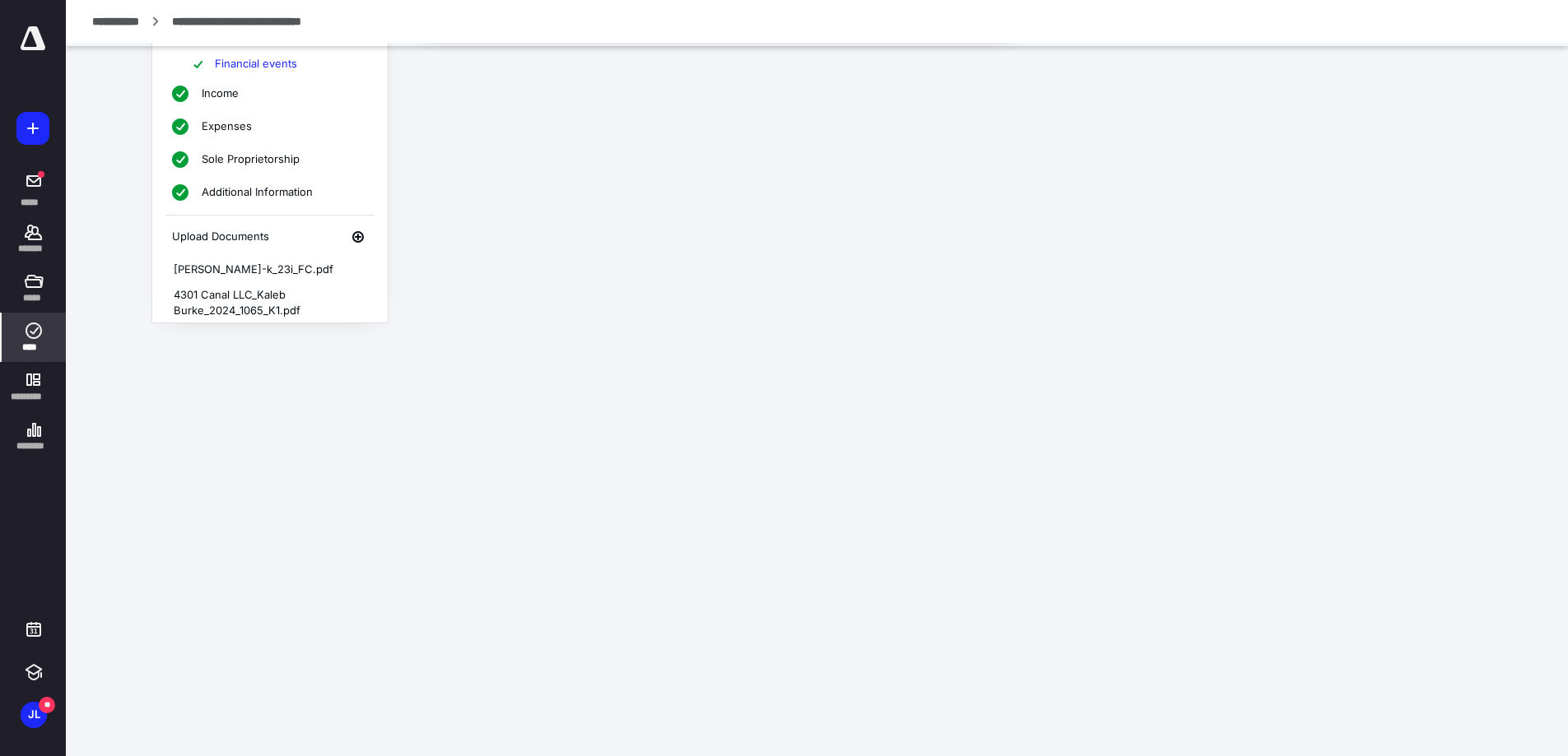 scroll, scrollTop: 0, scrollLeft: 0, axis: both 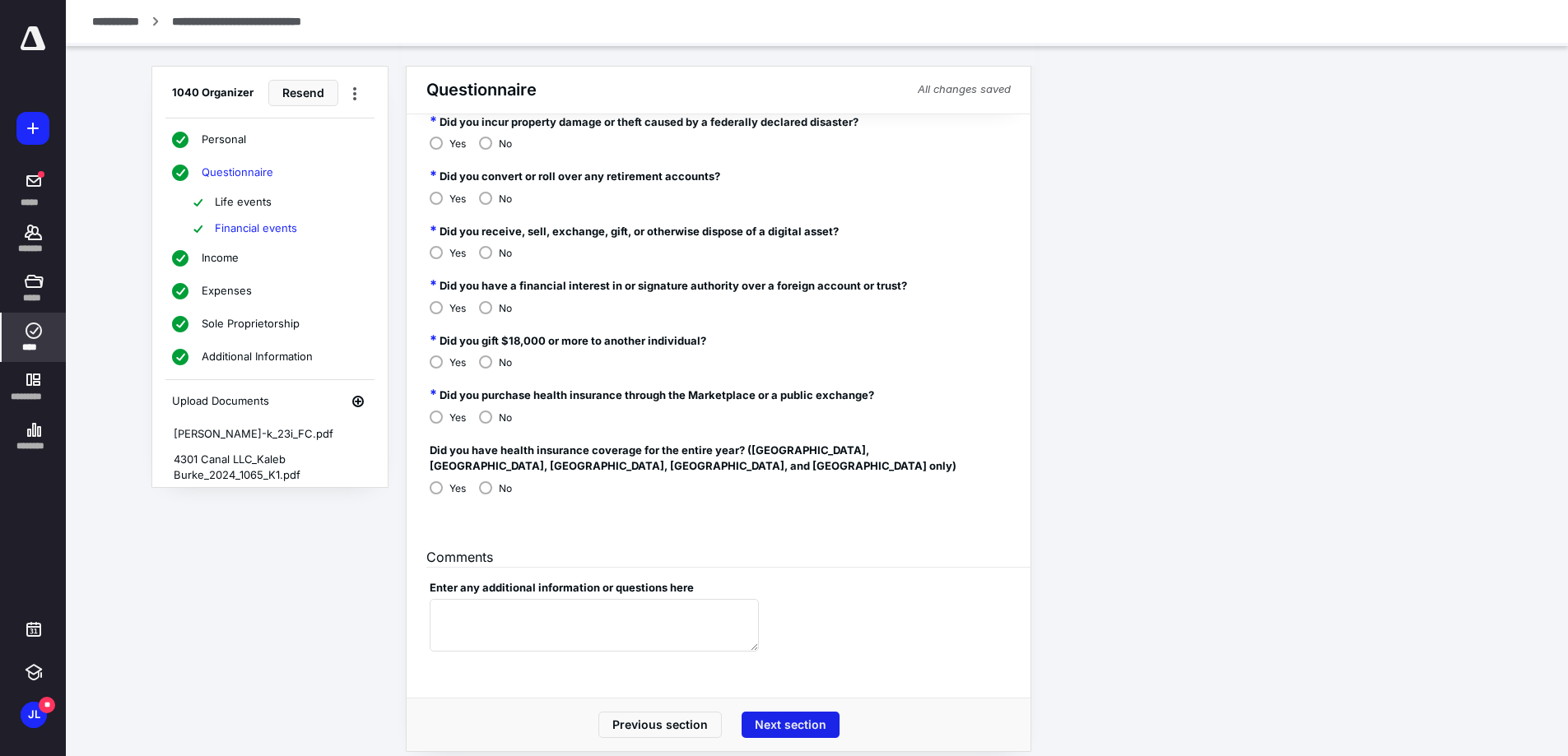 click on "Next section" at bounding box center (790, 725) 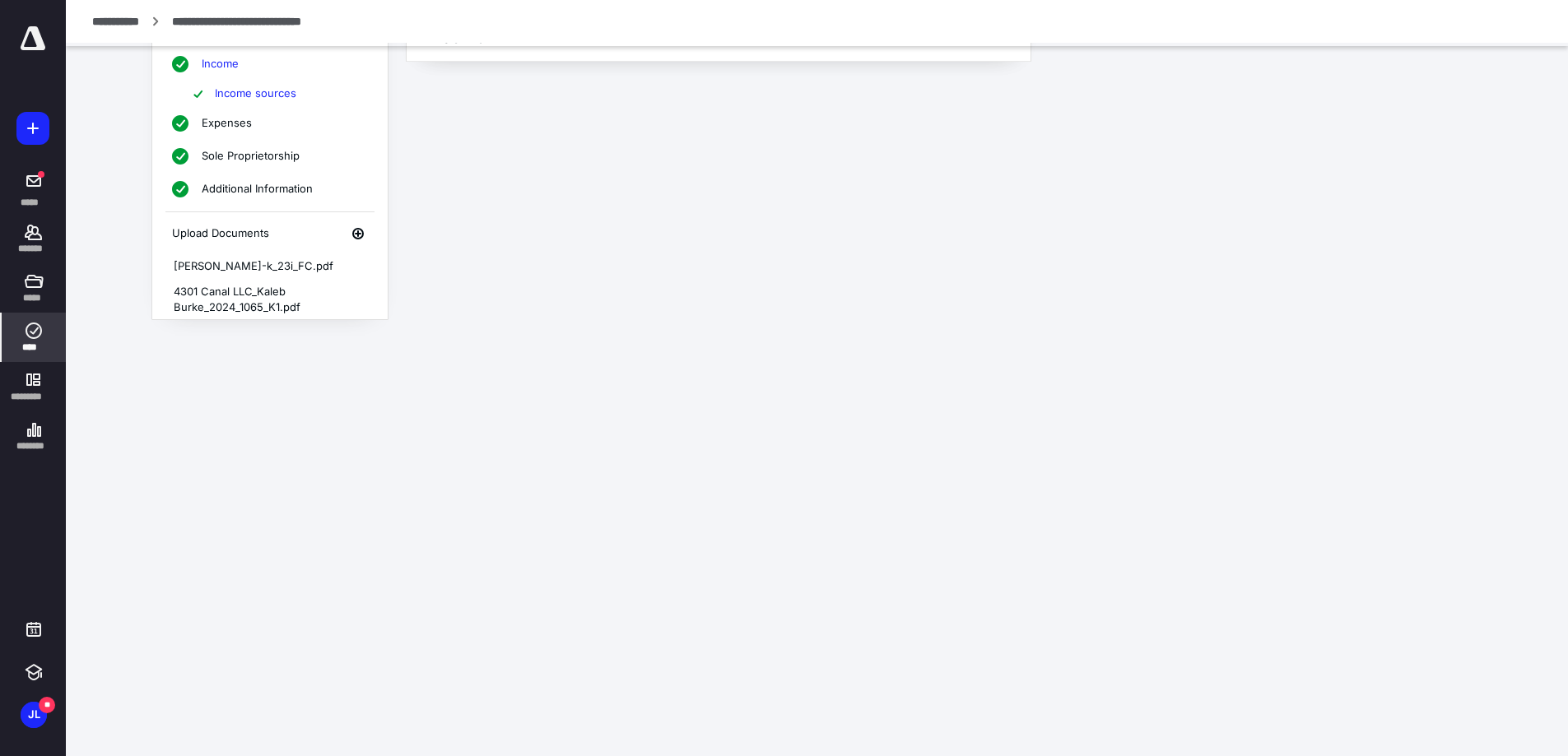 scroll, scrollTop: 0, scrollLeft: 0, axis: both 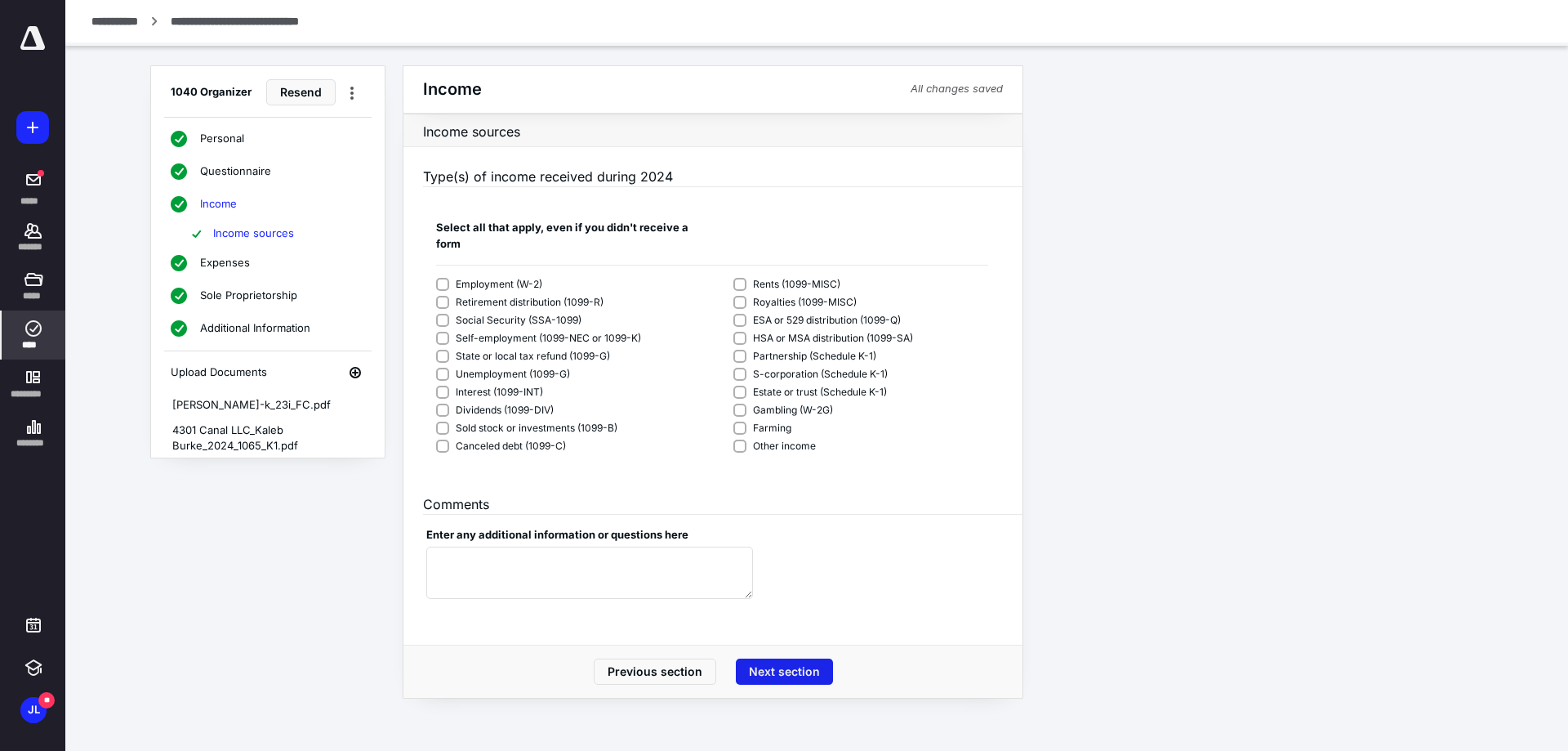 click on "Next section" at bounding box center [784, 672] 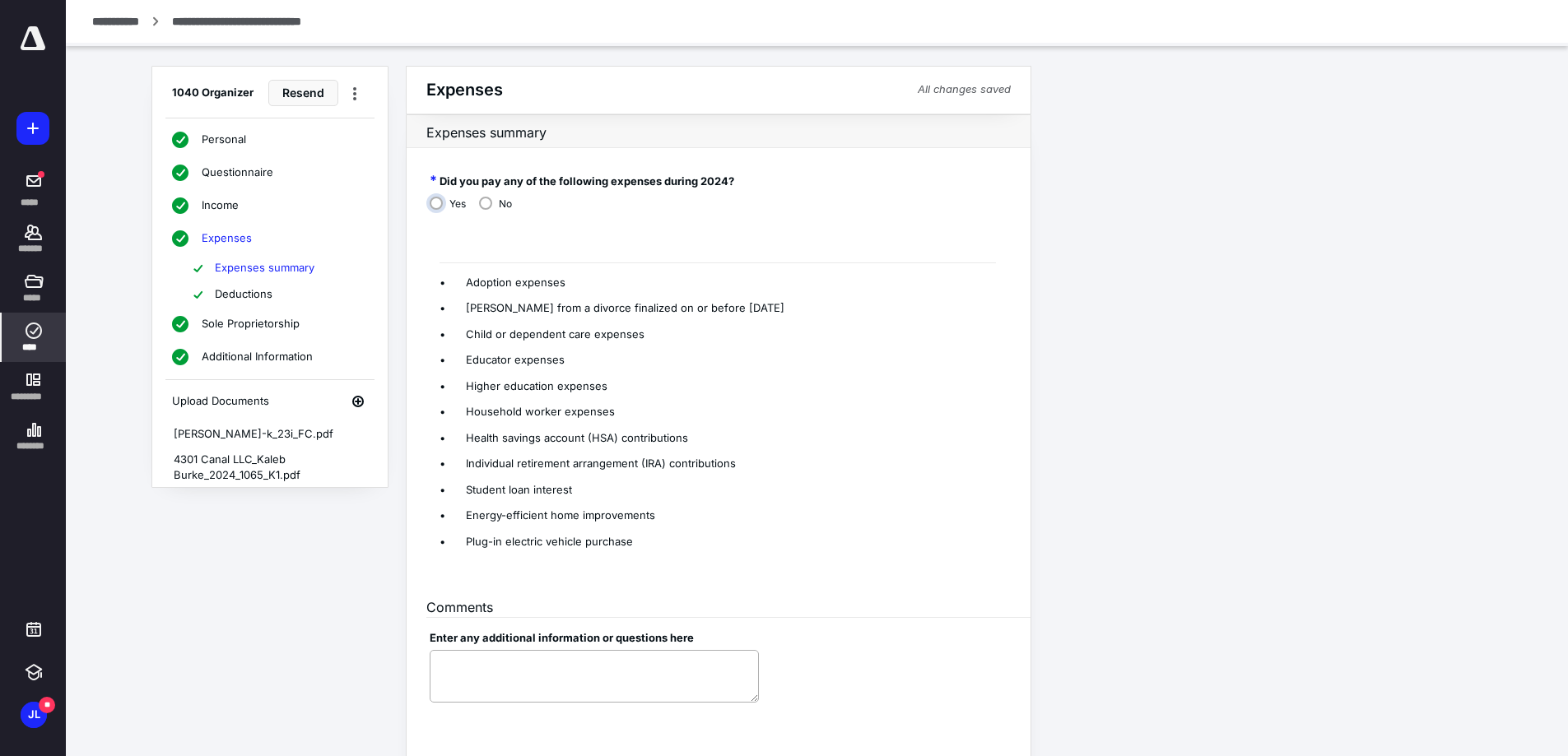scroll, scrollTop: 82, scrollLeft: 0, axis: vertical 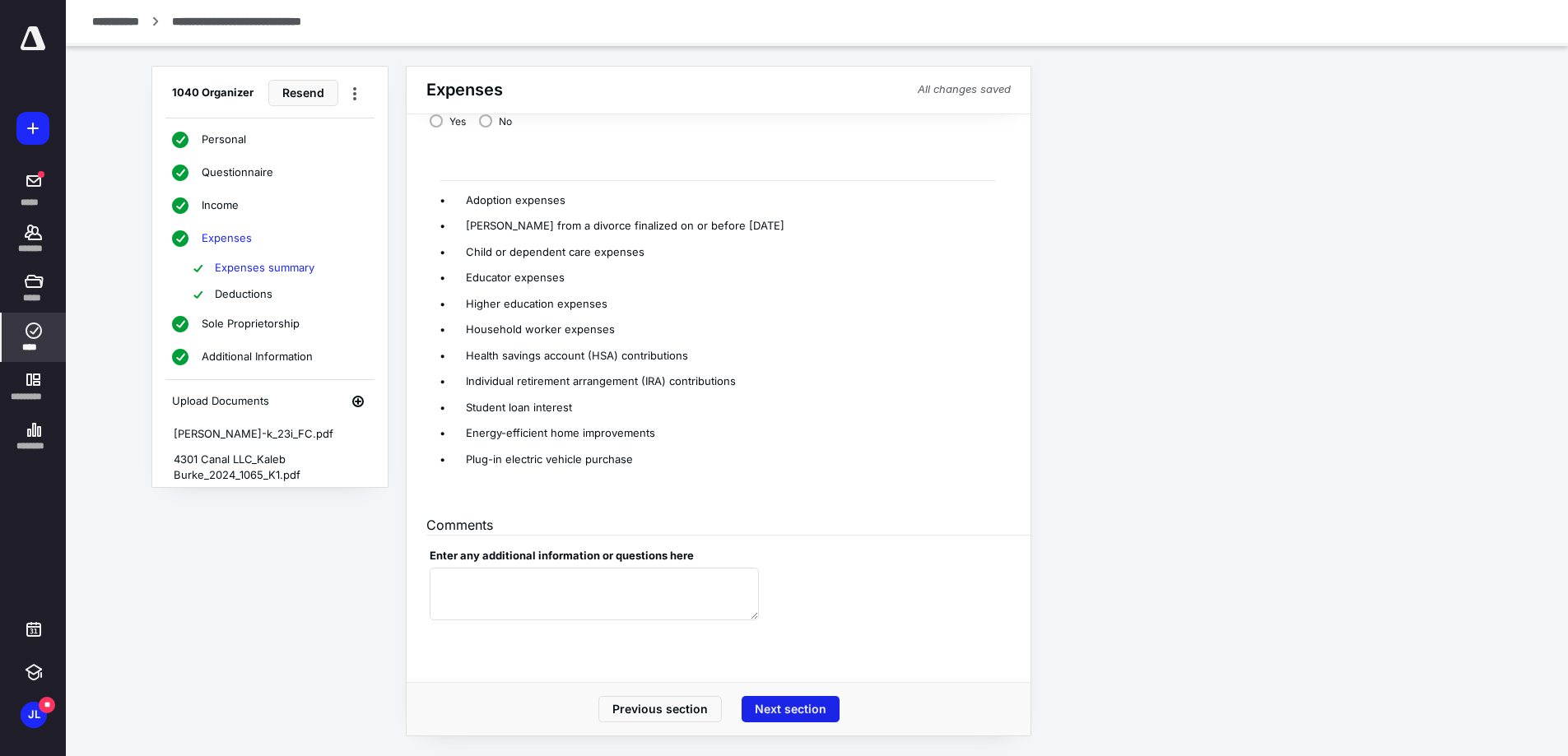 click on "Next section" at bounding box center [790, 709] 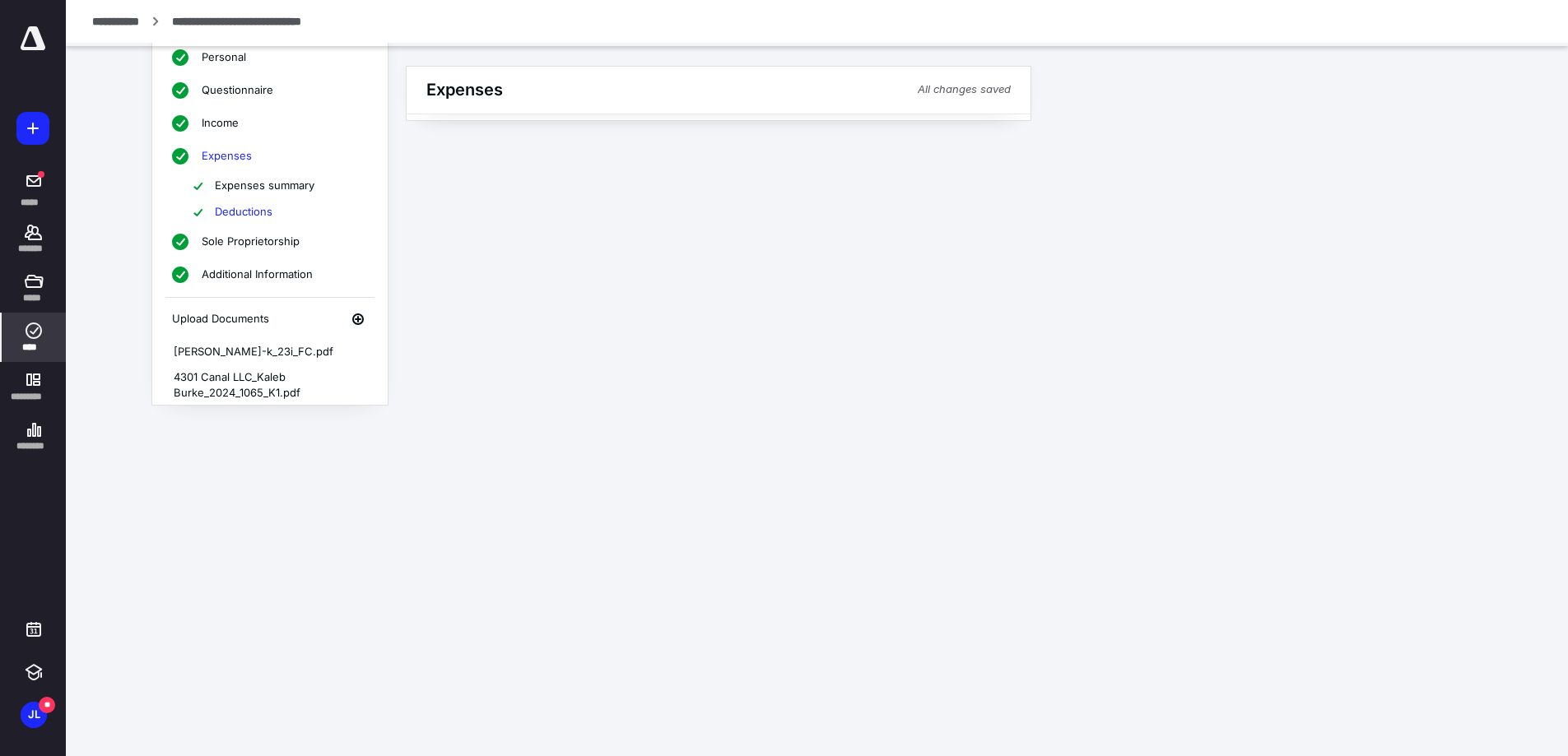 scroll, scrollTop: 0, scrollLeft: 0, axis: both 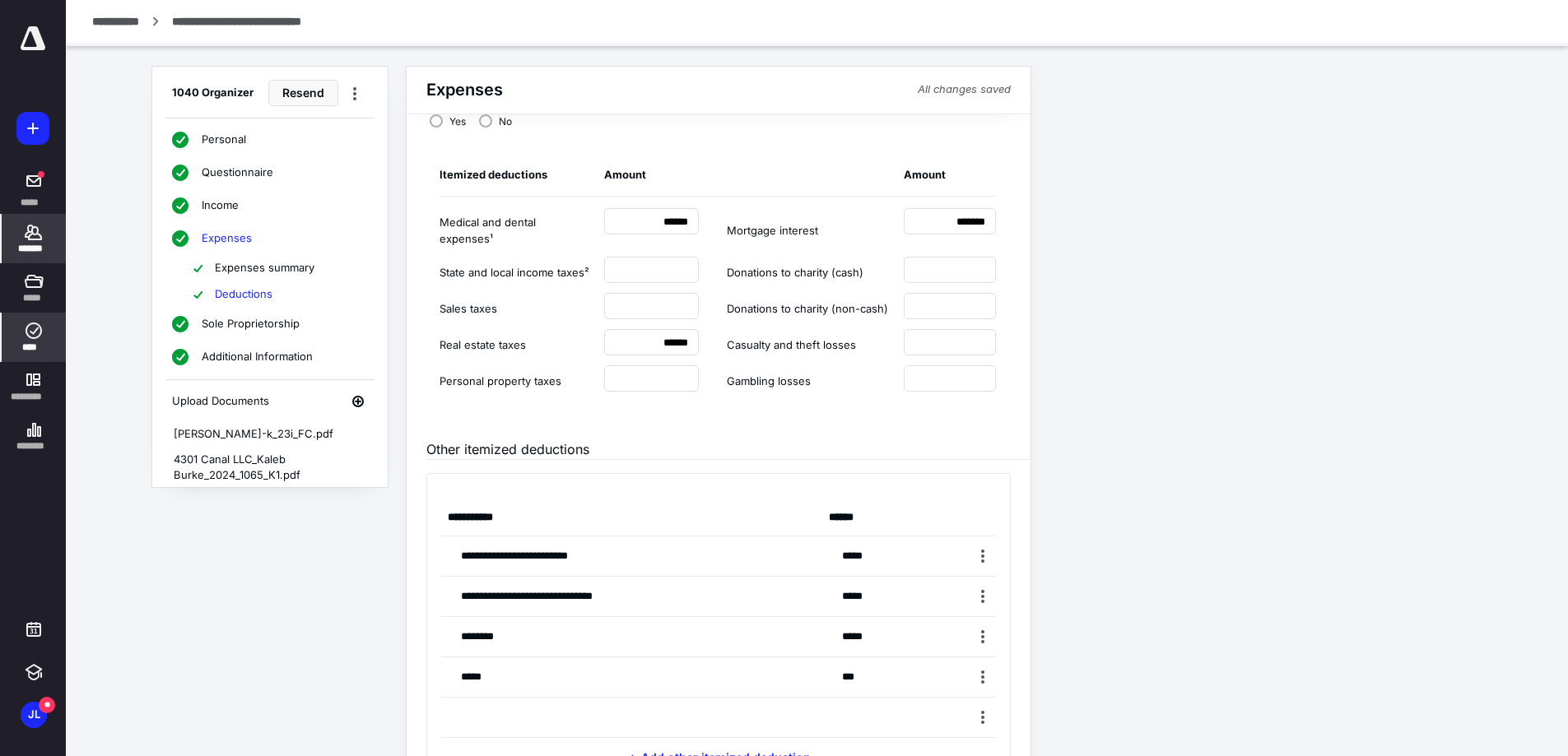 drag, startPoint x: 44, startPoint y: 235, endPoint x: 25, endPoint y: 243, distance: 20.615528 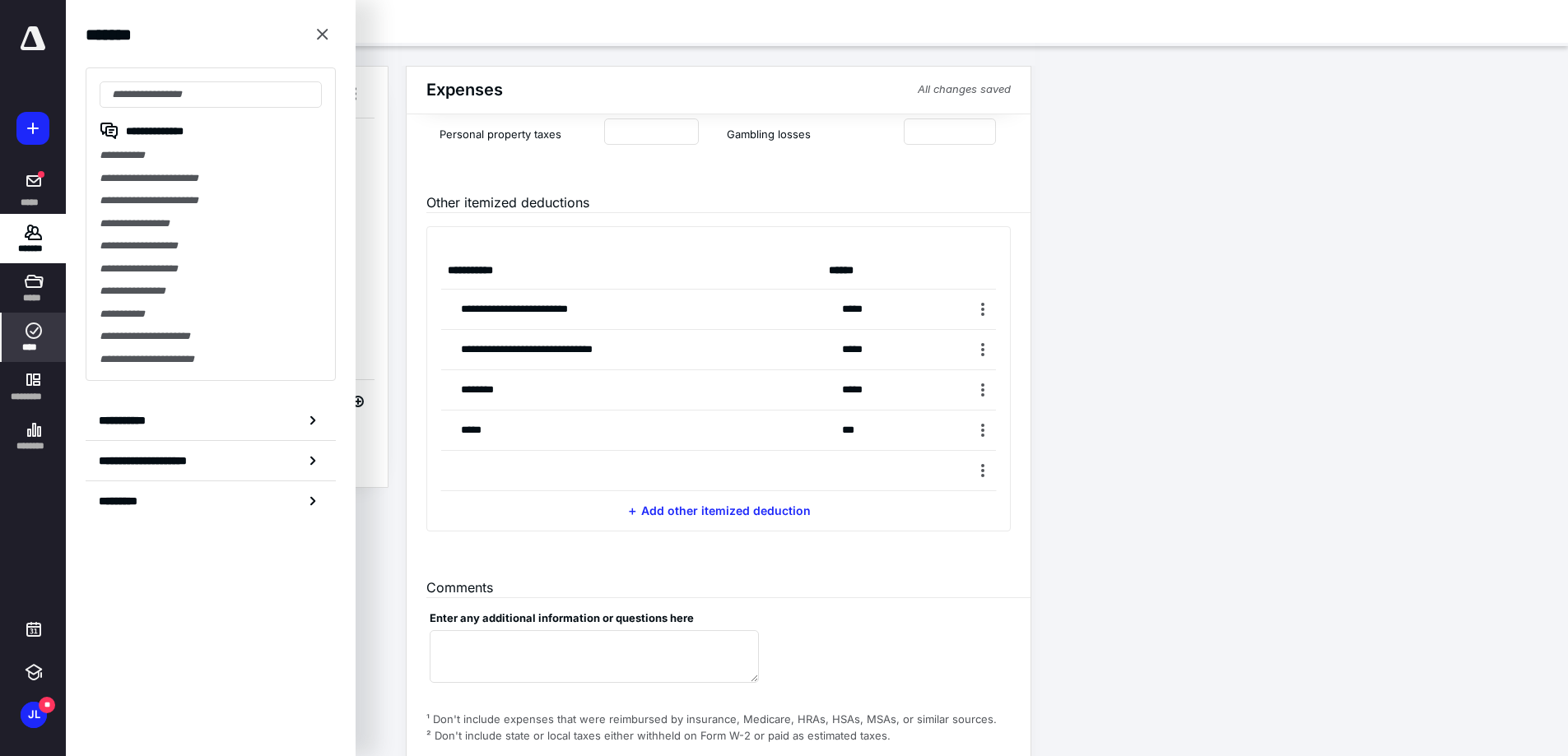 scroll, scrollTop: 411, scrollLeft: 0, axis: vertical 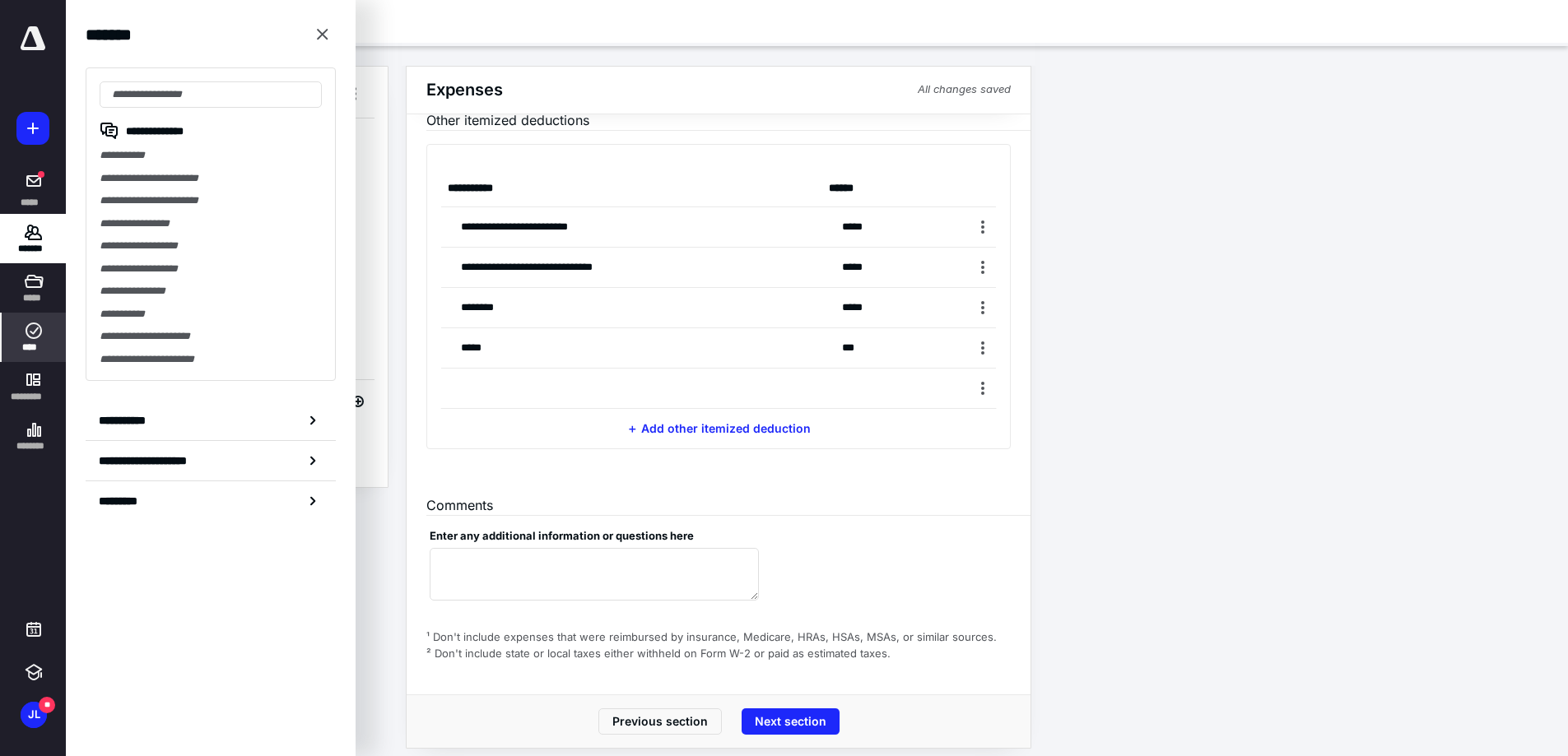 click on "**********" at bounding box center [817, 202] 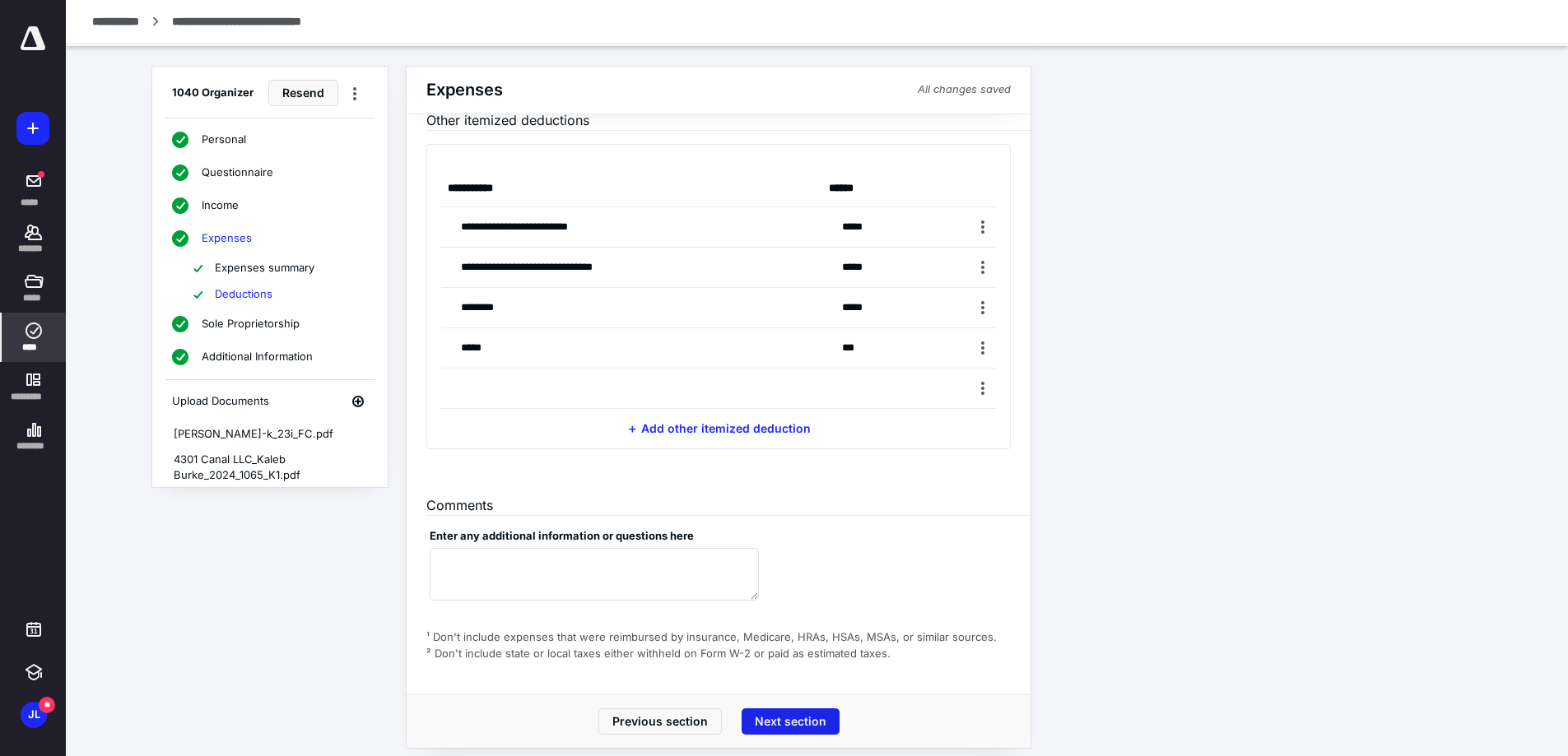 click on "Next section" at bounding box center (790, 721) 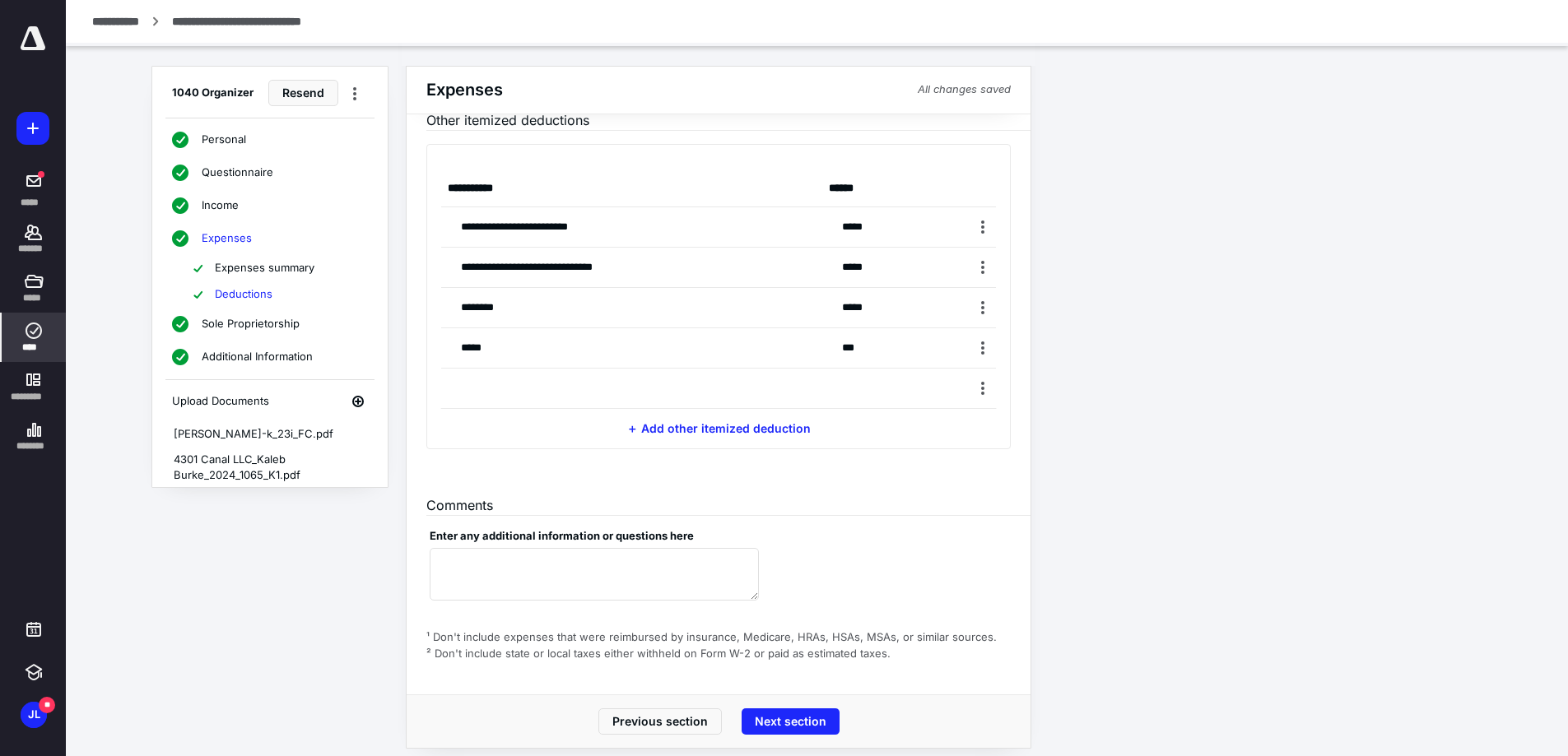 scroll, scrollTop: 0, scrollLeft: 0, axis: both 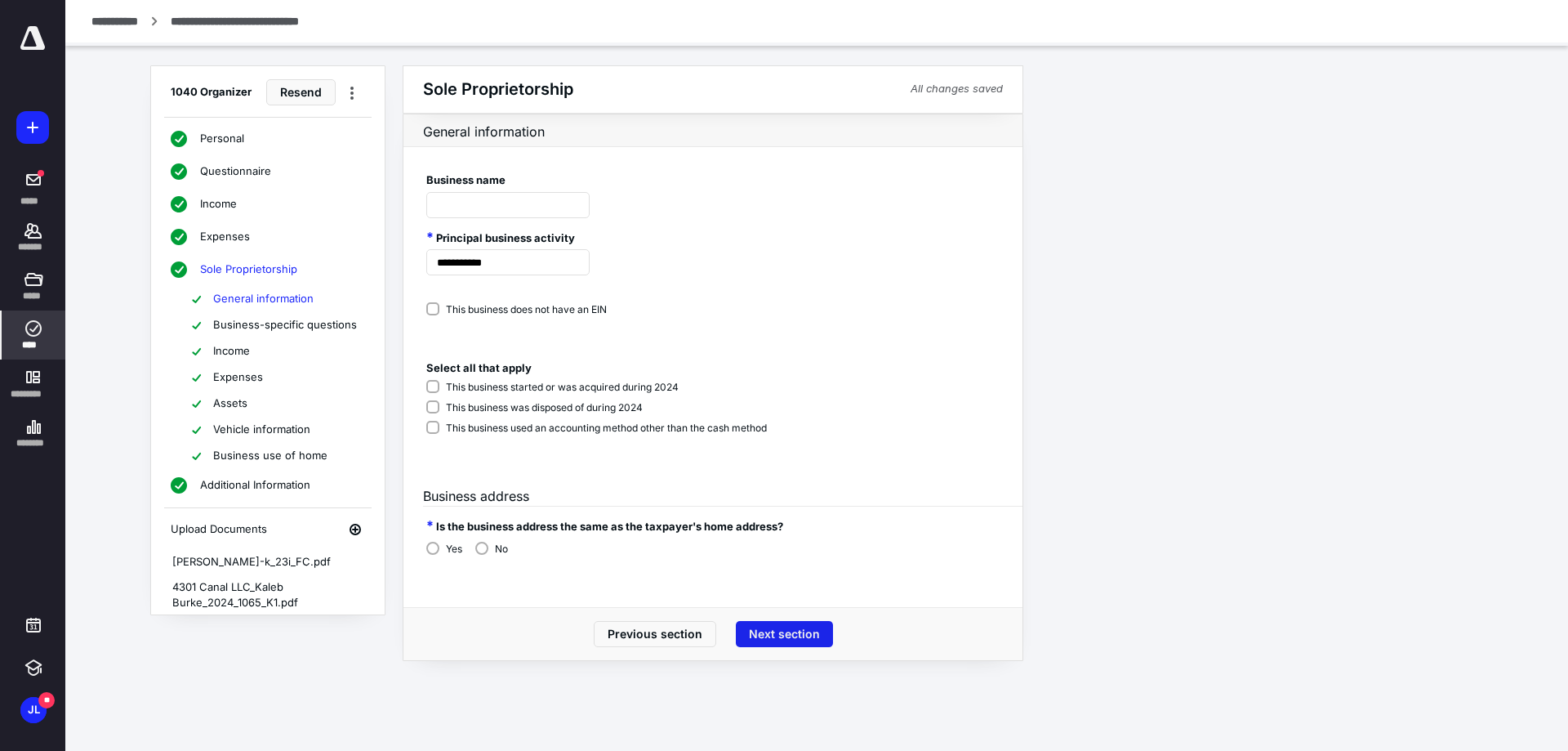 click on "Next section" at bounding box center [784, 634] 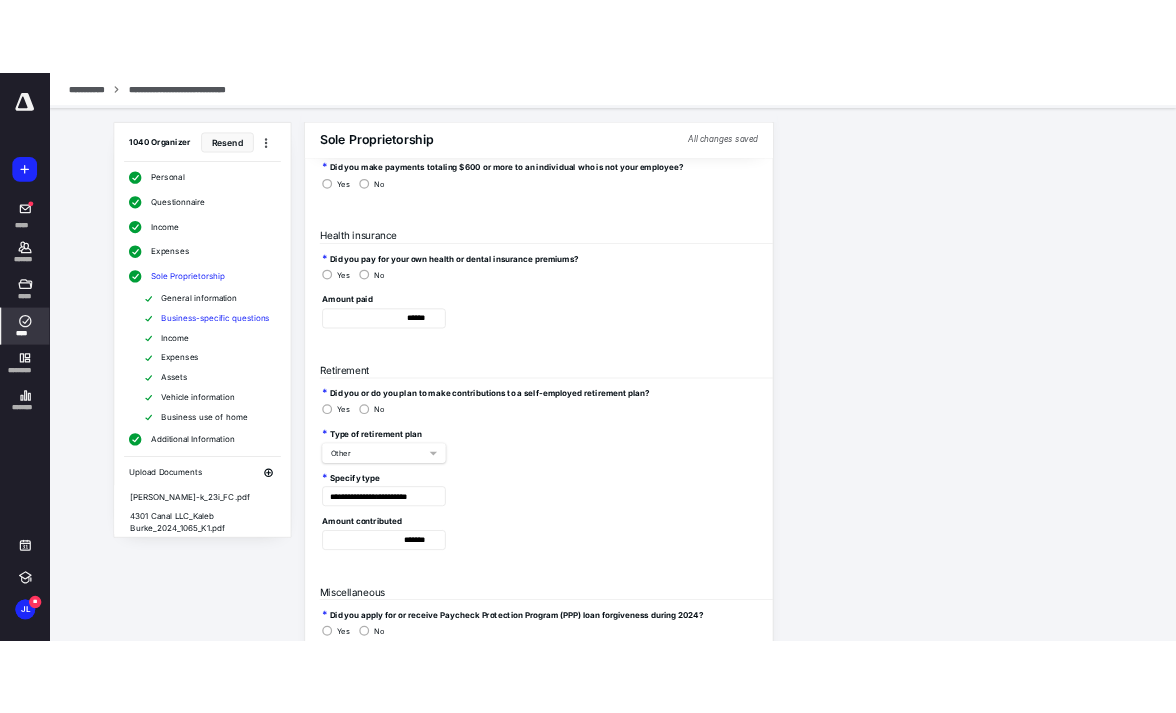 scroll, scrollTop: 200, scrollLeft: 0, axis: vertical 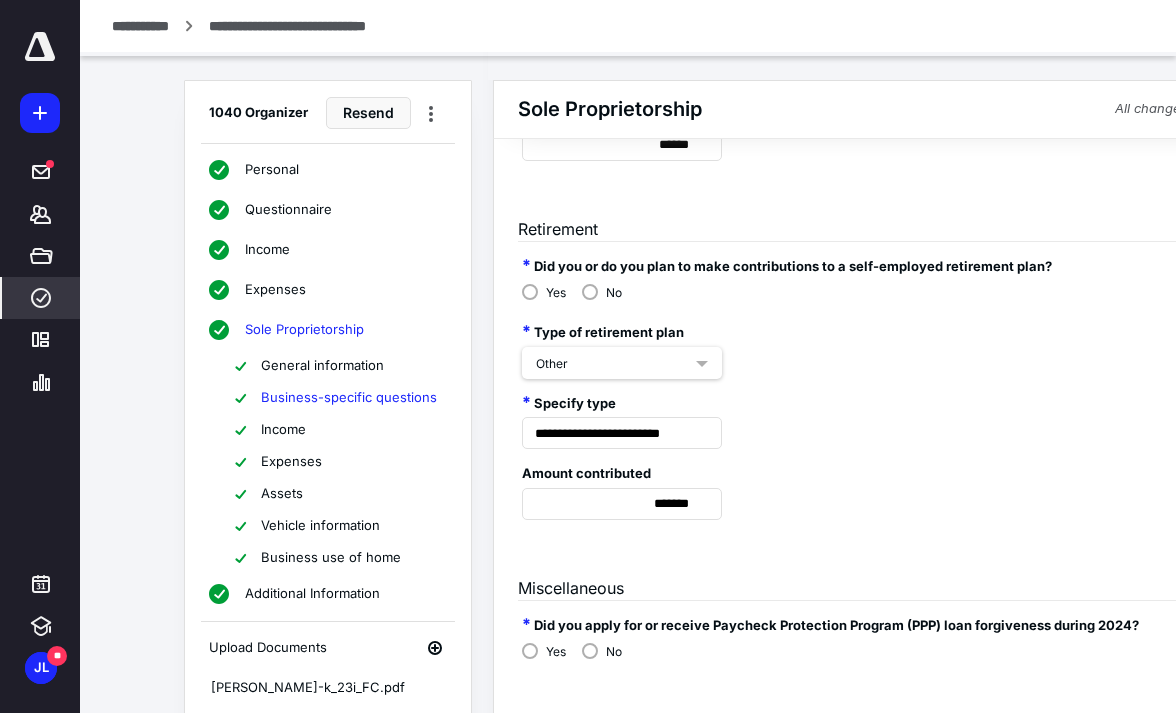 click on "Other" at bounding box center [614, 364] 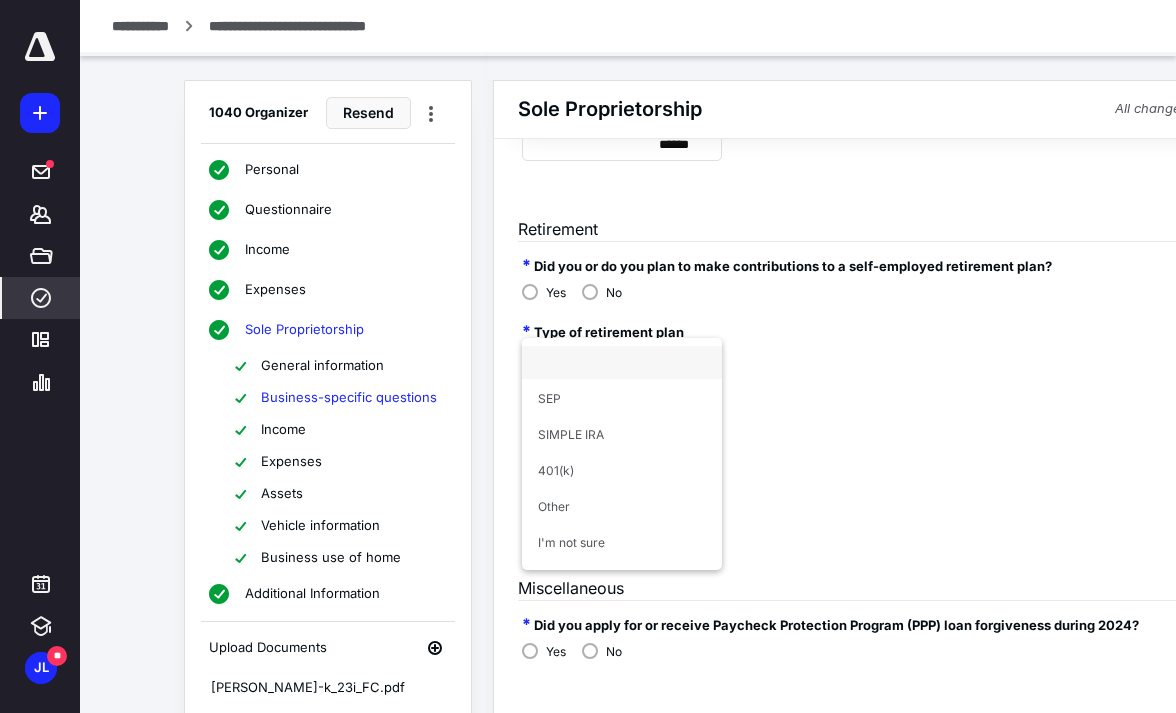 click on "Type of retirement plan Other null SEP SIMPLE IRA 401(k) Other I'm not sure" at bounding box center (873, 343) 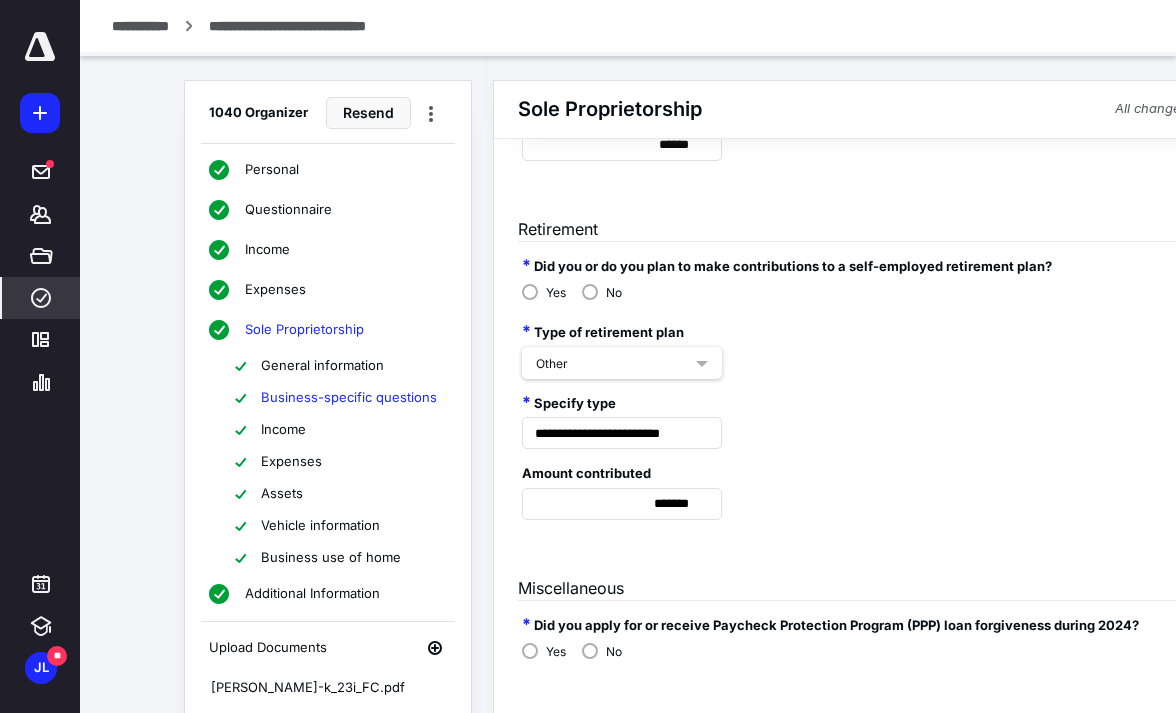 scroll, scrollTop: 453, scrollLeft: 0, axis: vertical 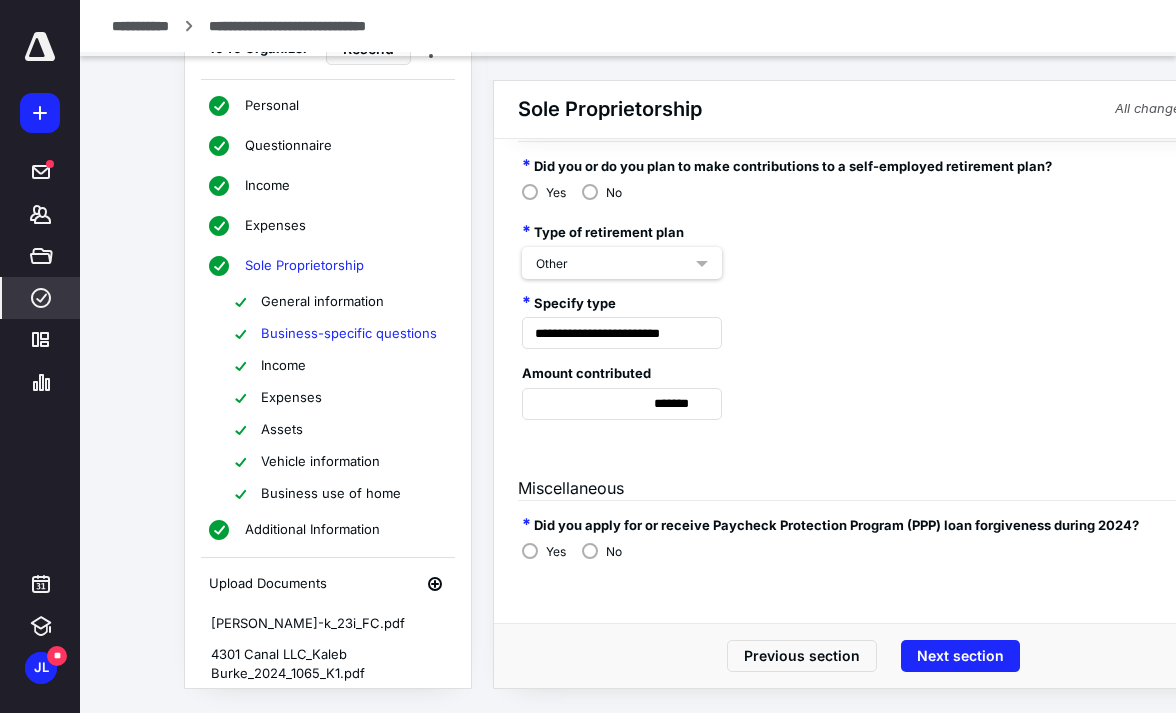 drag, startPoint x: 973, startPoint y: 664, endPoint x: 966, endPoint y: 614, distance: 50.48762 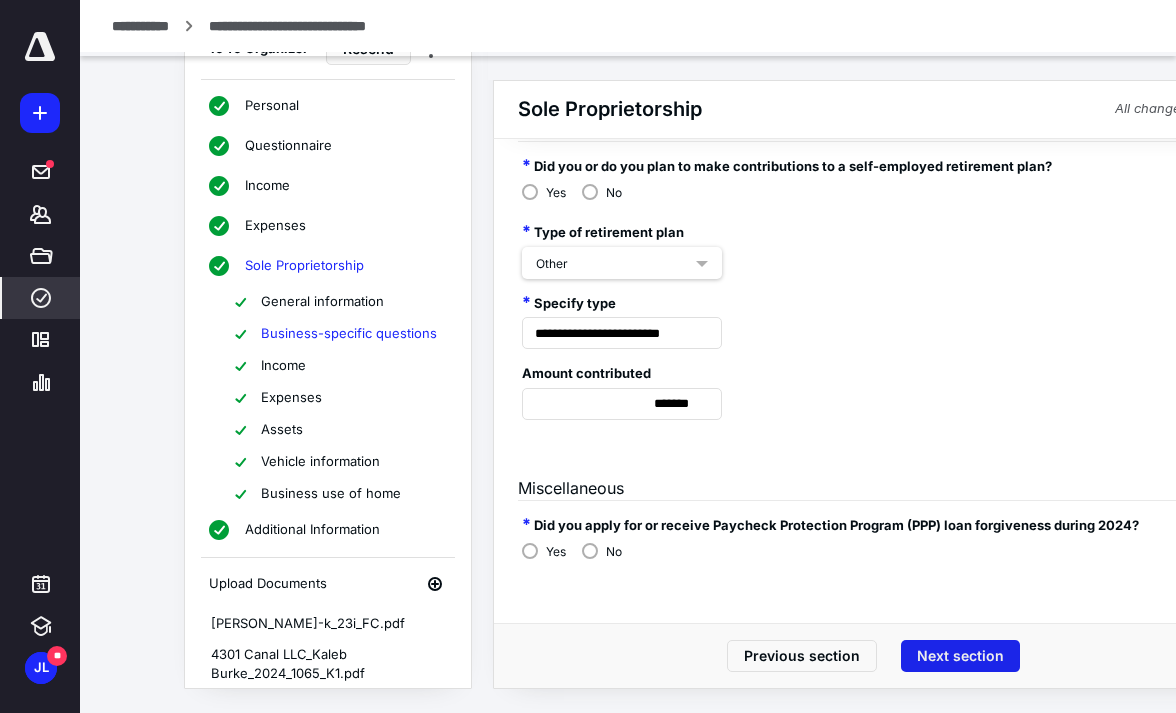 click on "Next section" at bounding box center [960, 656] 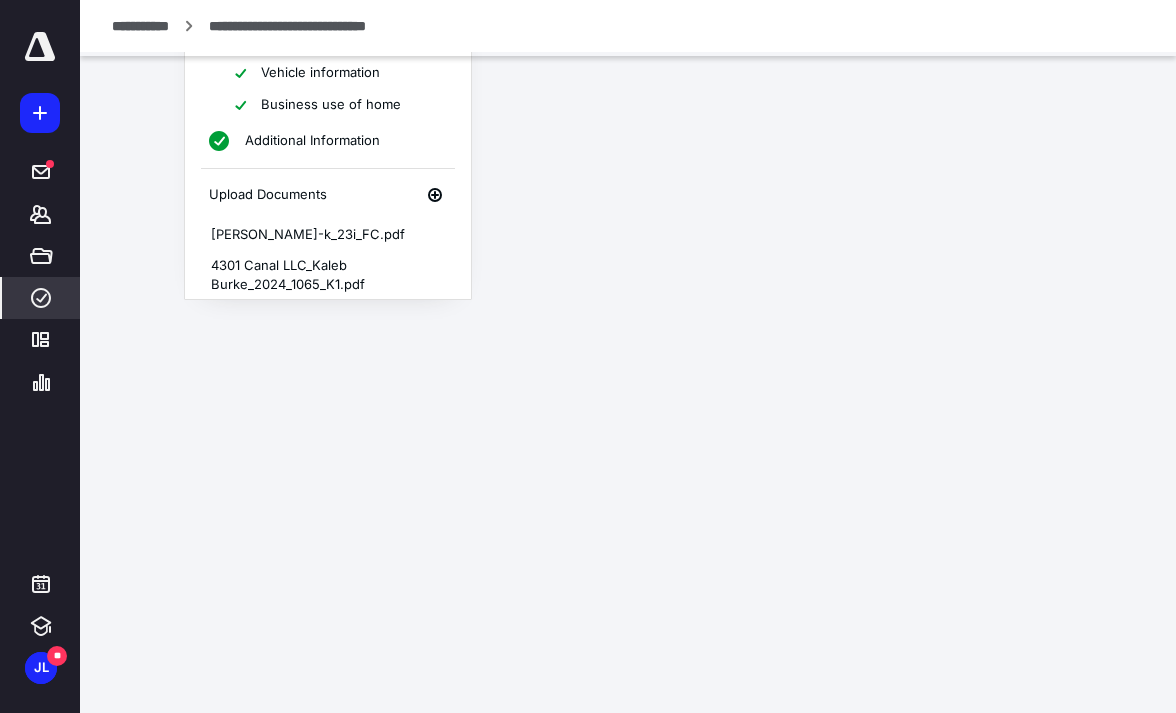 scroll, scrollTop: 64, scrollLeft: 0, axis: vertical 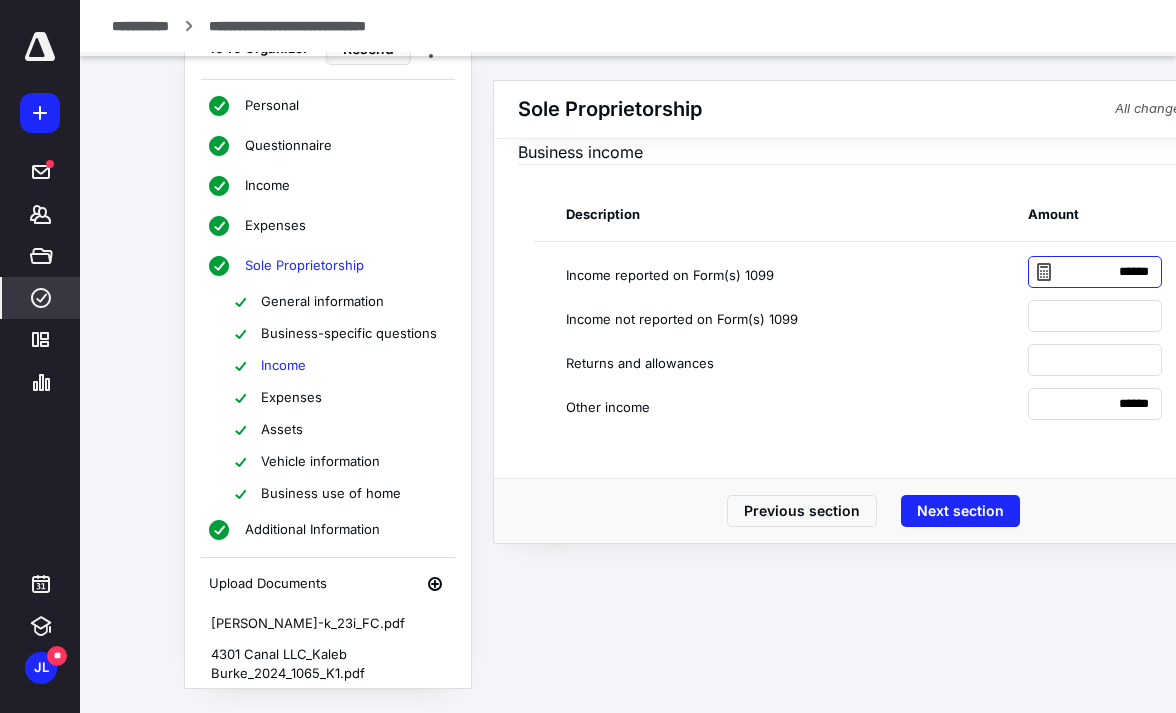 click on "******" at bounding box center (1095, 272) 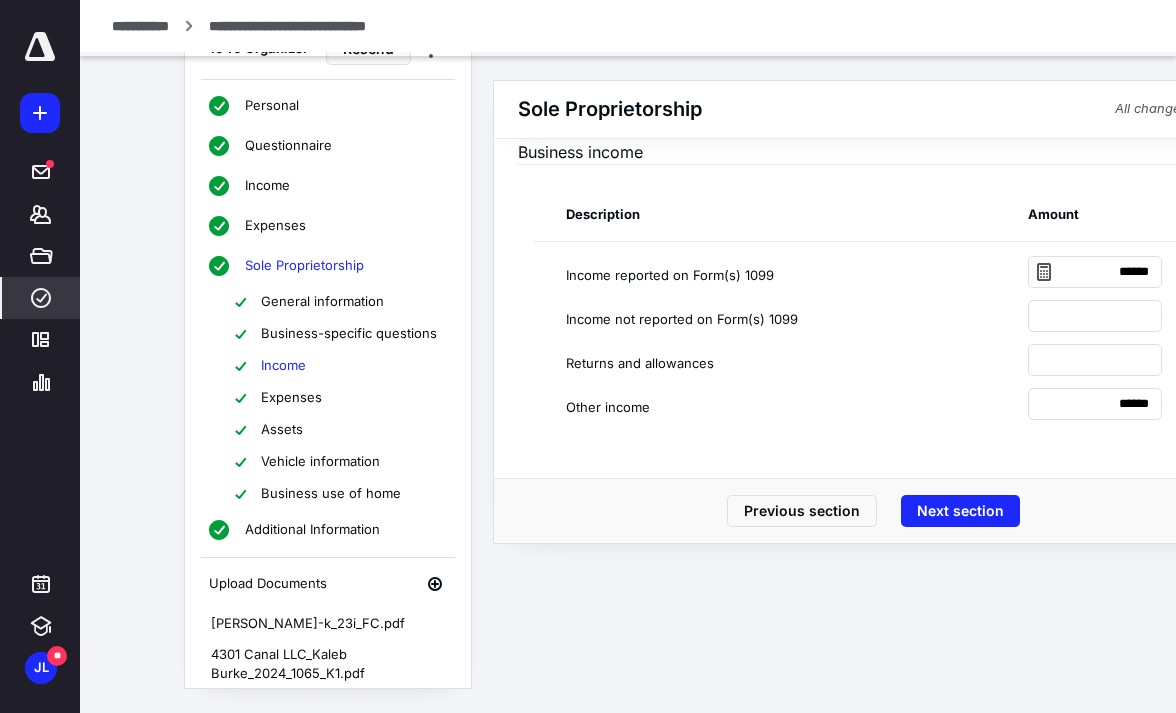type on "********" 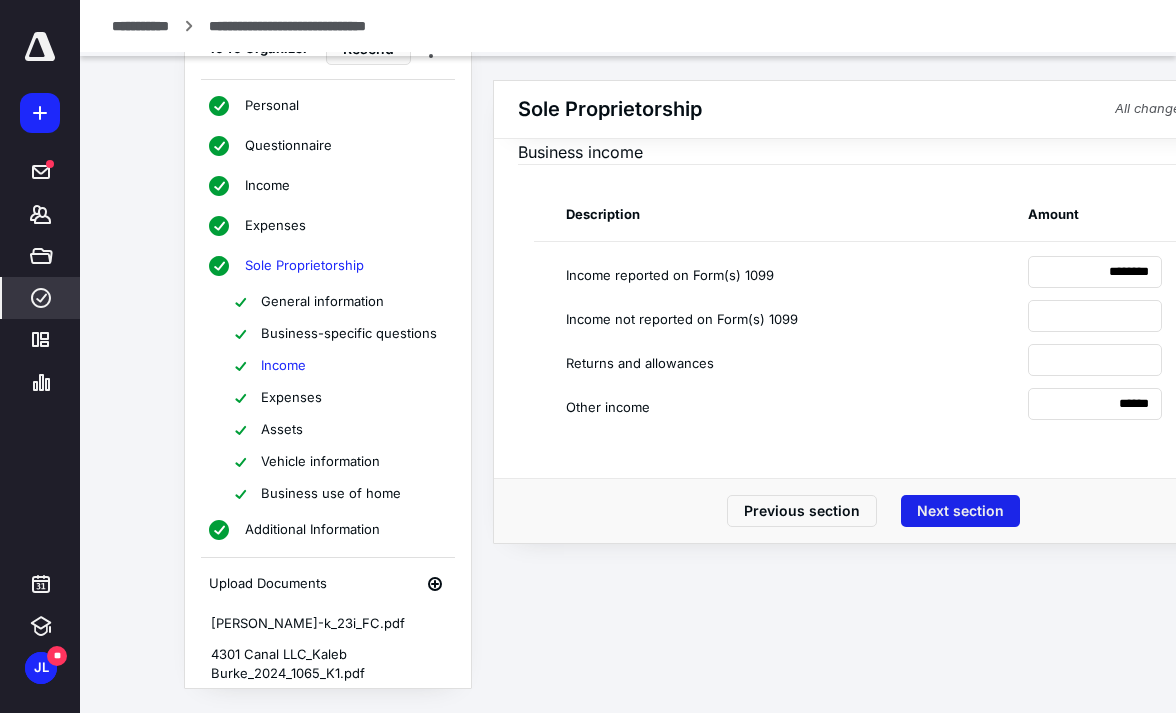 click on "Next section" at bounding box center (960, 511) 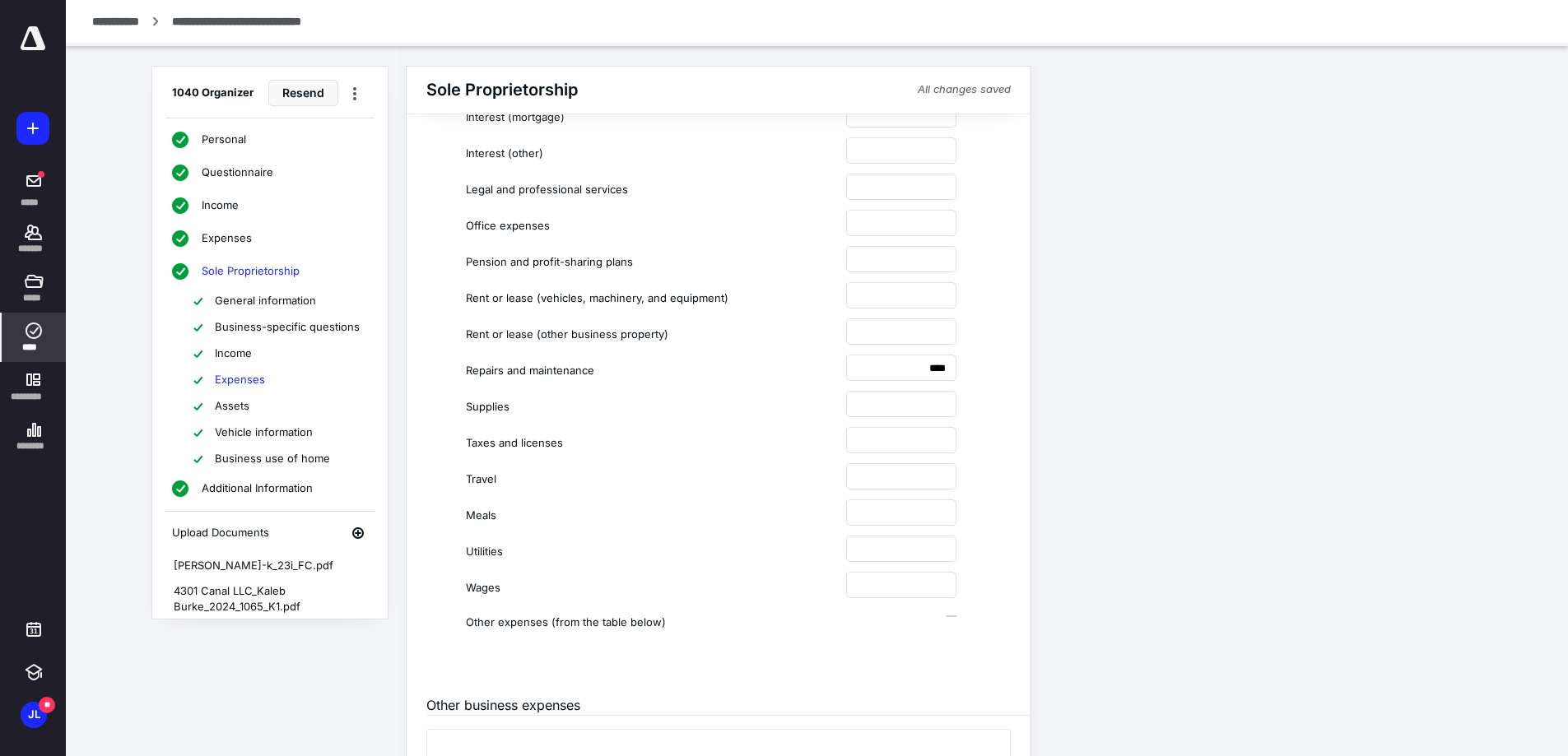 scroll, scrollTop: 694, scrollLeft: 0, axis: vertical 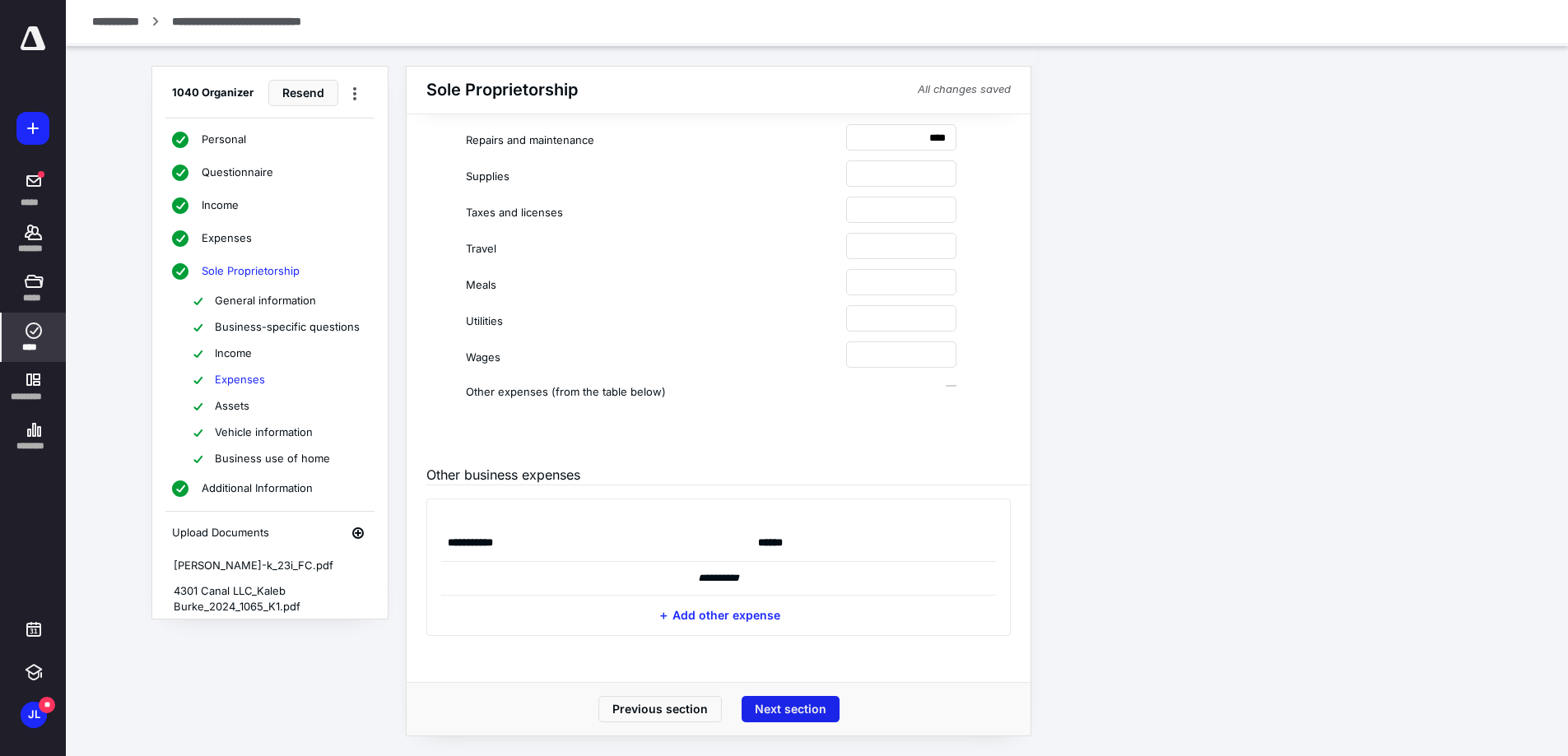 click on "Next section" at bounding box center (790, 709) 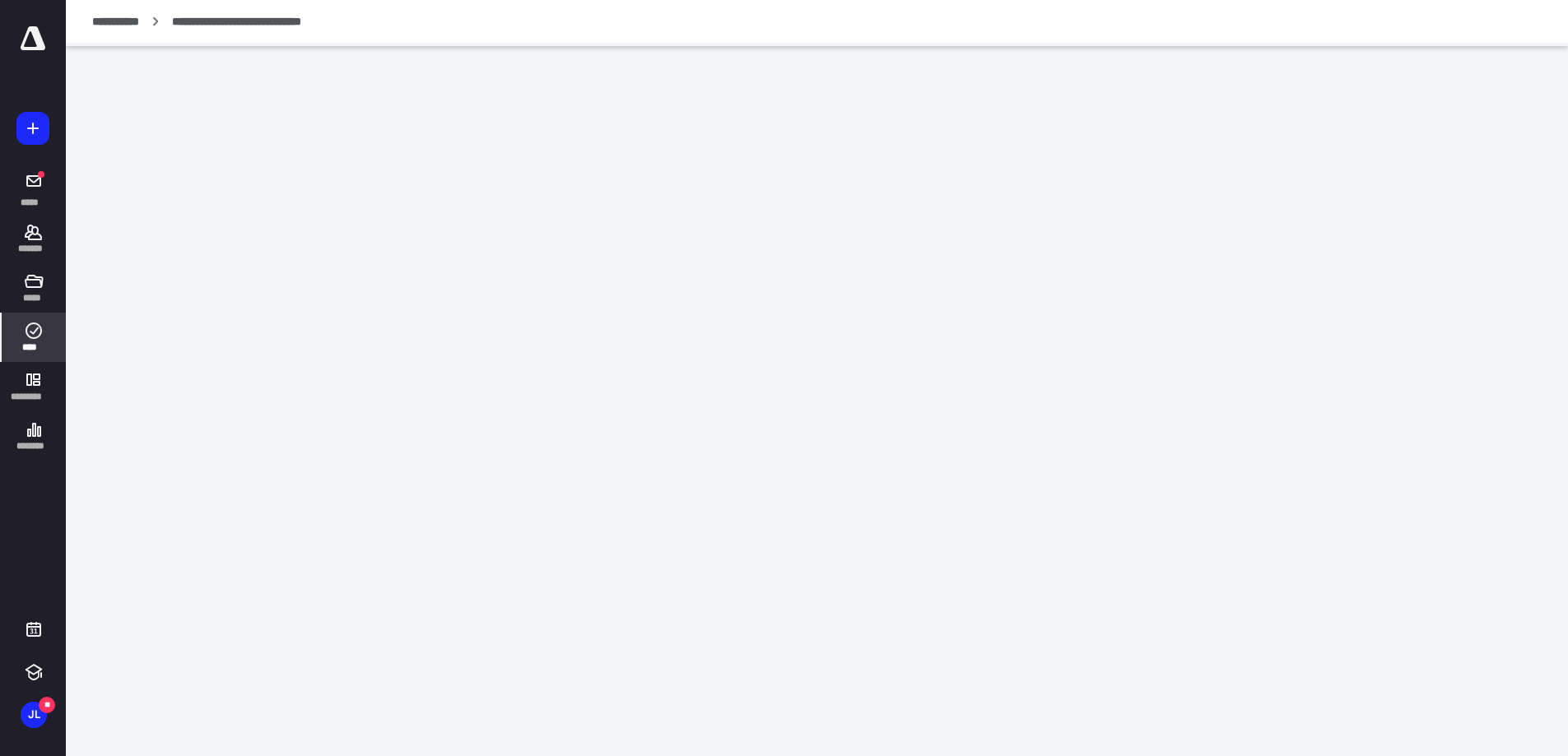 scroll, scrollTop: 0, scrollLeft: 0, axis: both 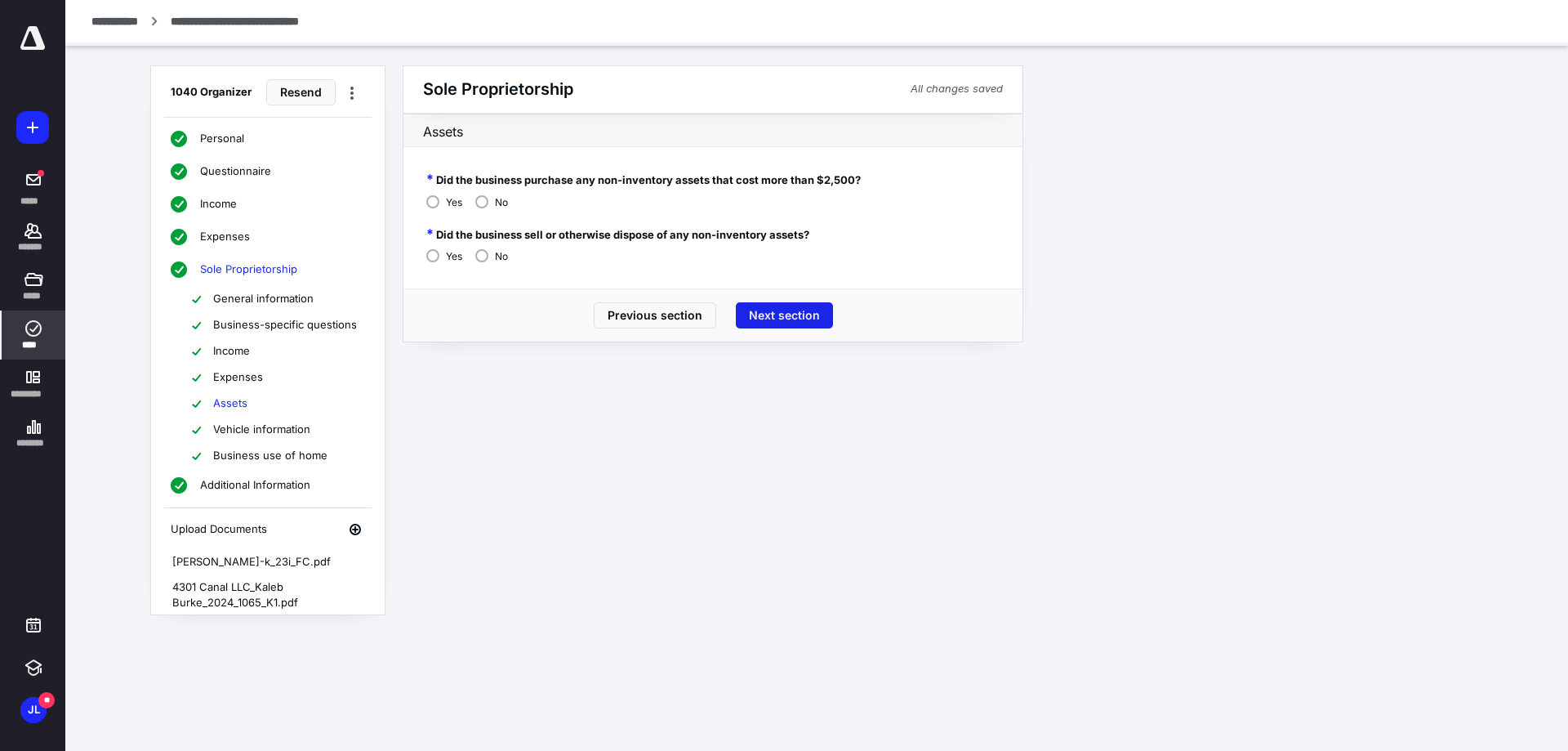 click on "Next section" at bounding box center (784, 315) 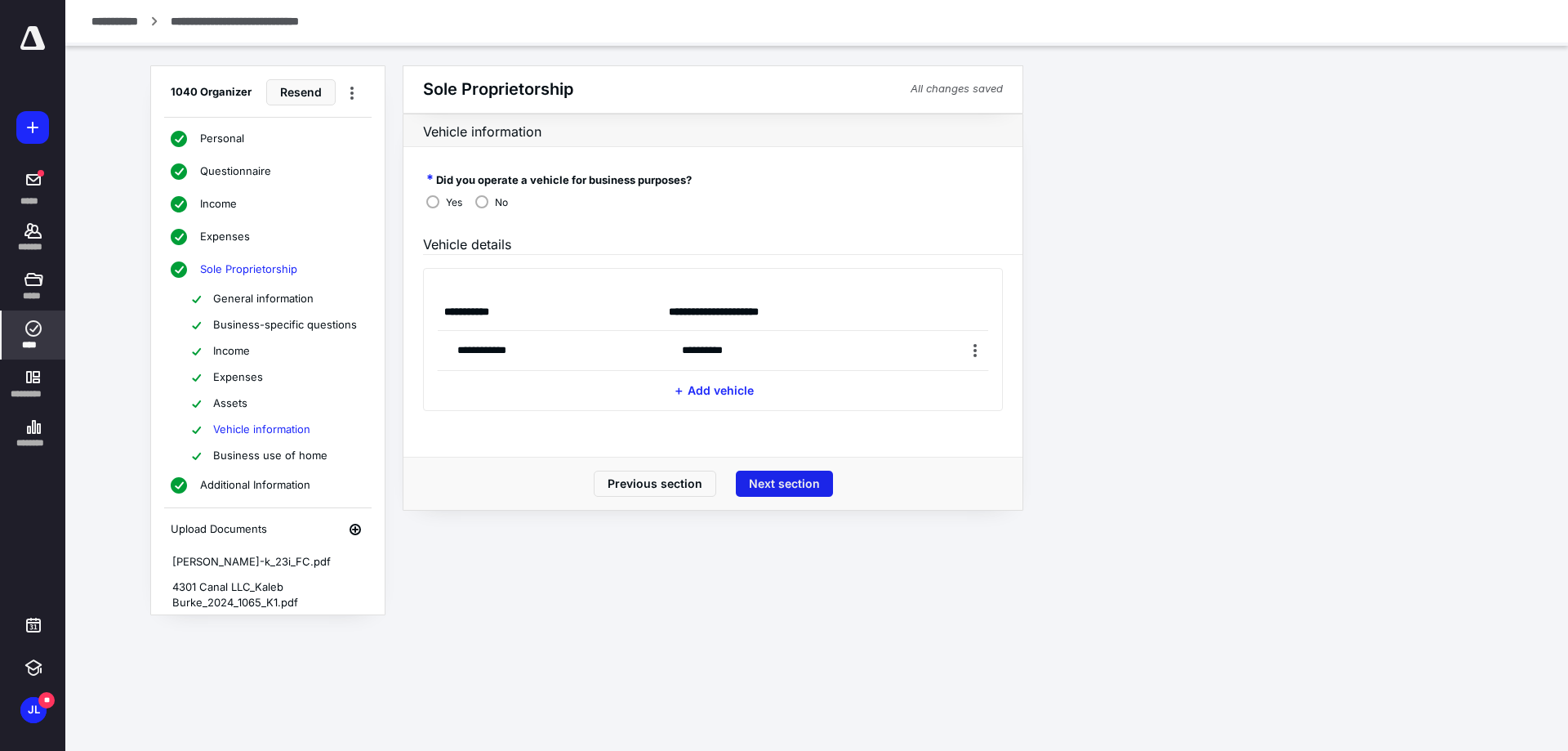click on "Next section" at bounding box center [784, 484] 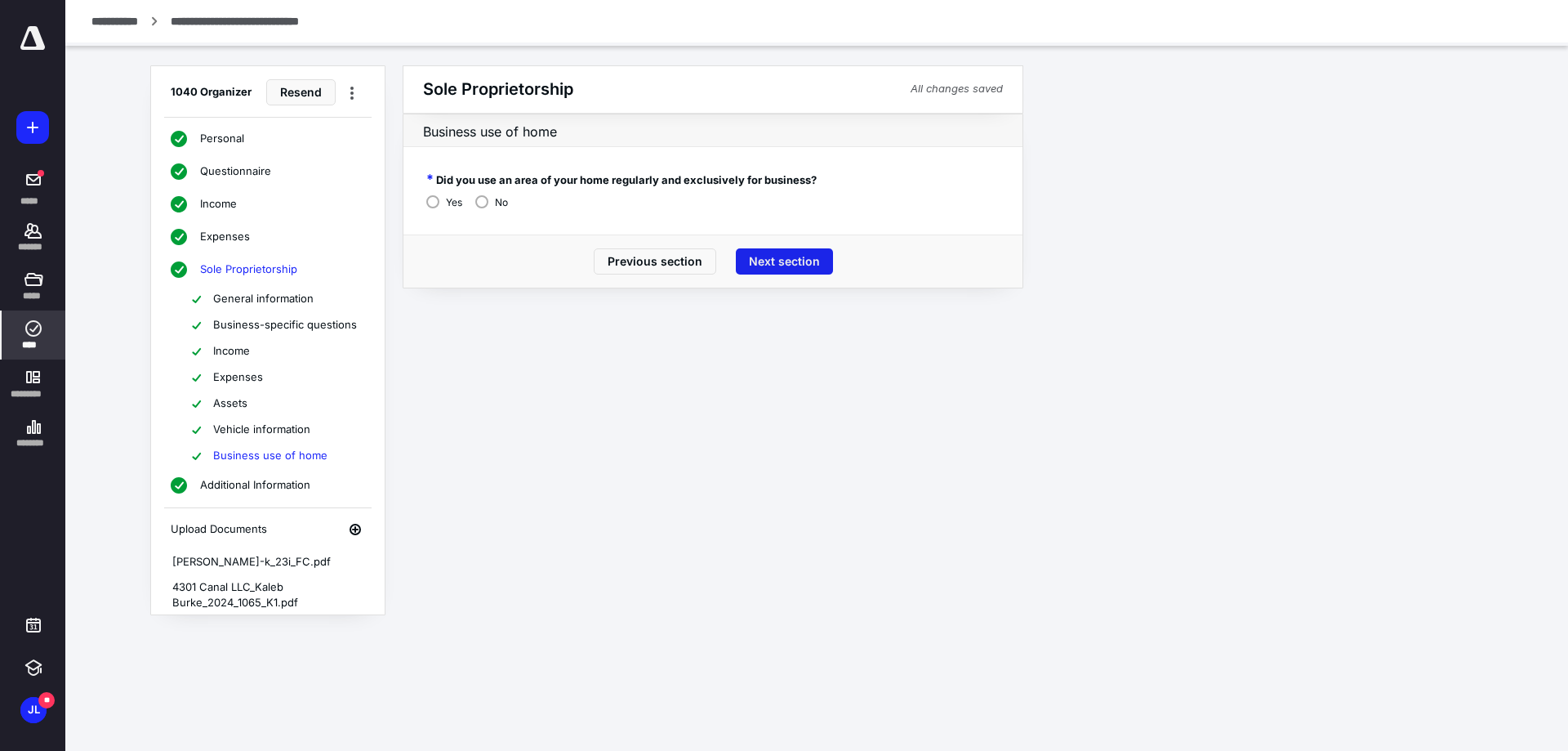 click on "Next section" at bounding box center (784, 262) 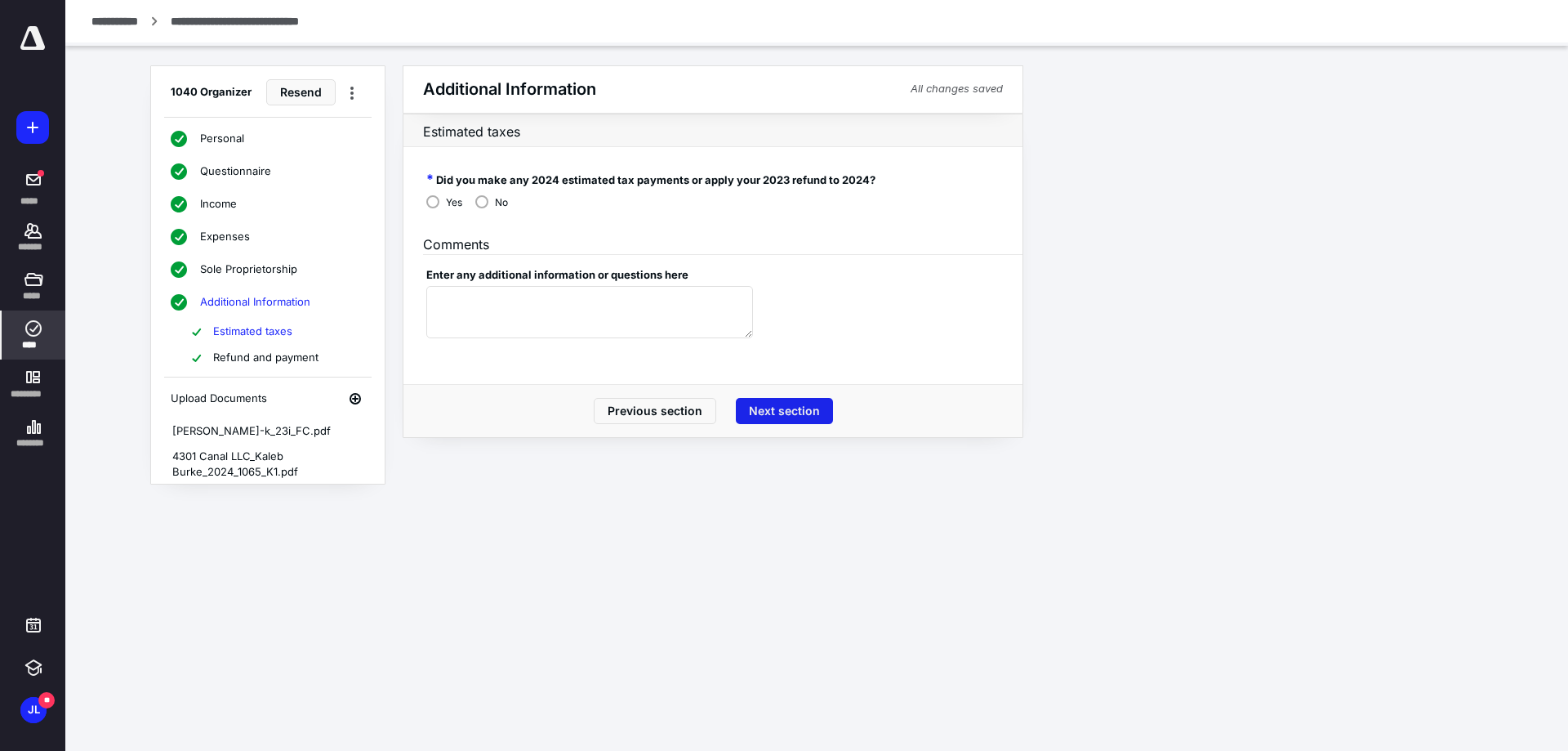 click on "Next section" at bounding box center (784, 411) 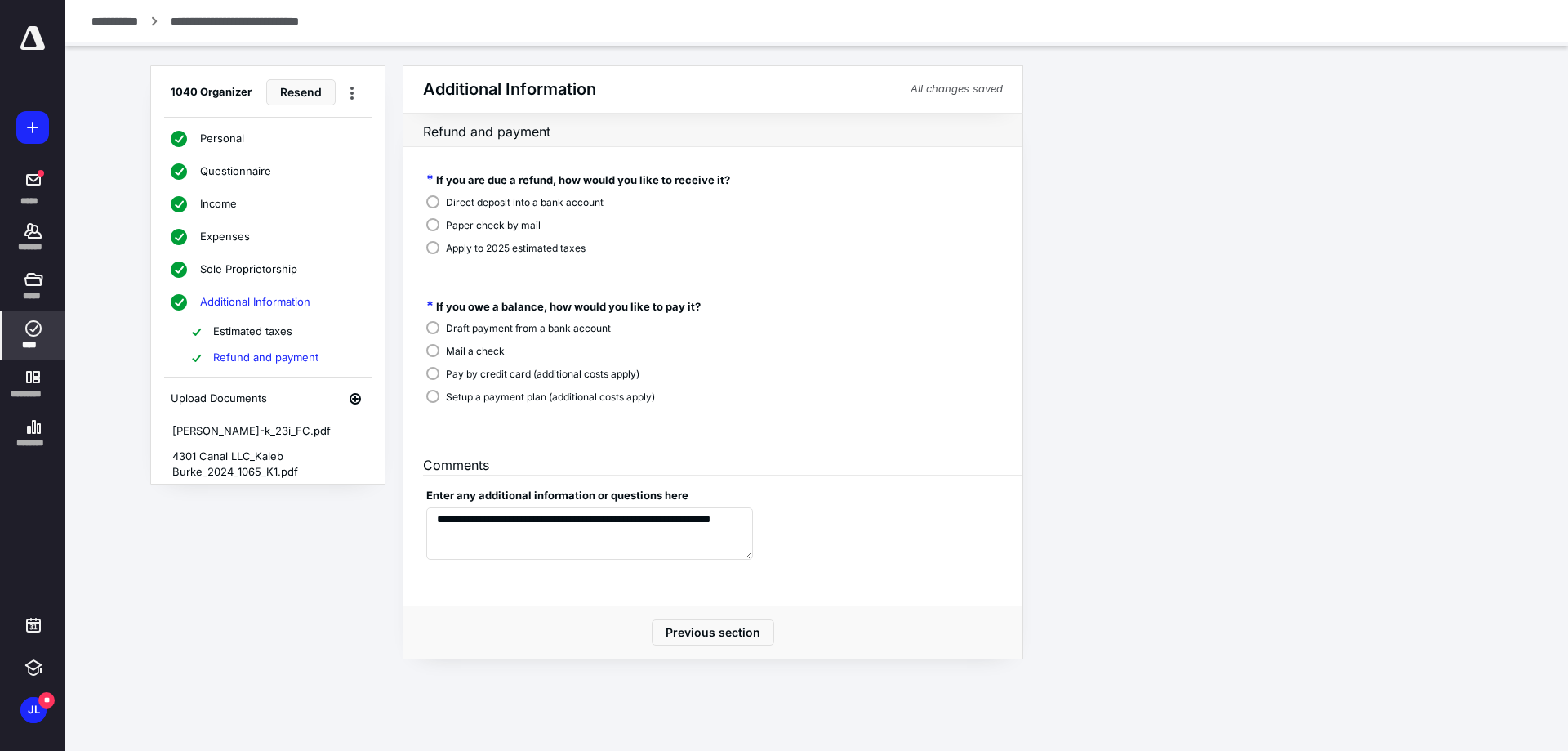 click on "Personal" at bounding box center (222, 139) 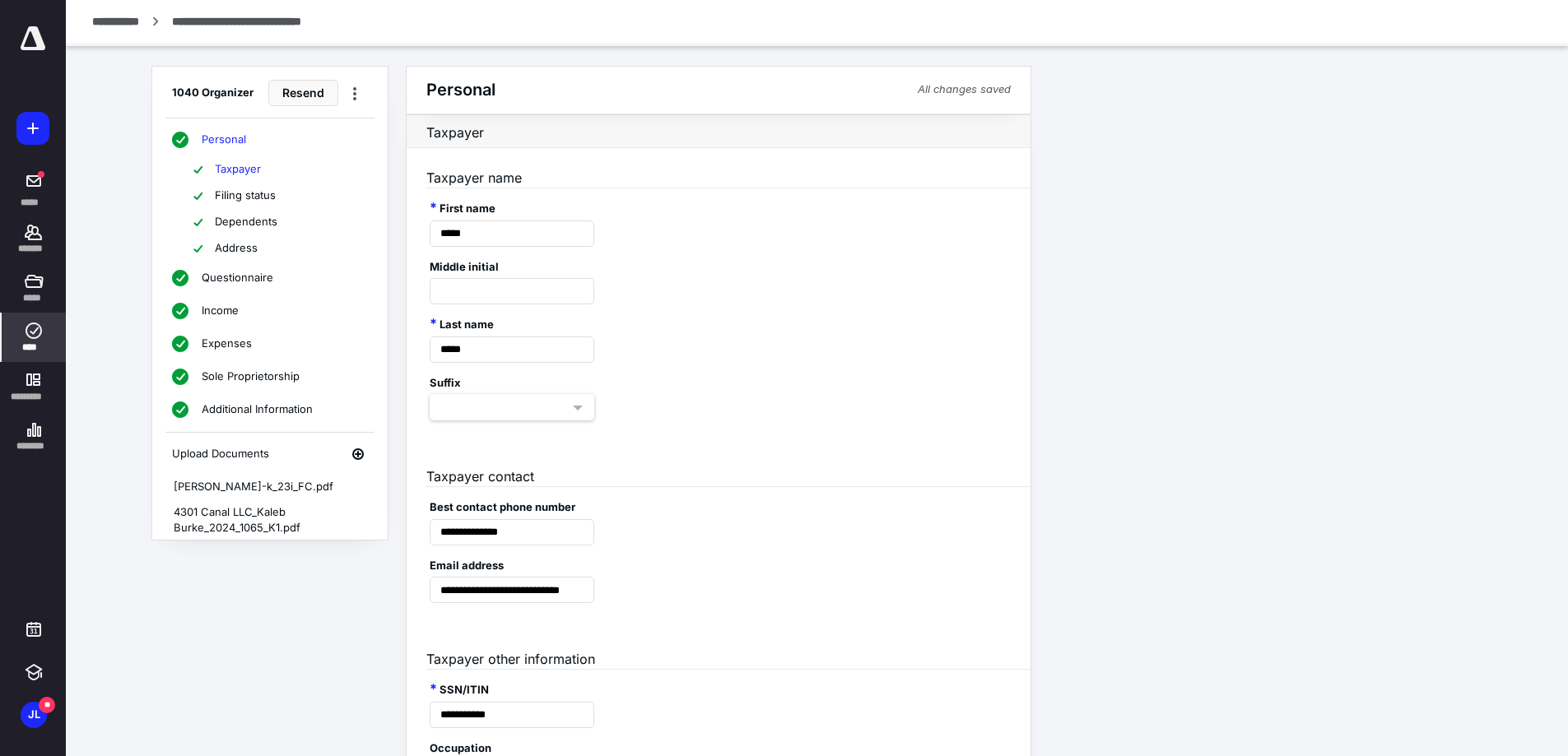 click on "Filing status" at bounding box center [245, 196] 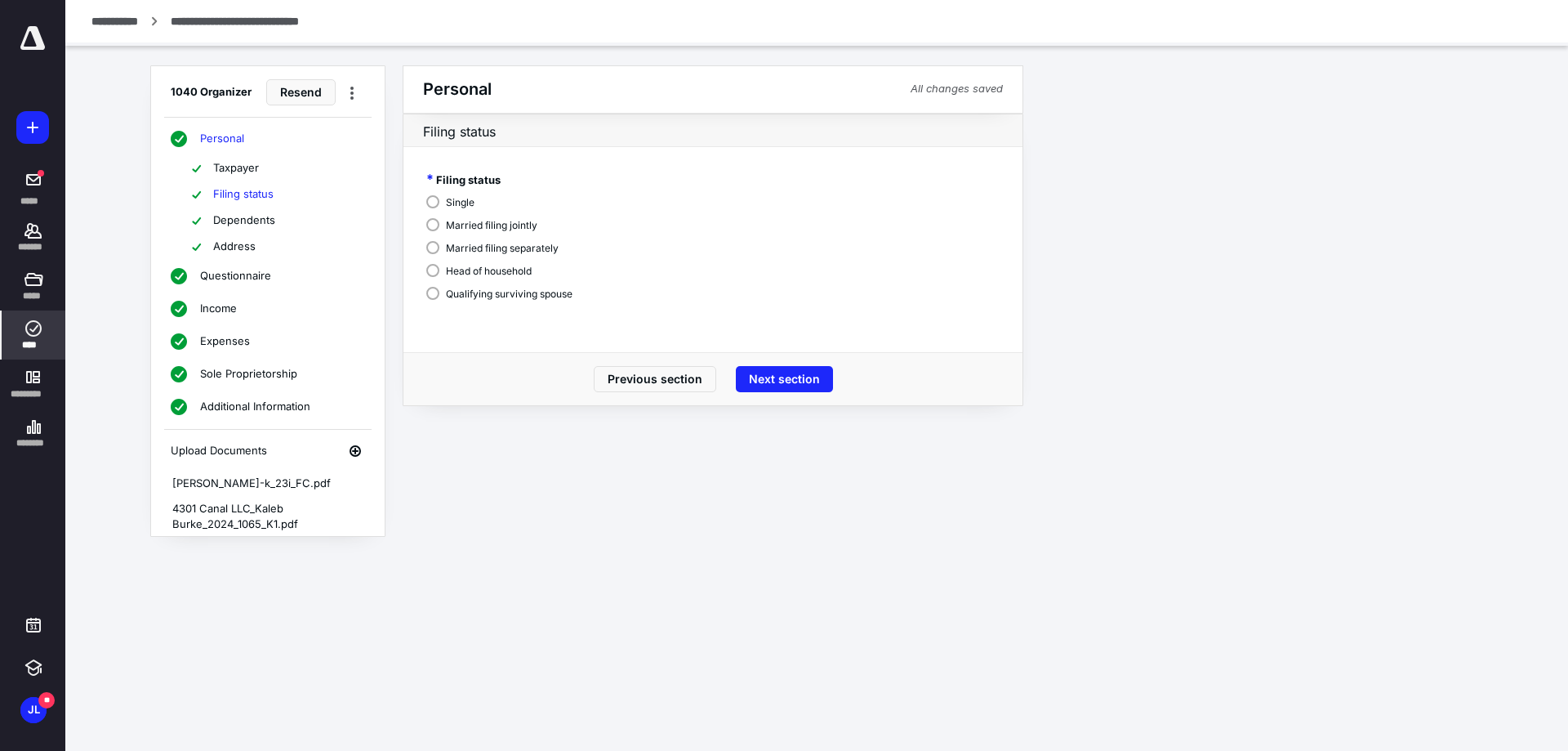 drag, startPoint x: 260, startPoint y: 217, endPoint x: 261, endPoint y: 232, distance: 15.033296 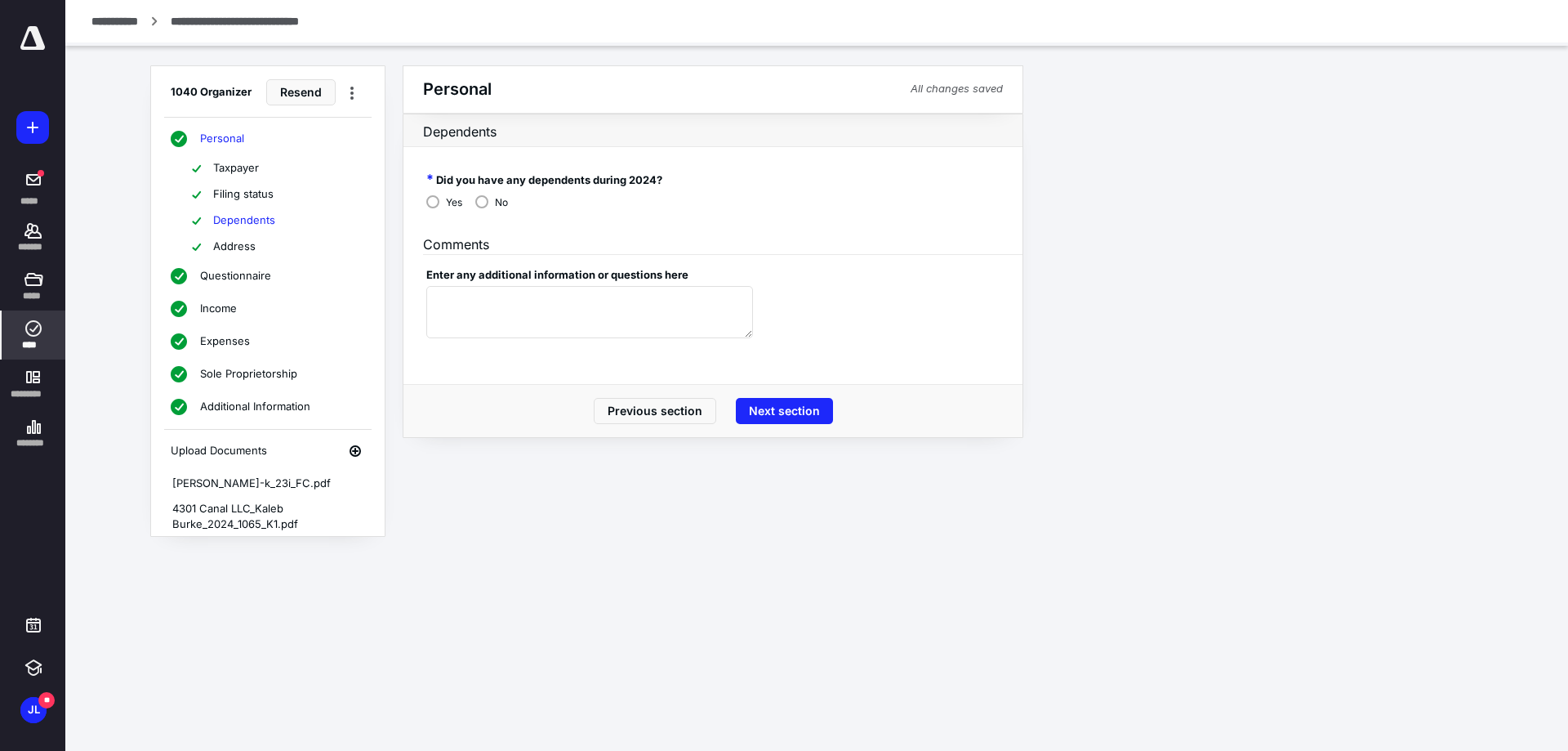 click on "Address" at bounding box center [234, 247] 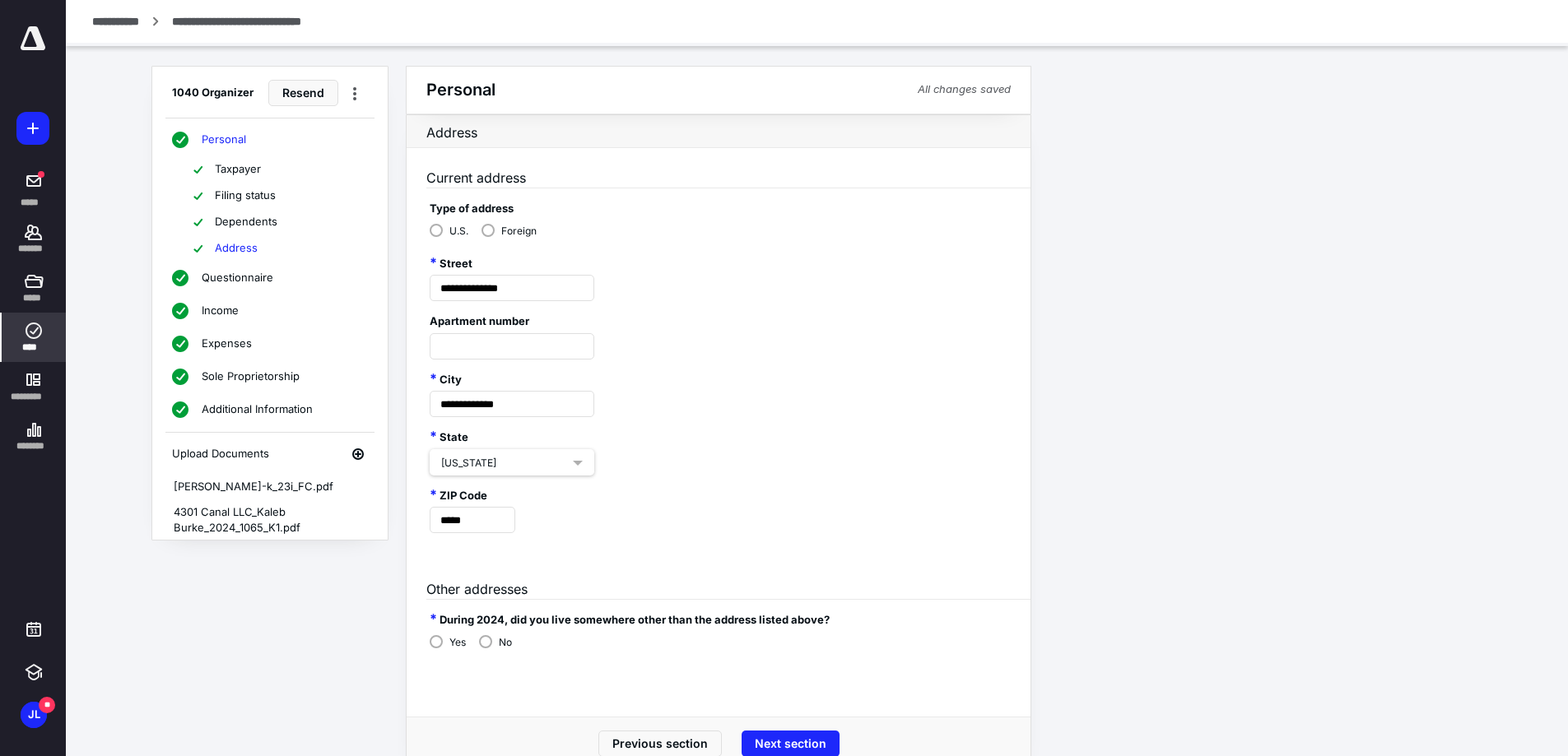 click on "Questionnaire" at bounding box center [237, 278] 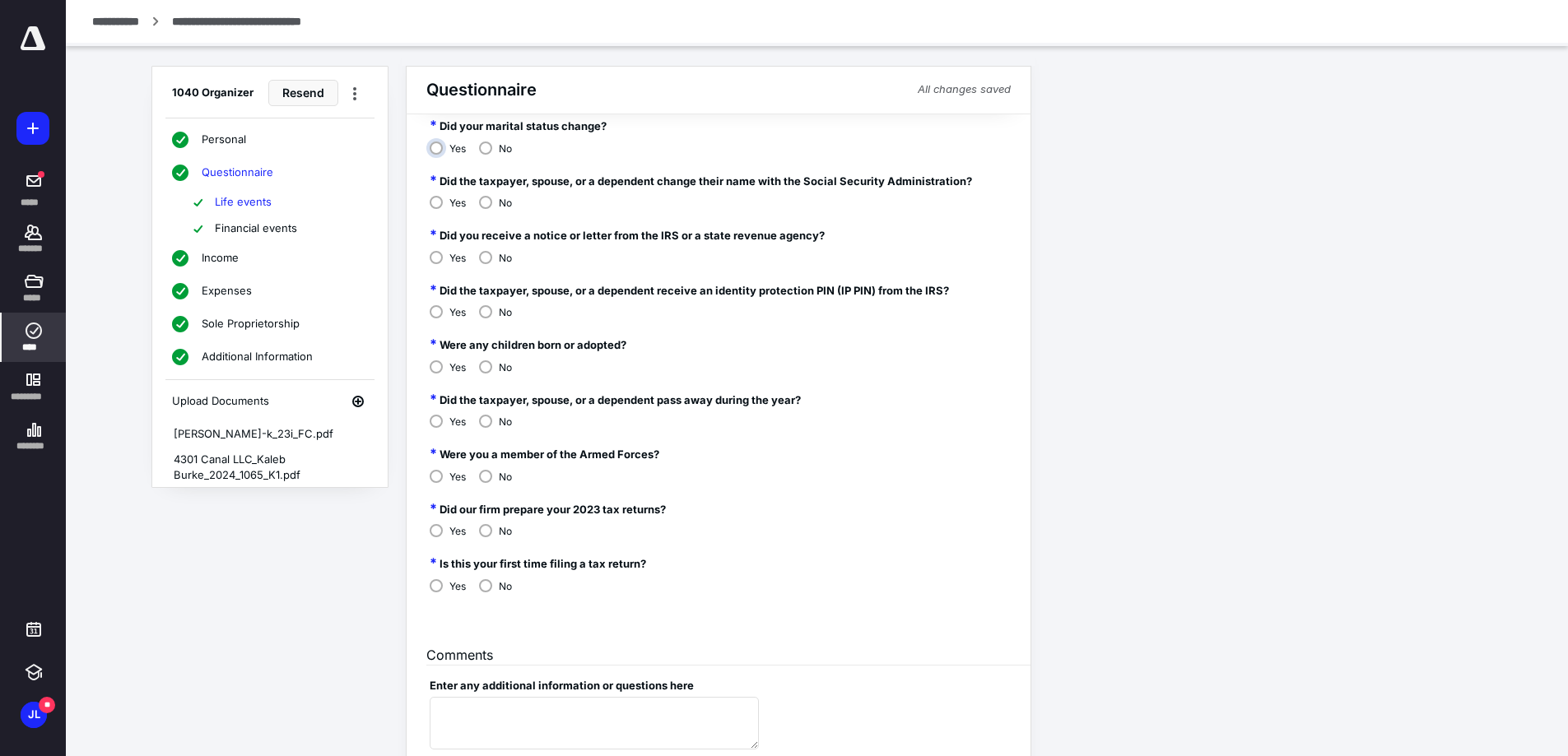 scroll, scrollTop: 196, scrollLeft: 0, axis: vertical 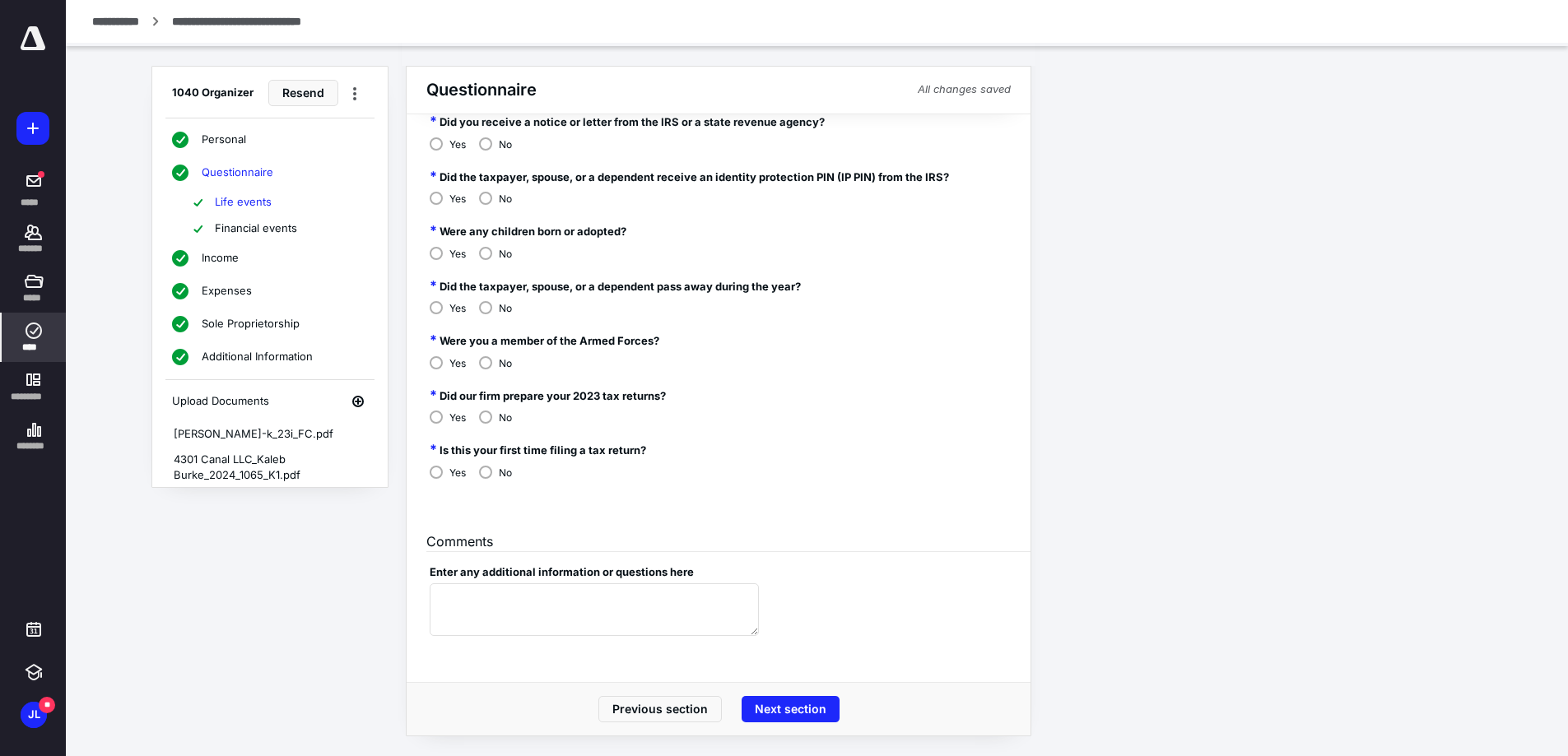 click on "Financial events" at bounding box center [256, 229] 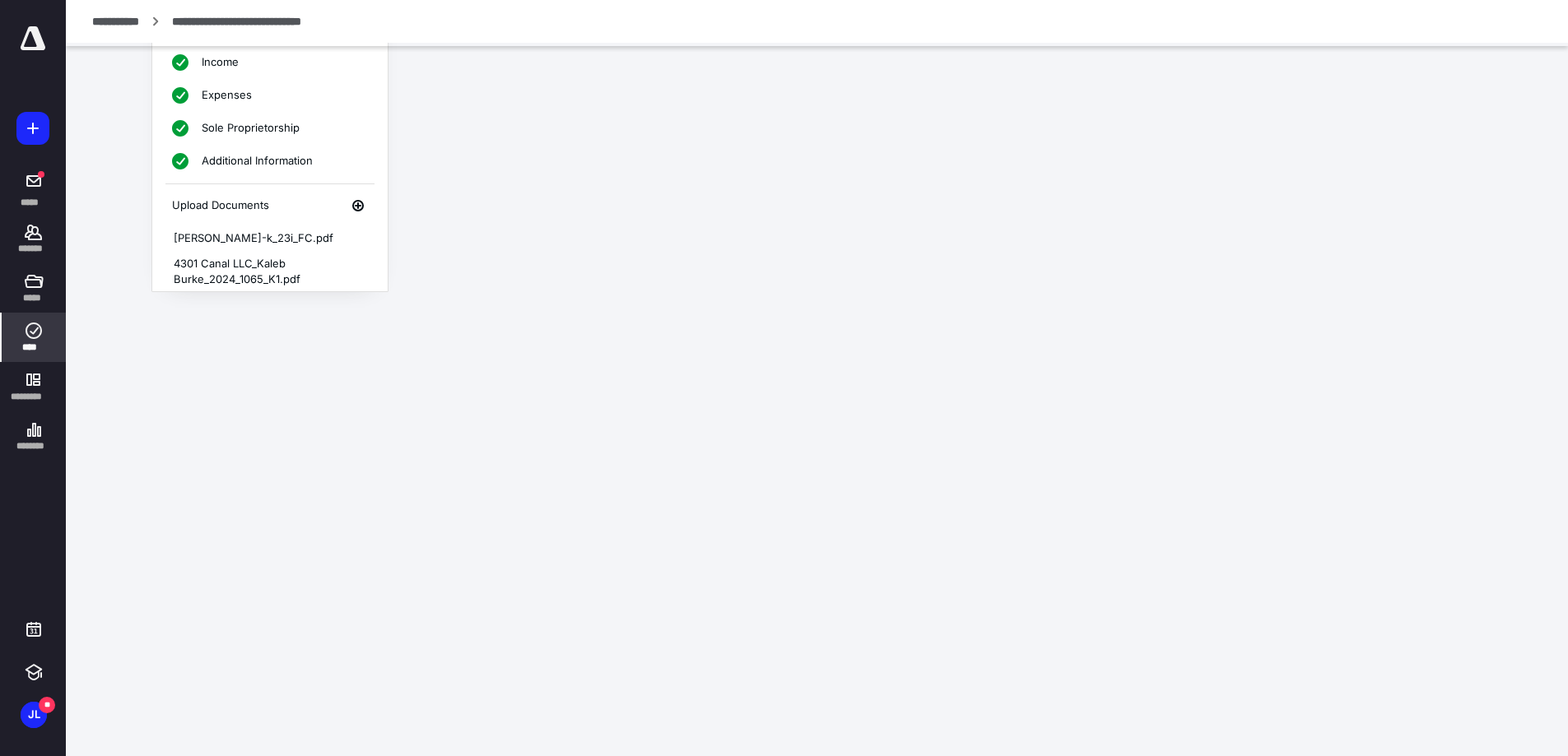scroll, scrollTop: 0, scrollLeft: 0, axis: both 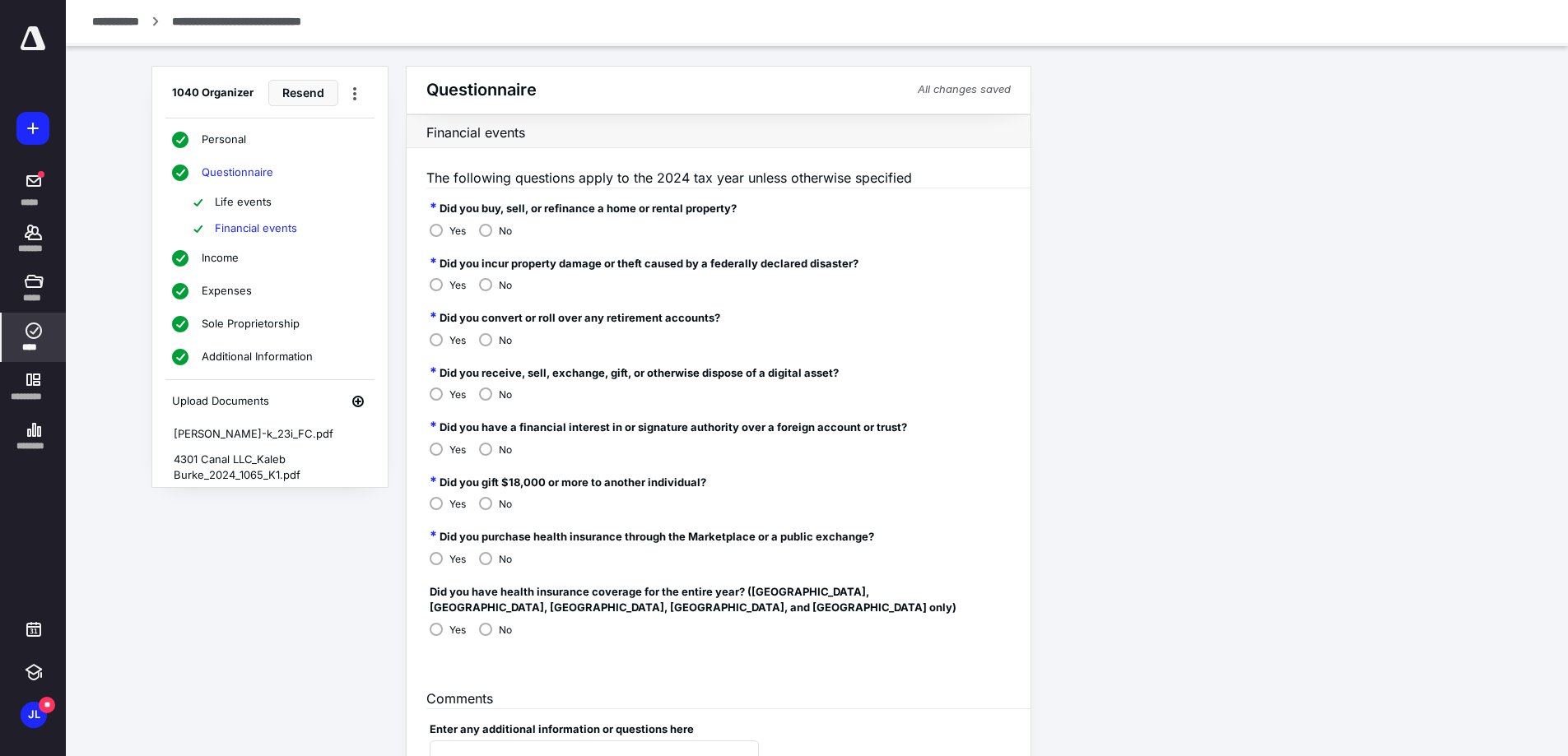 click on "Income" at bounding box center [220, 258] 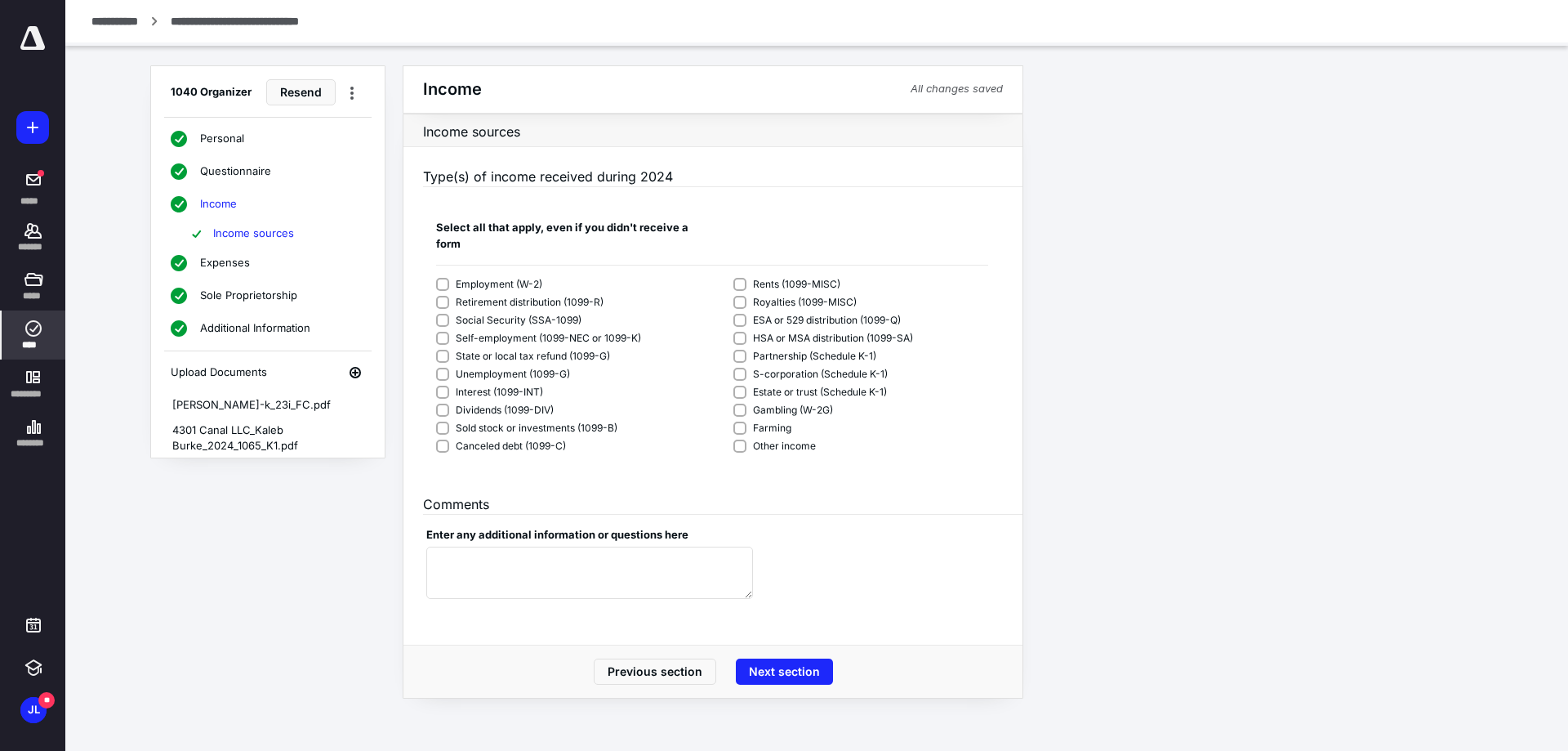 click on "Expenses" at bounding box center (225, 263) 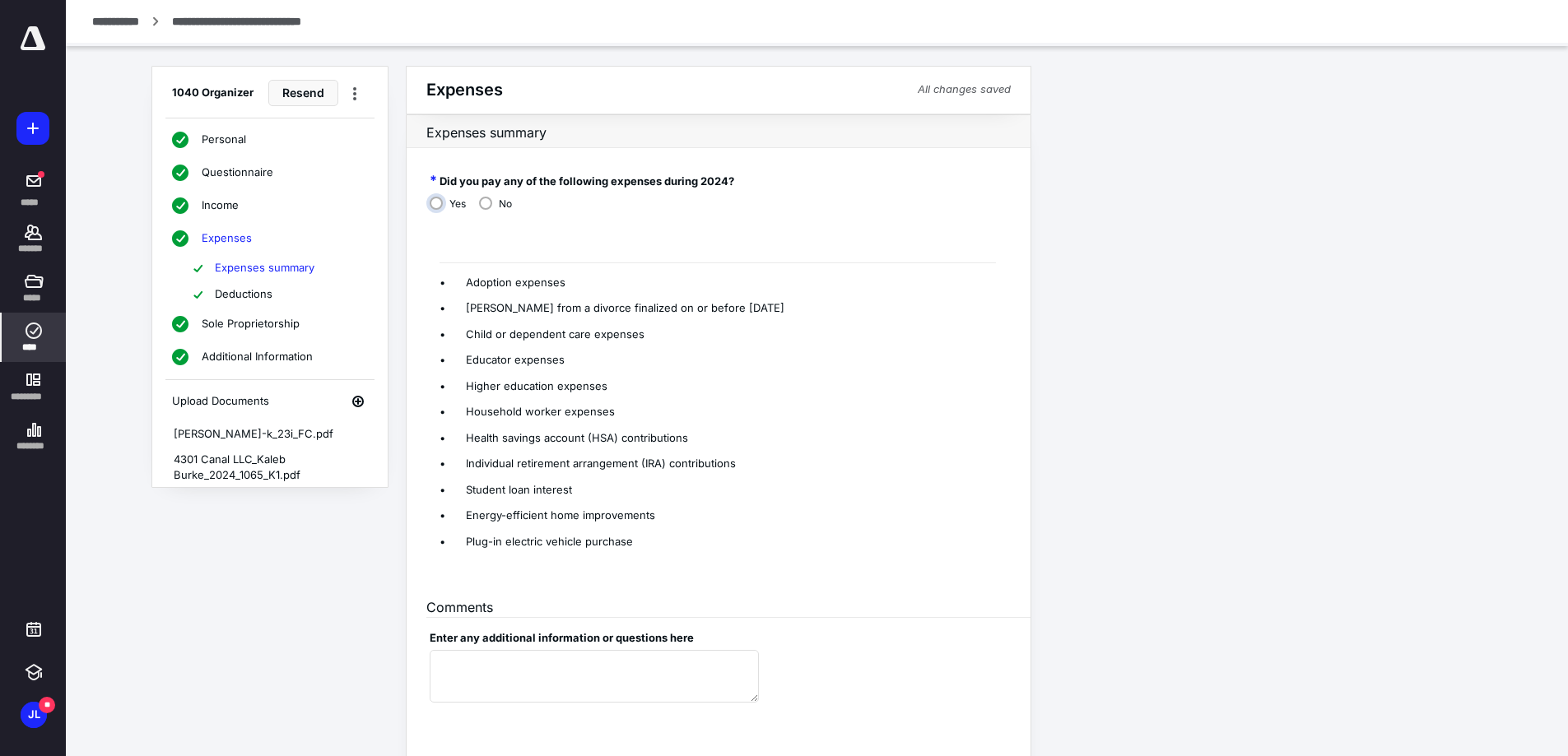 scroll, scrollTop: 82, scrollLeft: 0, axis: vertical 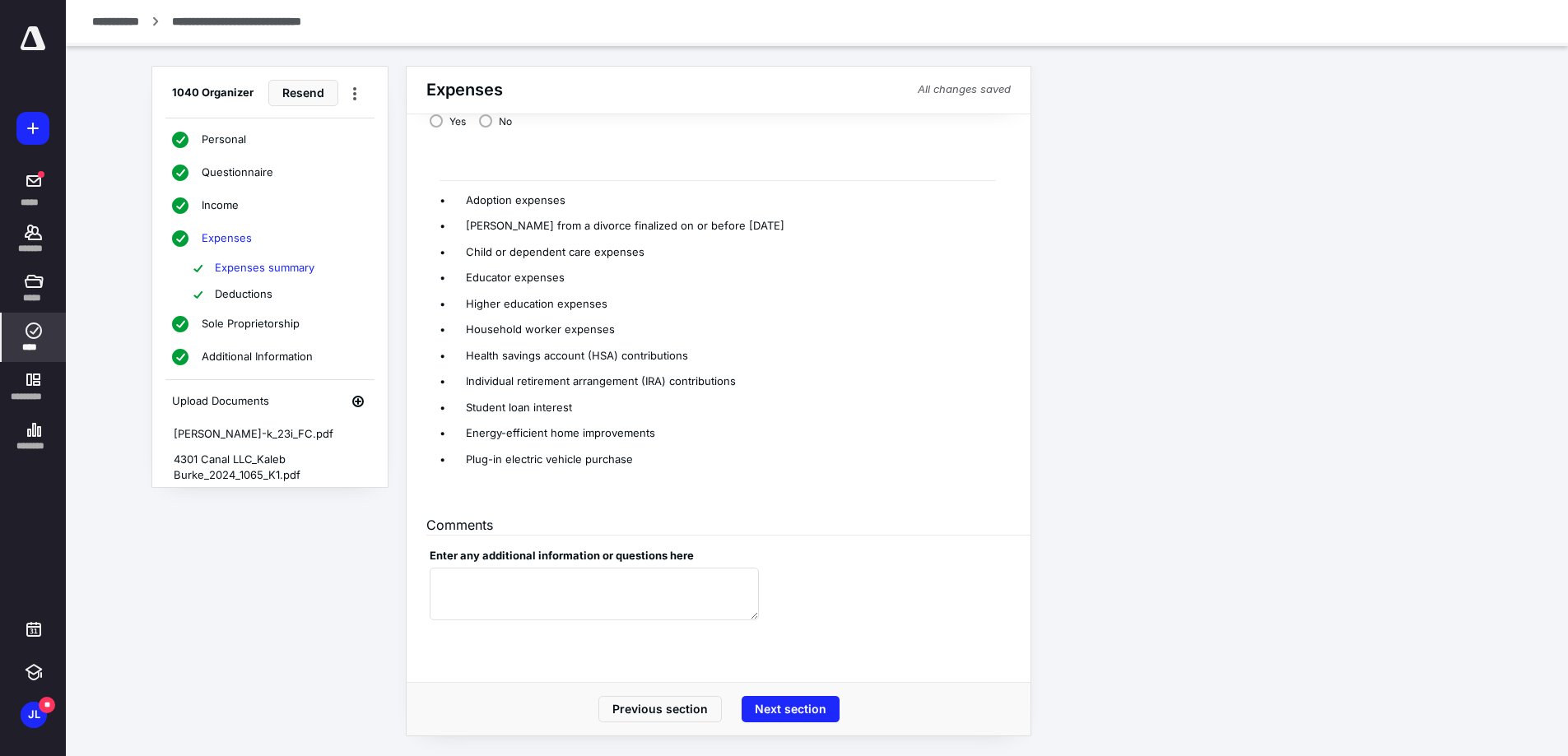 drag, startPoint x: 254, startPoint y: 297, endPoint x: 380, endPoint y: 303, distance: 126.14278 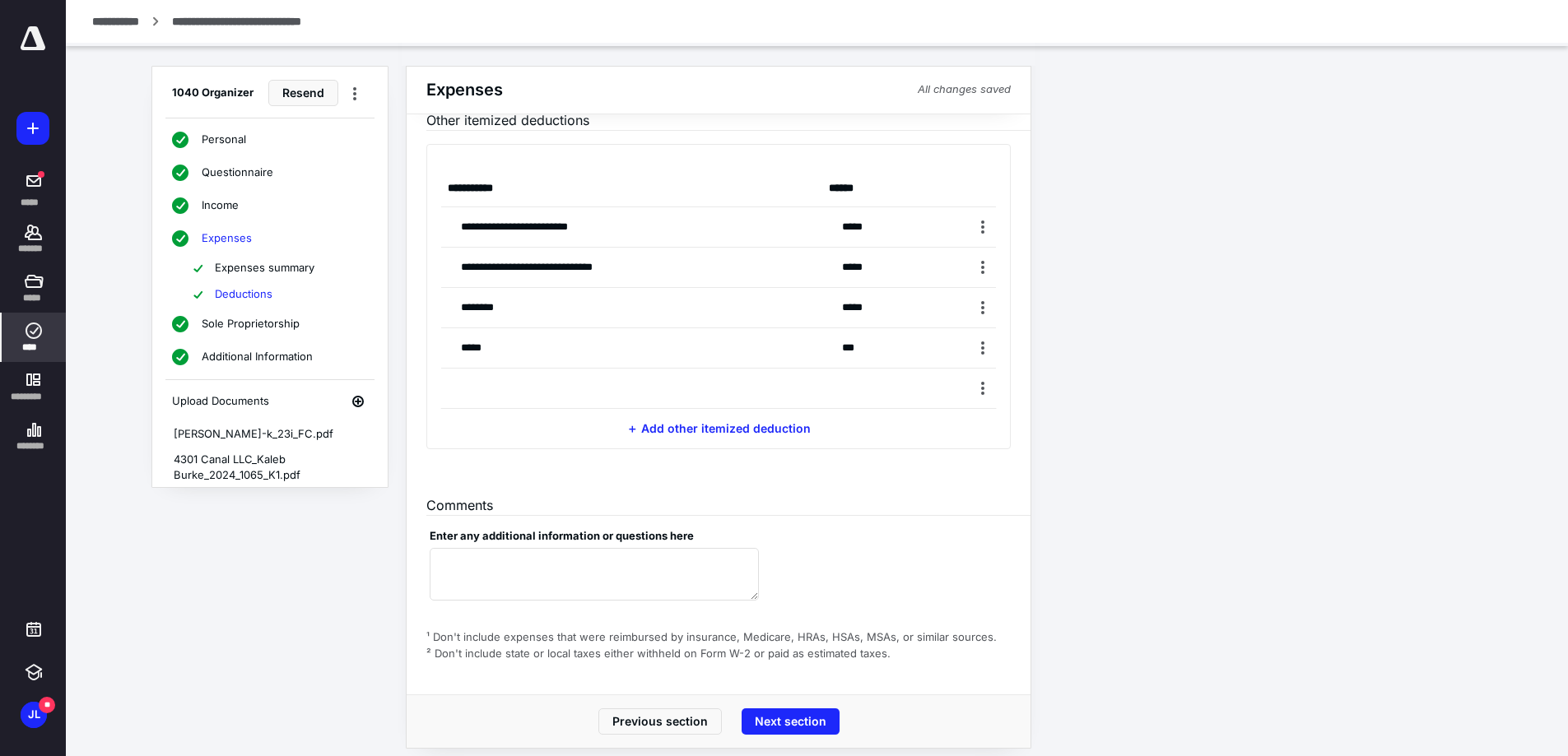 scroll, scrollTop: 0, scrollLeft: 0, axis: both 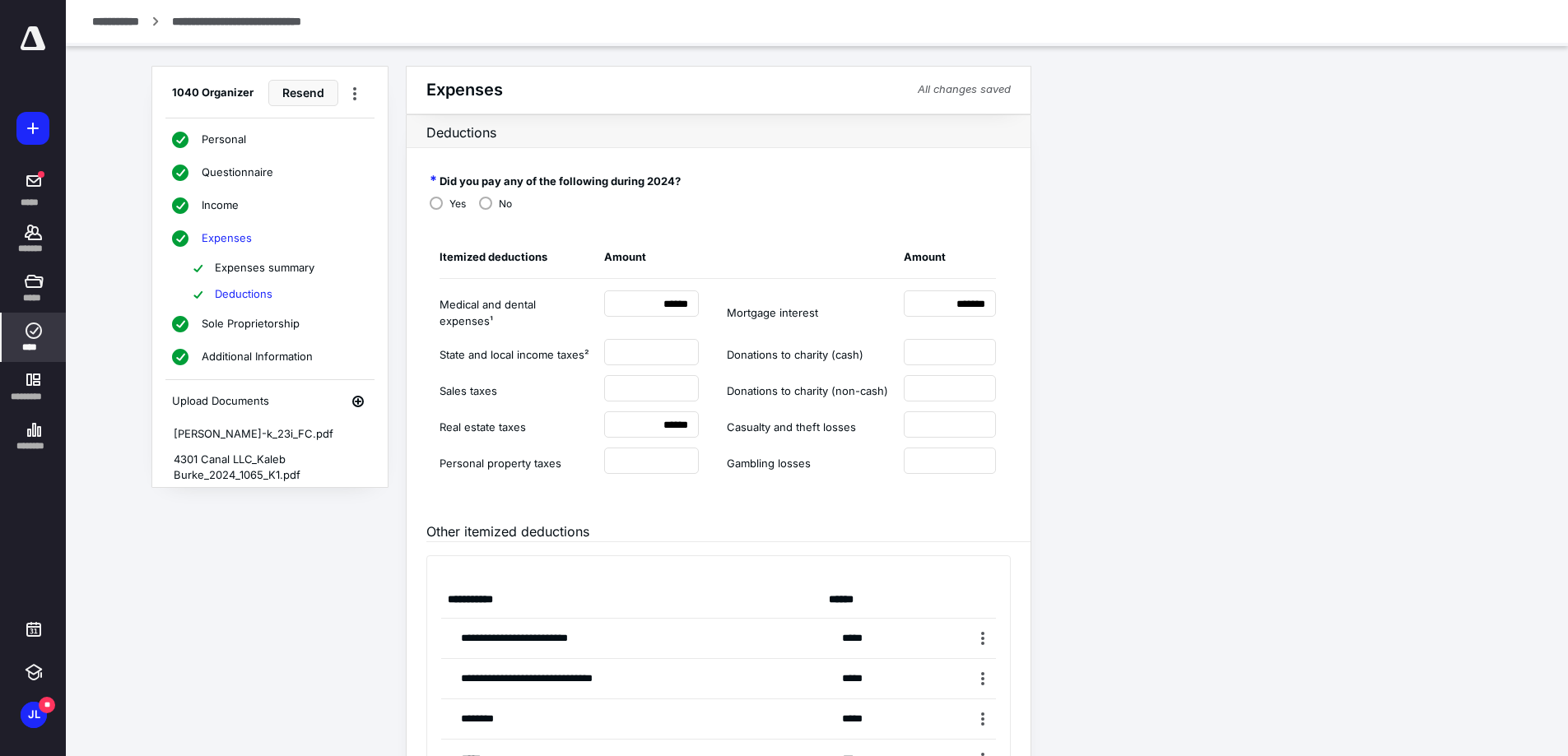 click on "Sole Proprietorship" at bounding box center [269, 324] 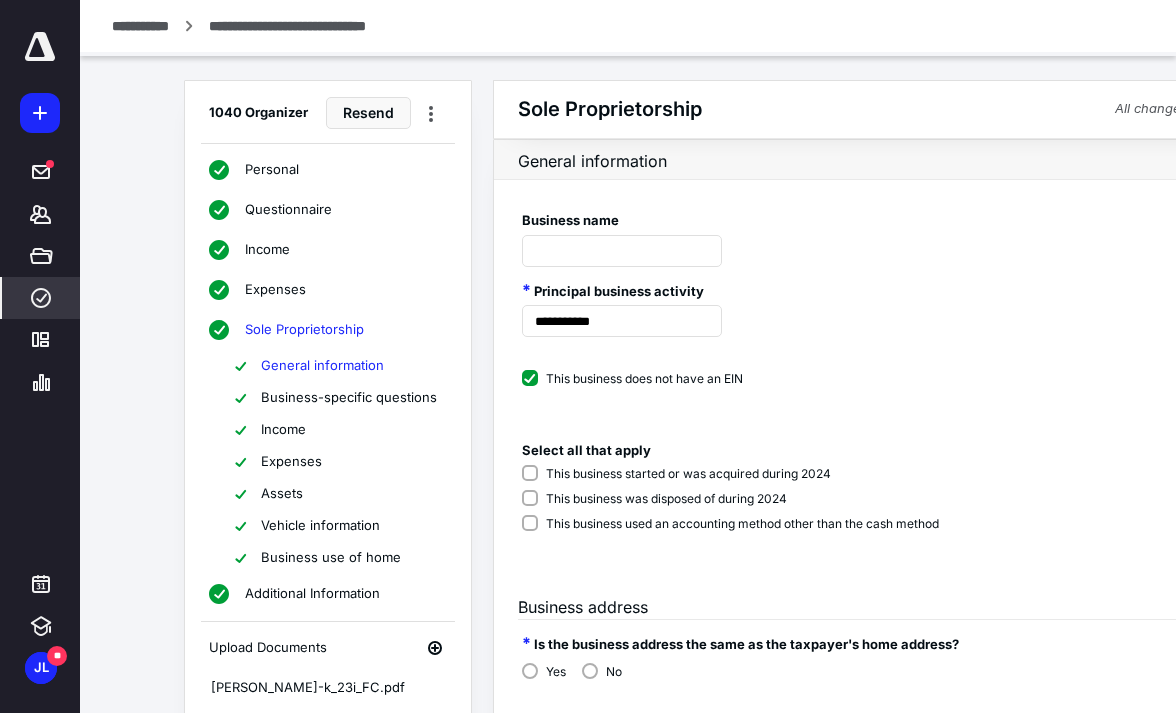 click on "**********" at bounding box center (628, 444) 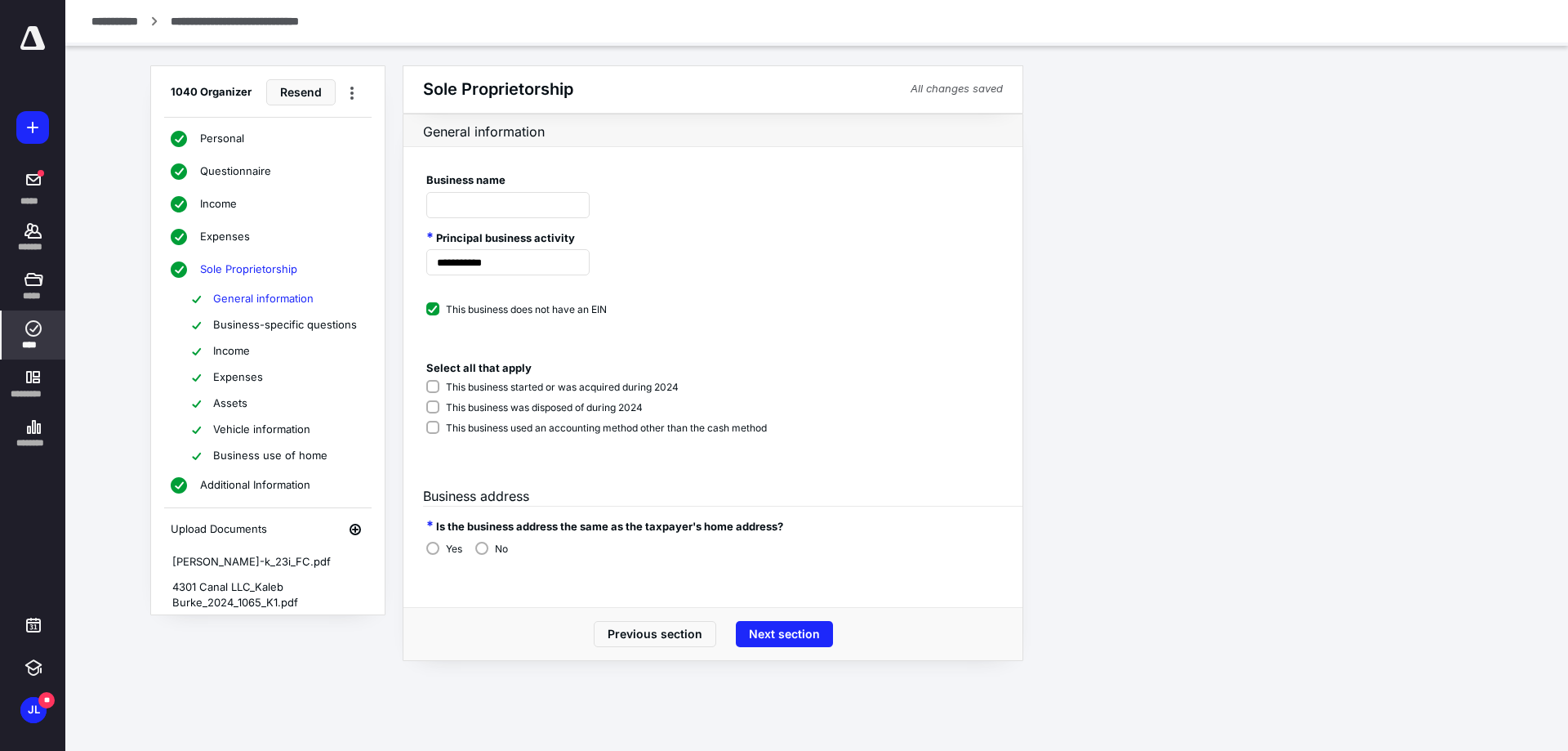 click on "Personal" at bounding box center (222, 139) 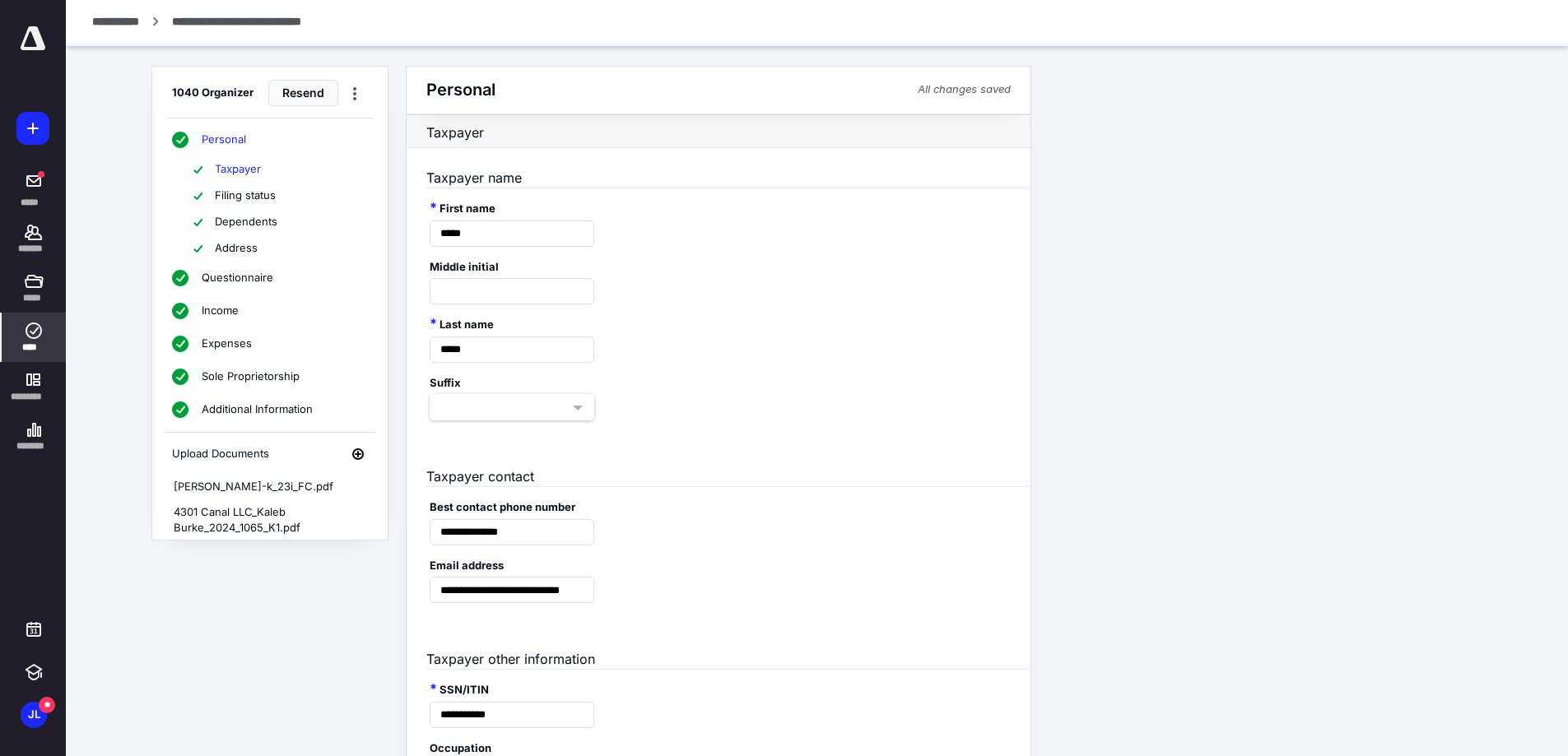 click on "Questionnaire" at bounding box center [237, 278] 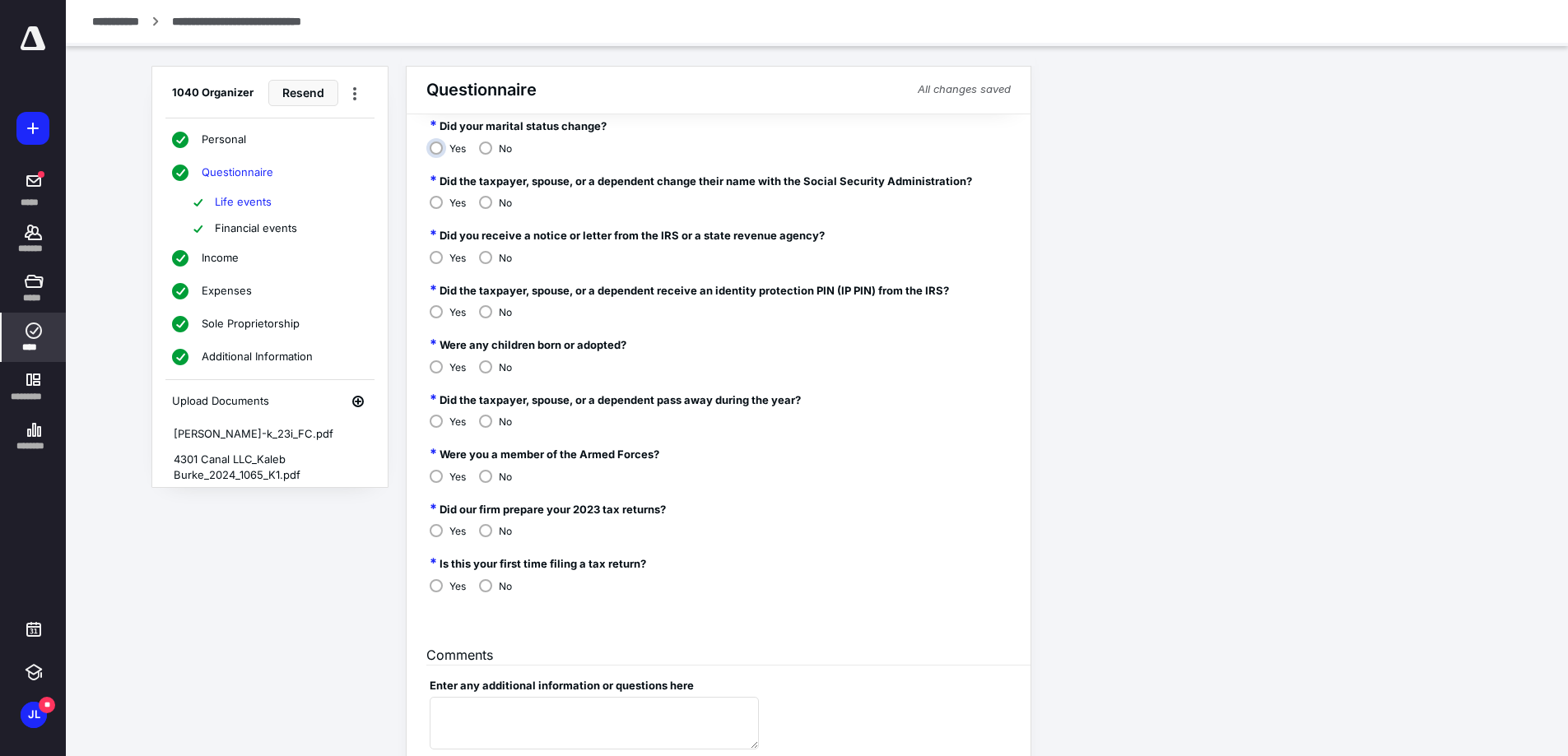 scroll, scrollTop: 196, scrollLeft: 0, axis: vertical 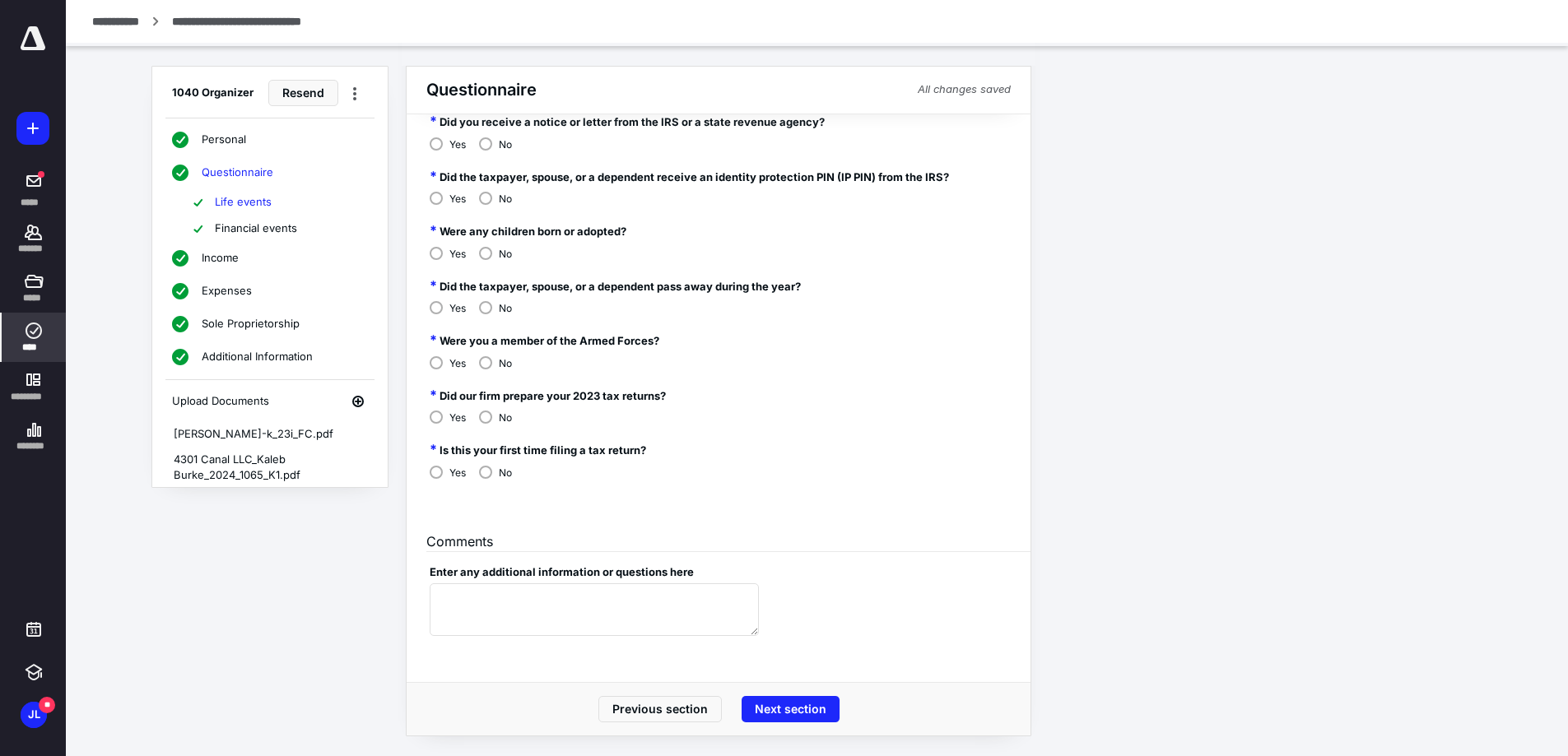 click on "Income" at bounding box center (269, 258) 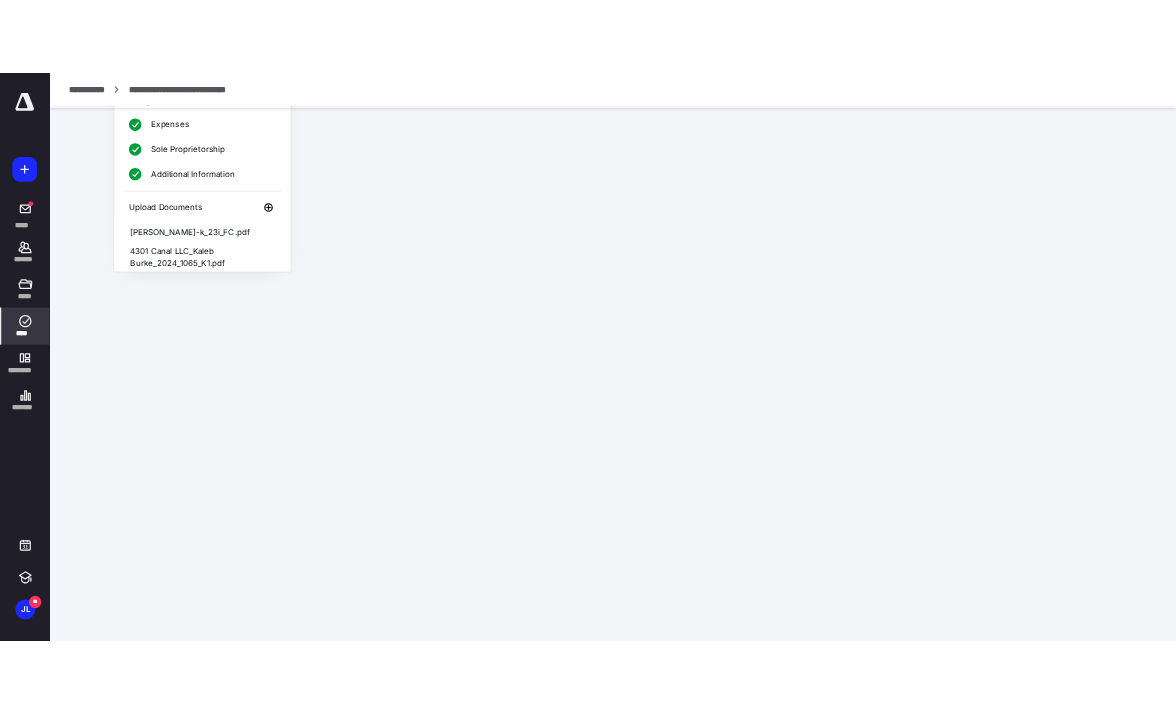scroll, scrollTop: 0, scrollLeft: 0, axis: both 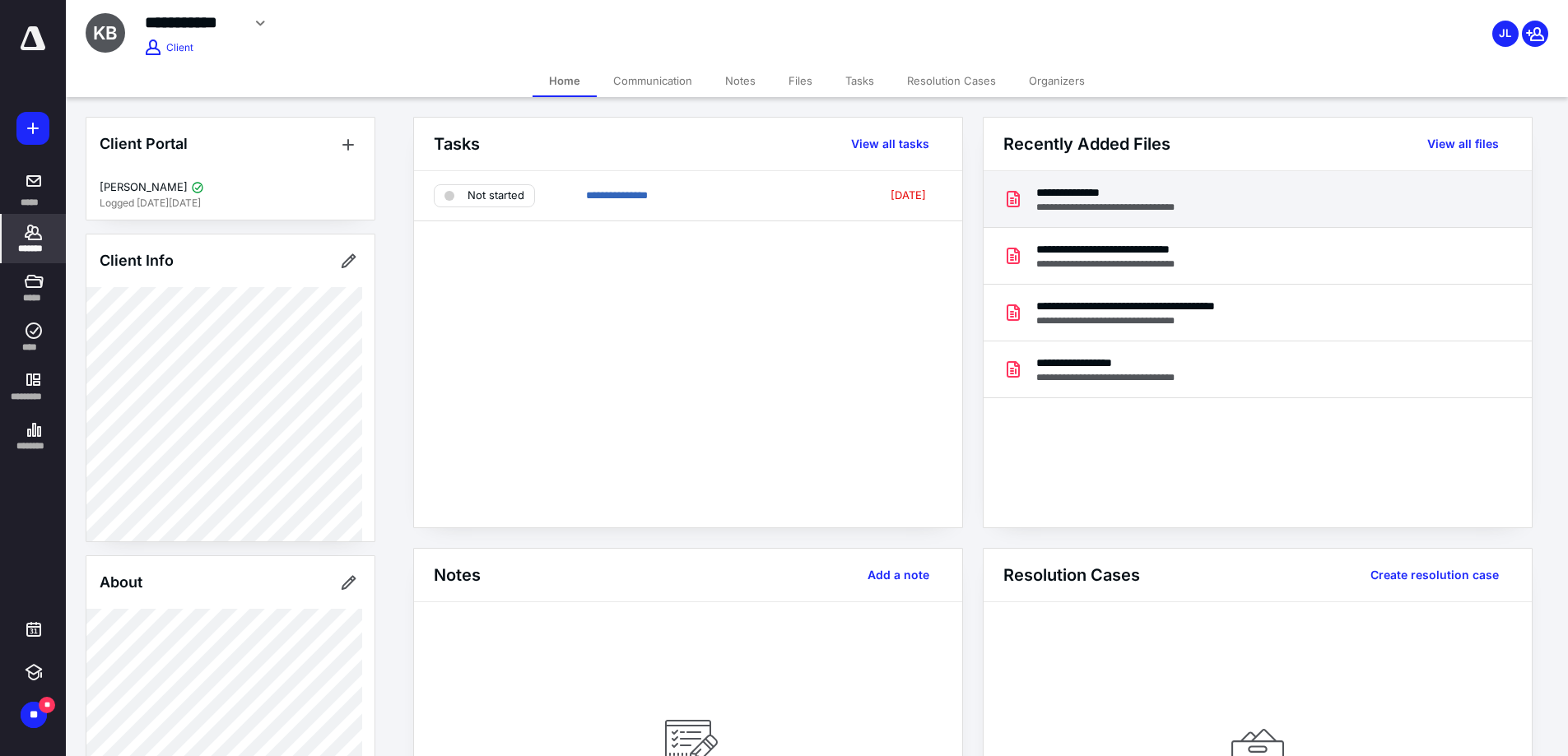 click on "**********" at bounding box center [1119, 207] 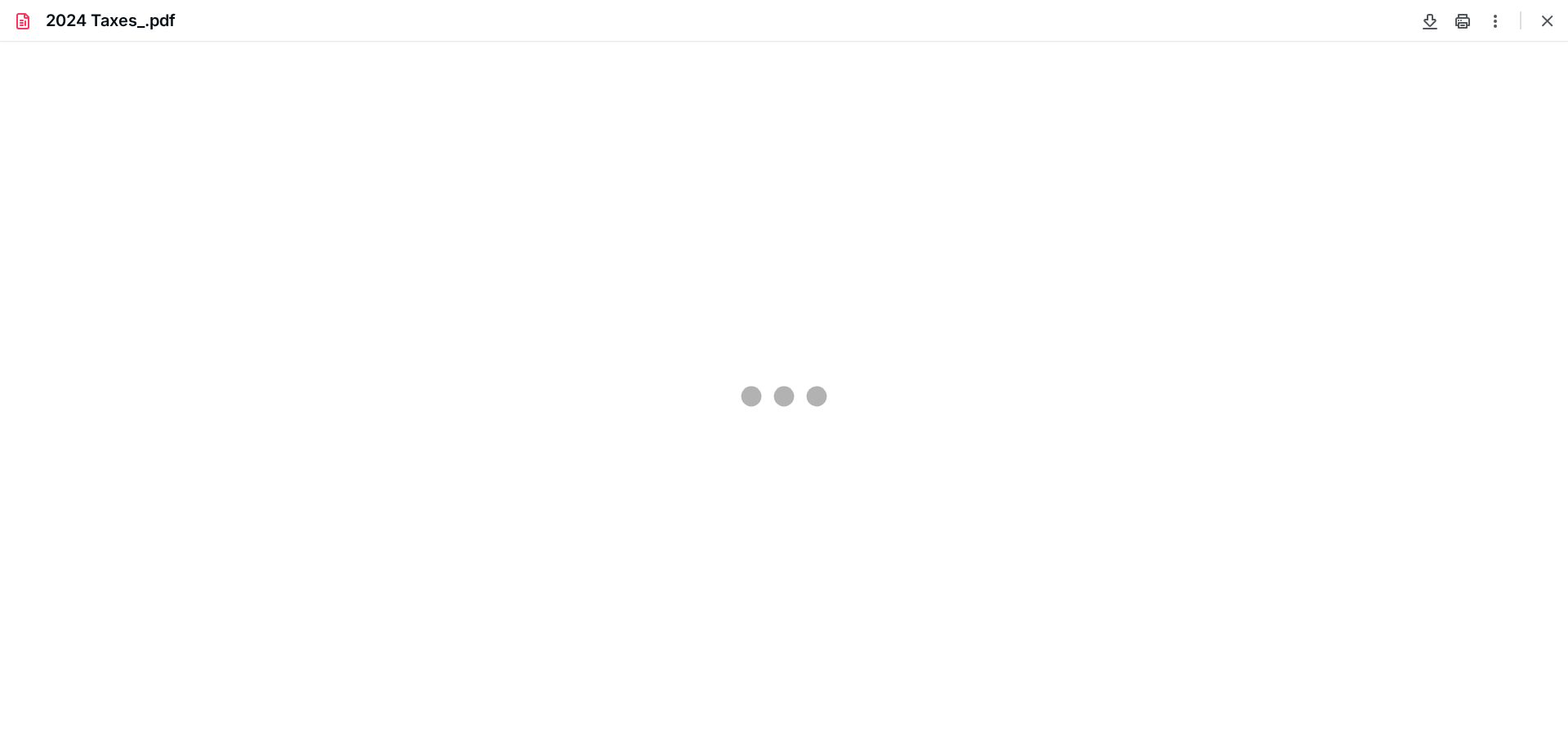 scroll, scrollTop: 0, scrollLeft: 0, axis: both 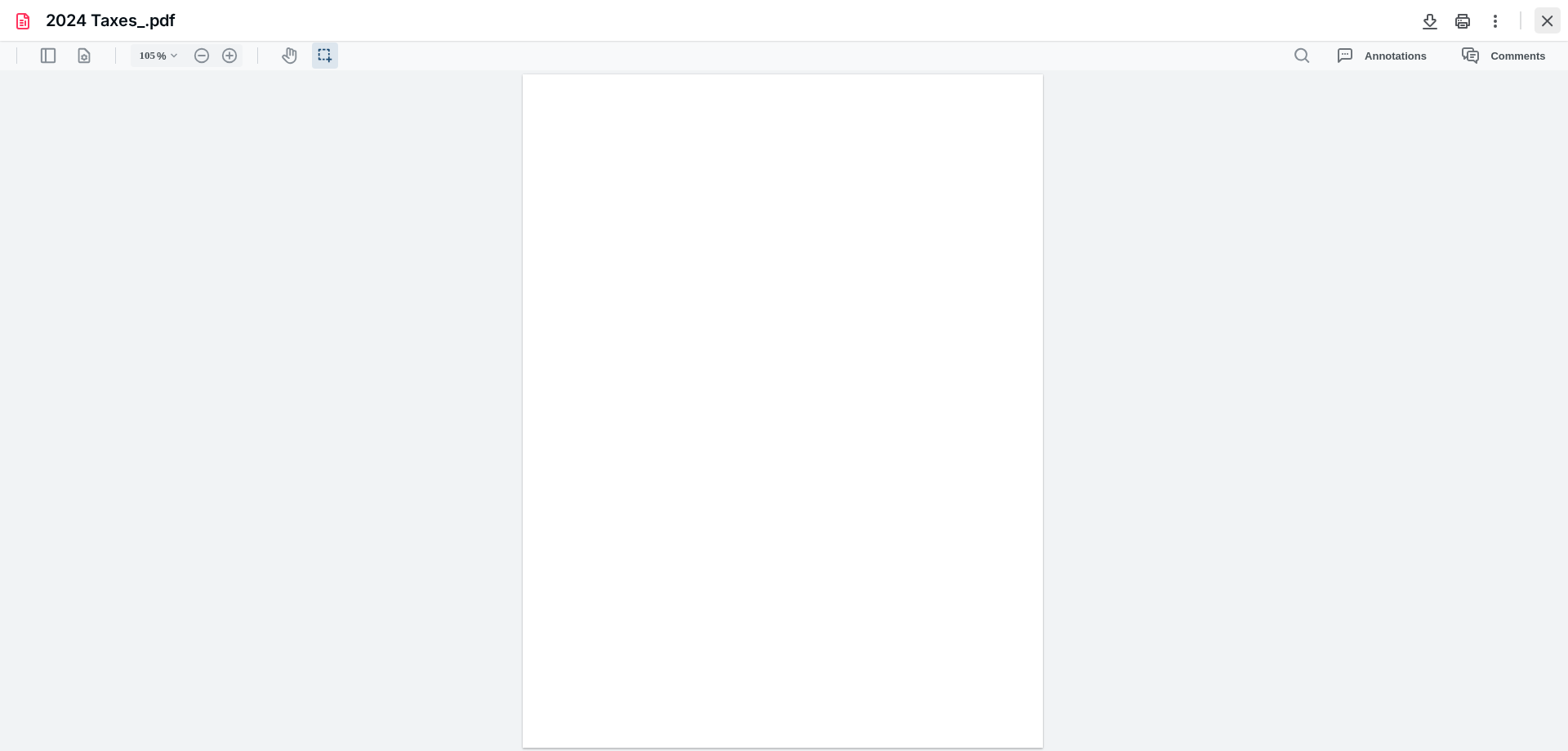 type on "308" 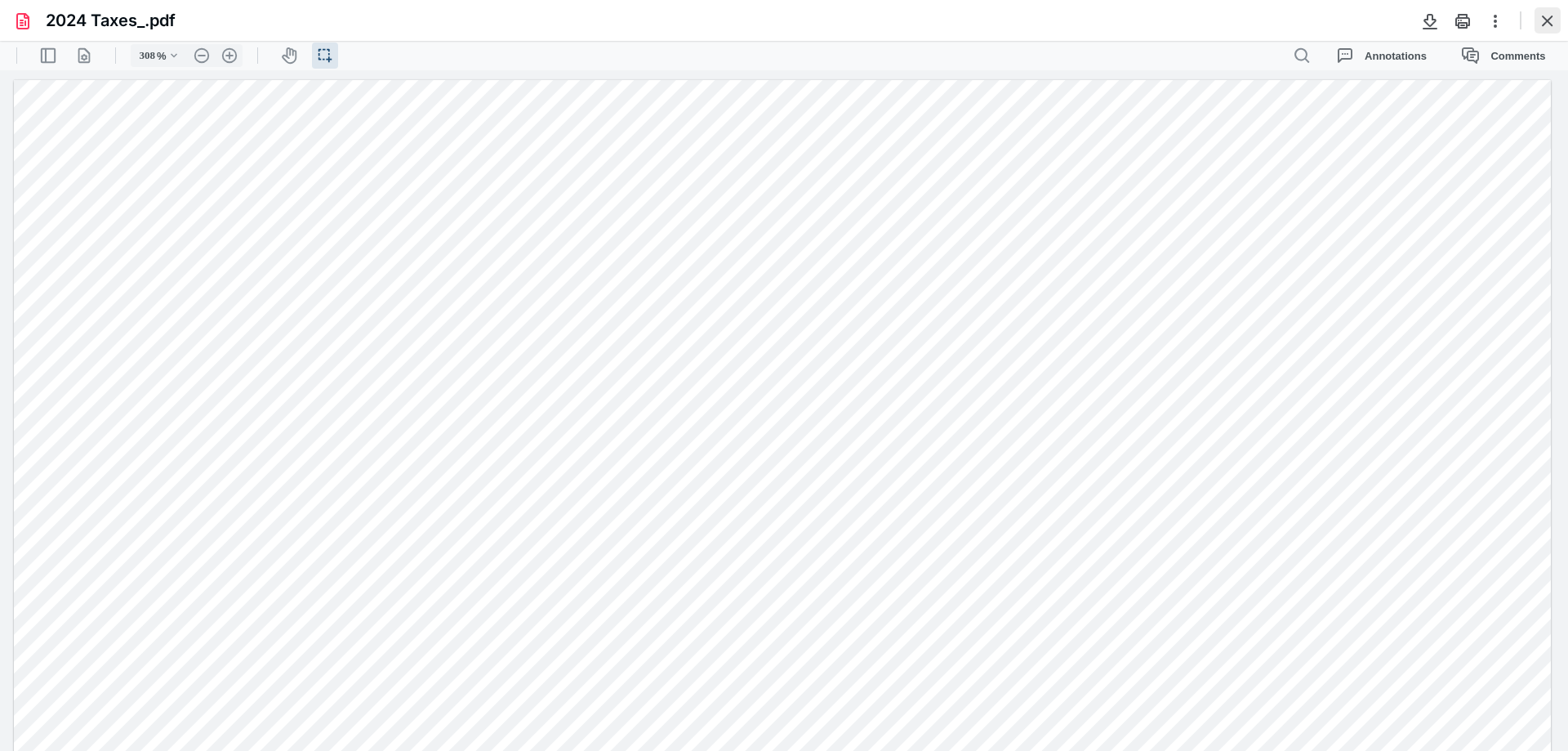 click at bounding box center [1548, 20] 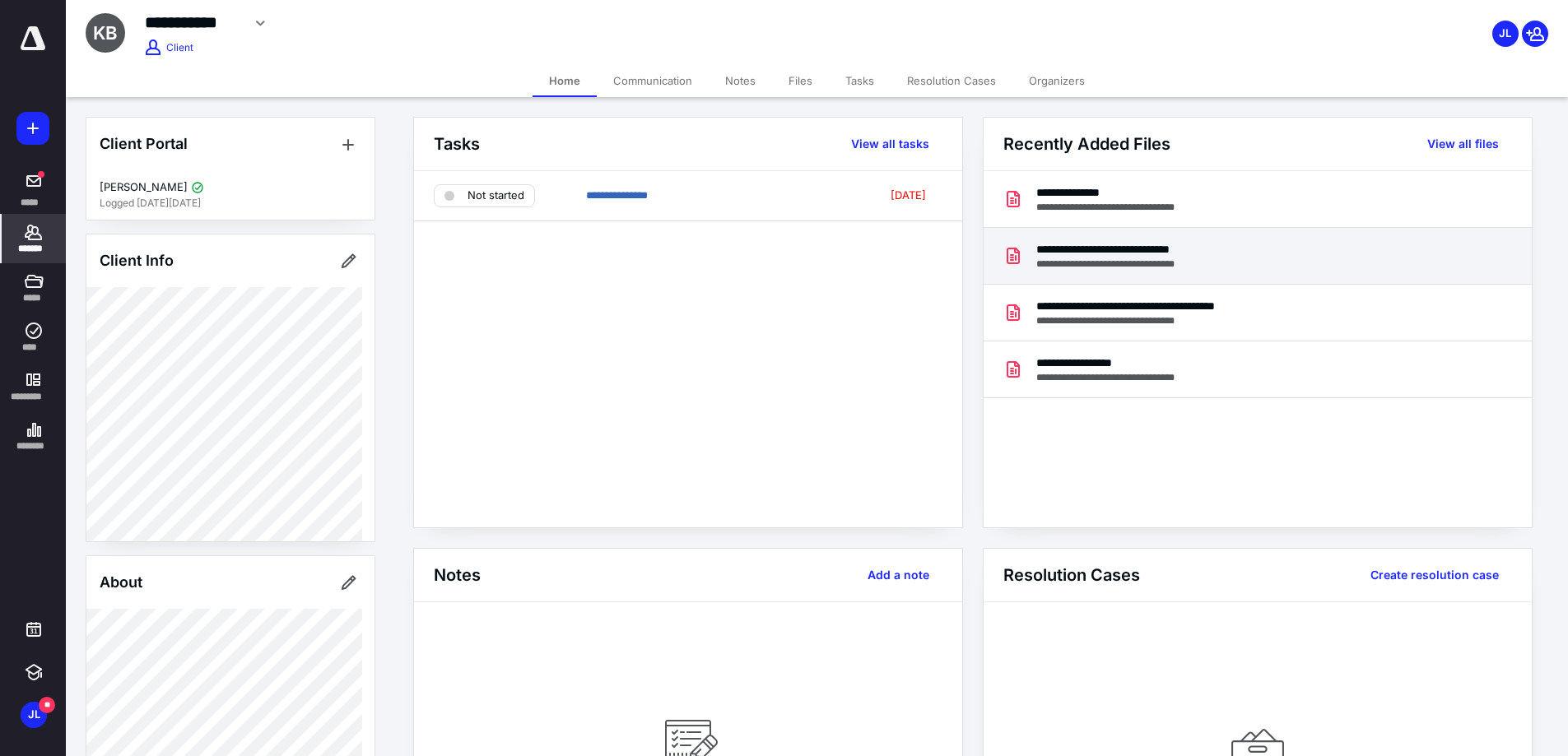 click on "**********" at bounding box center [1133, 264] 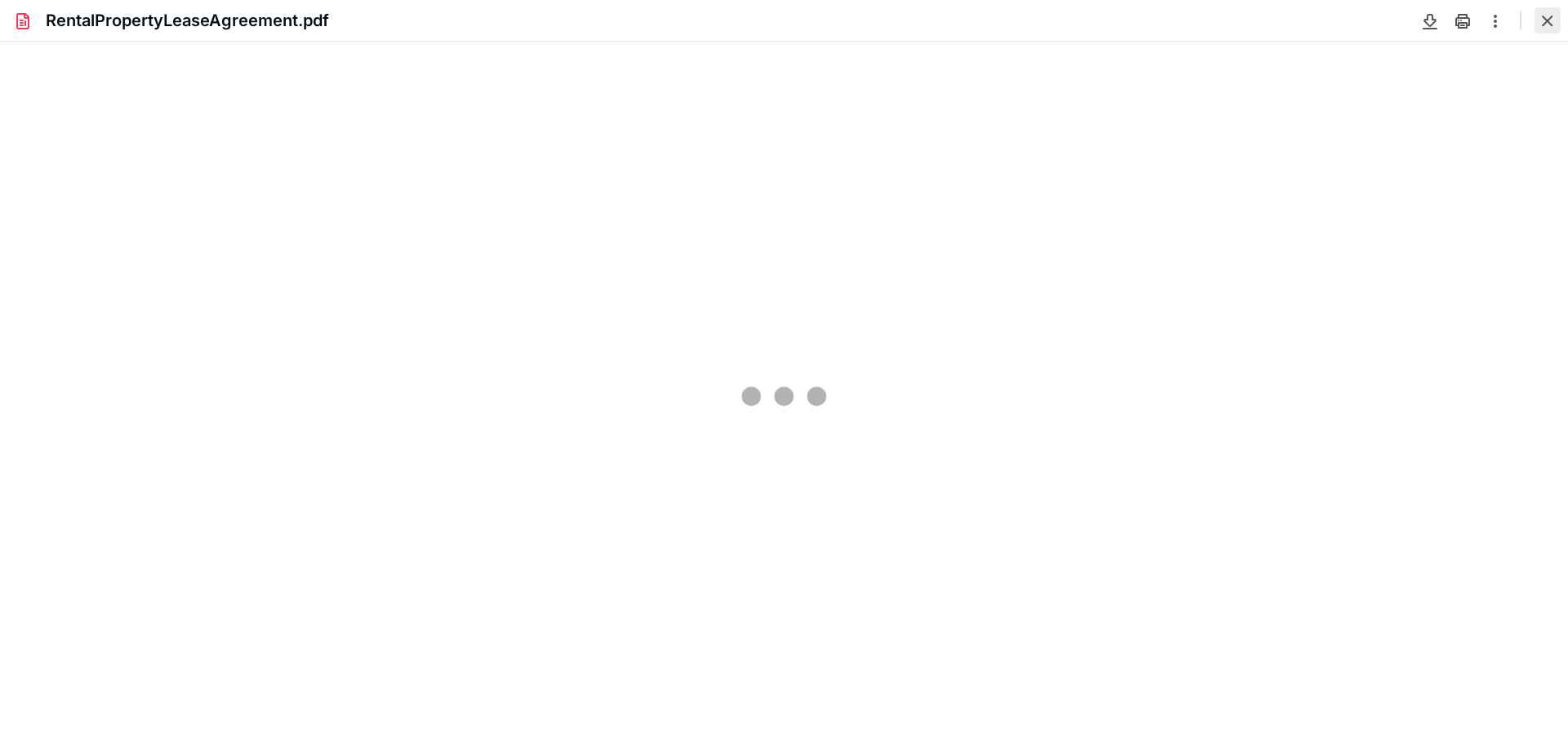 scroll, scrollTop: 0, scrollLeft: 0, axis: both 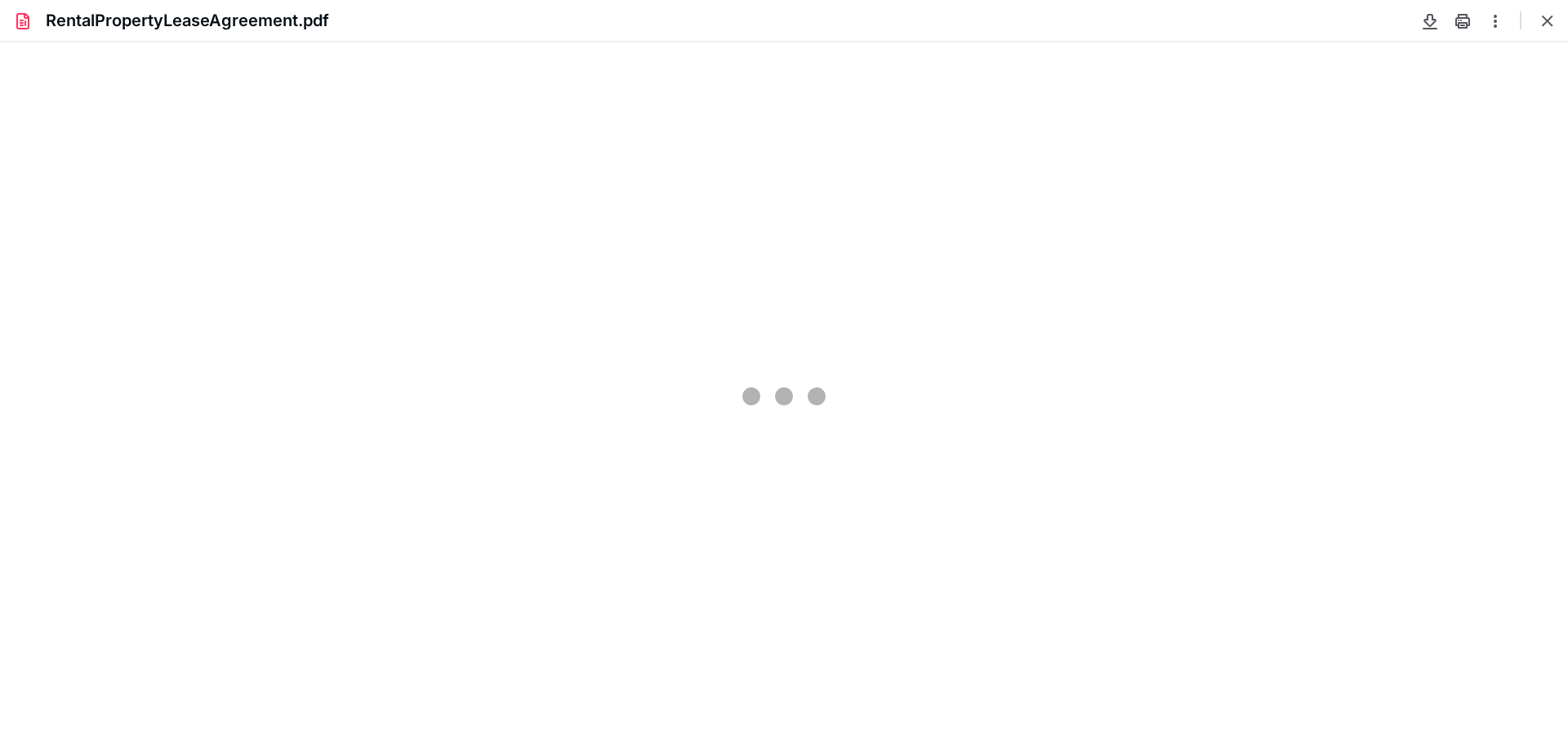 type on "308" 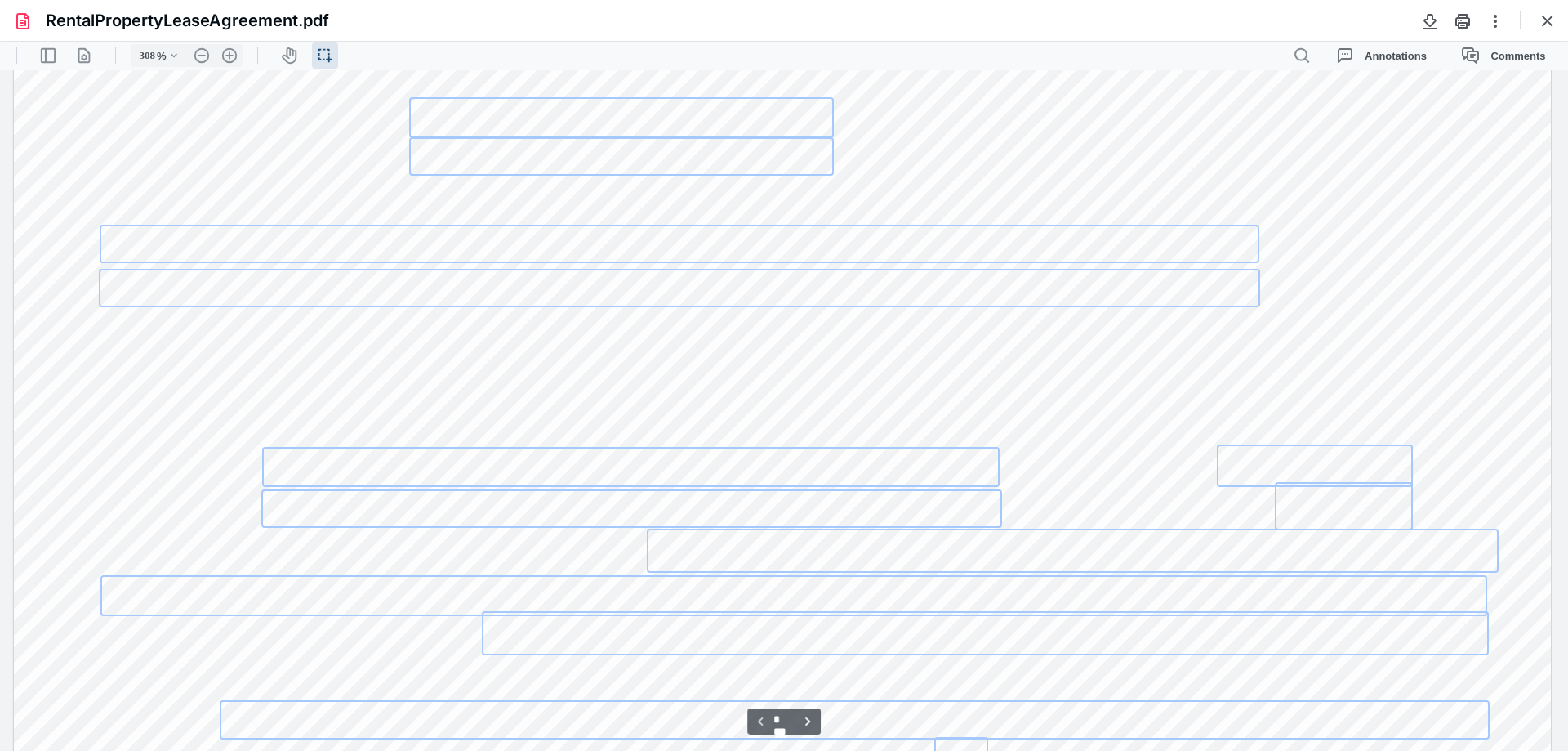 scroll, scrollTop: 693, scrollLeft: 0, axis: vertical 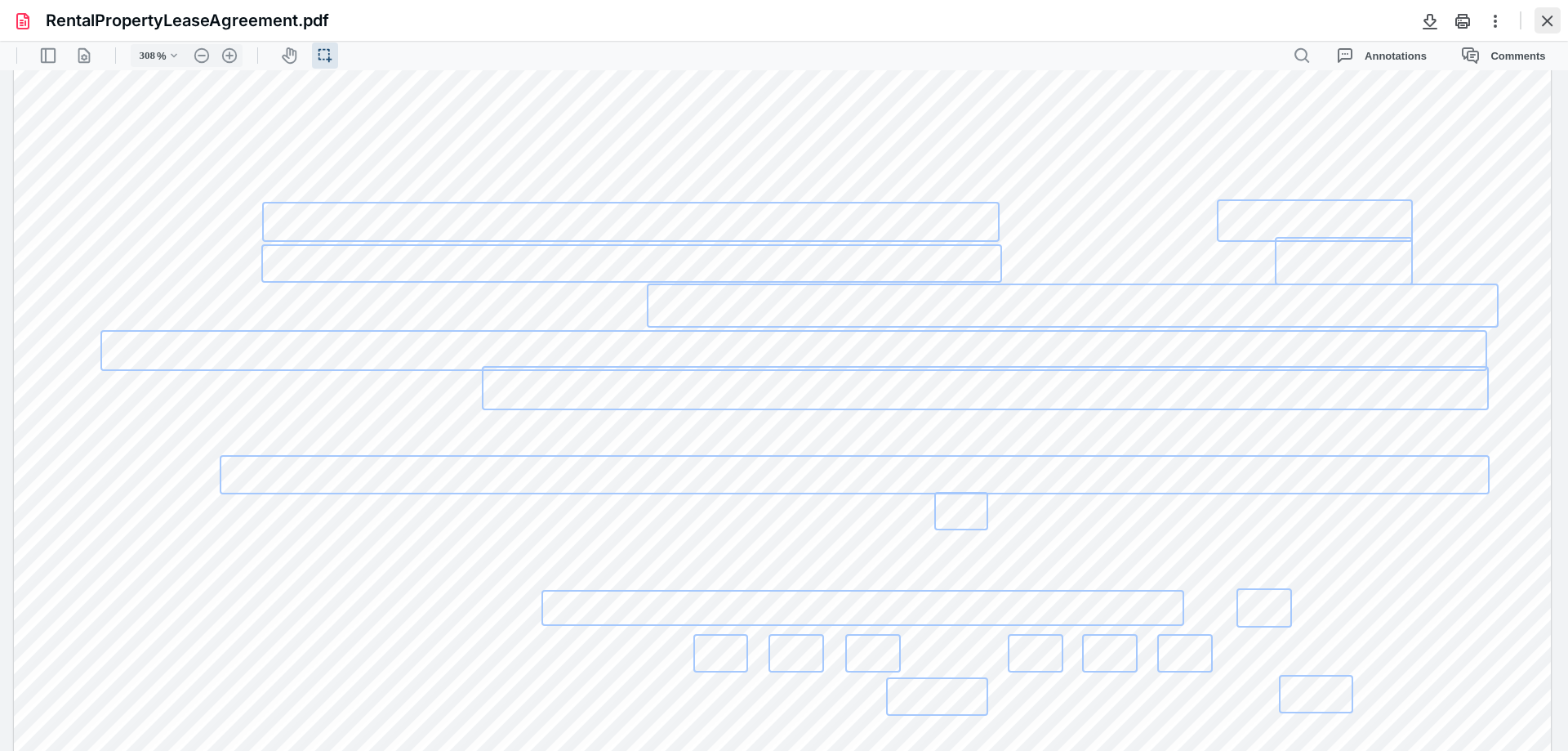 click at bounding box center (1548, 20) 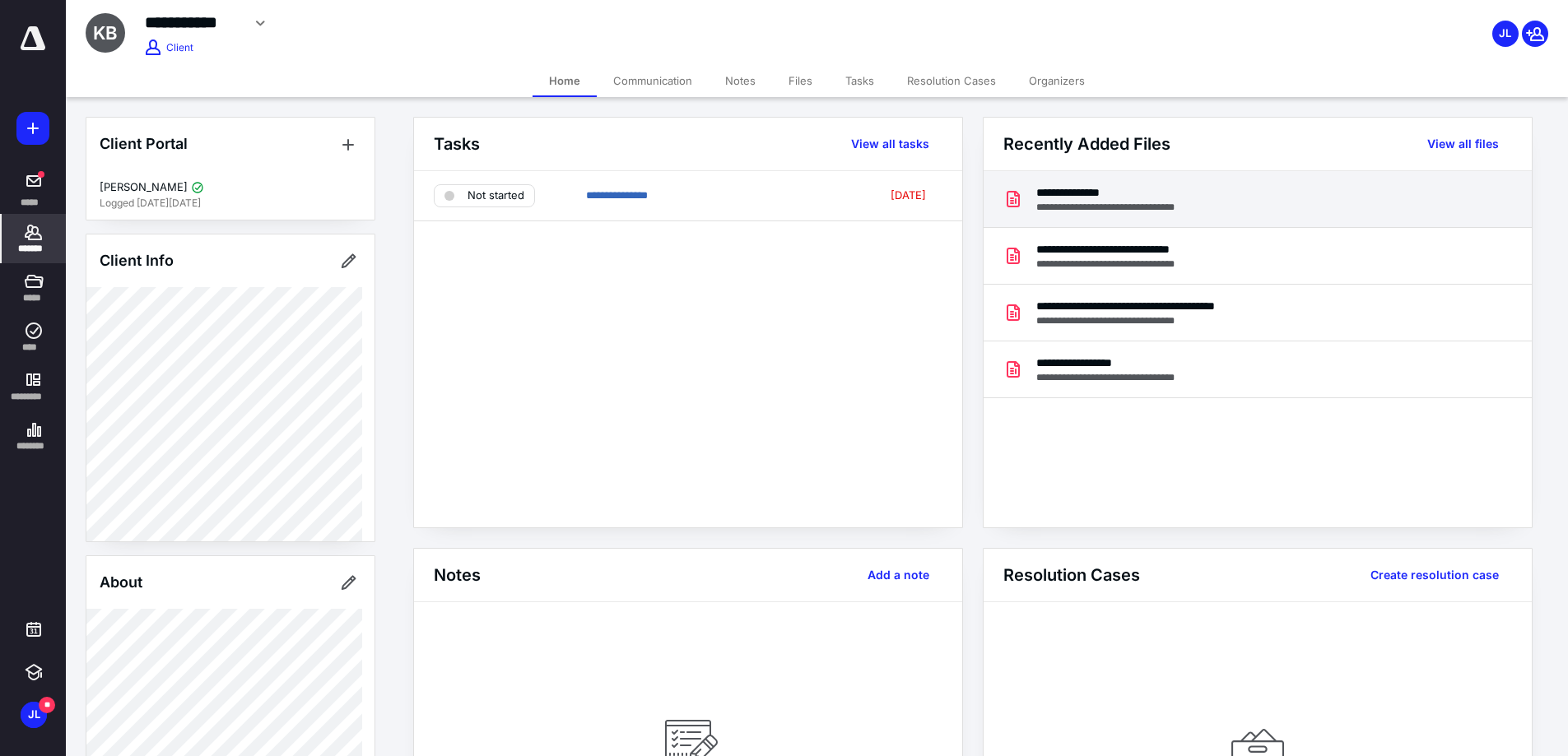click on "**********" at bounding box center (1258, 199) 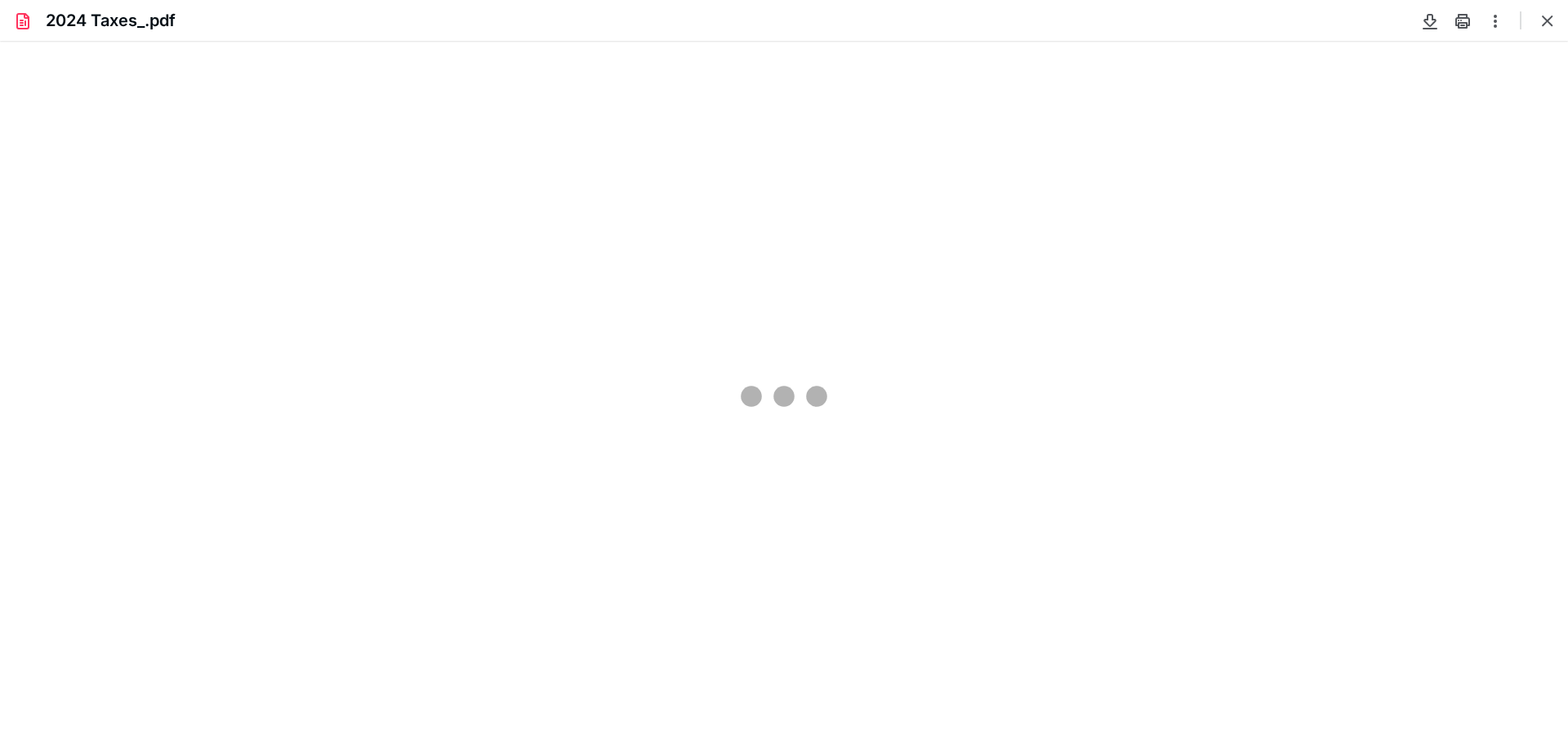 scroll, scrollTop: 0, scrollLeft: 0, axis: both 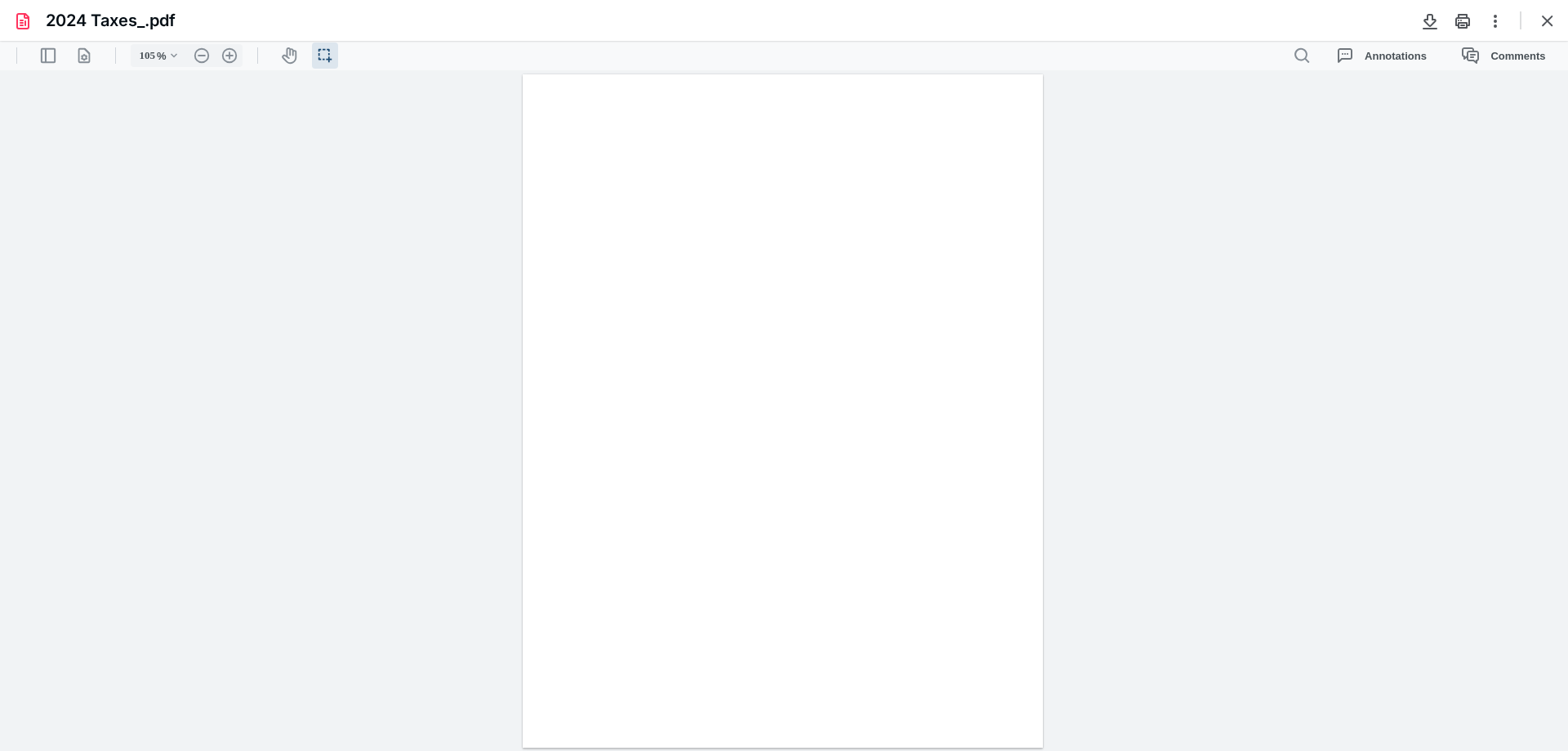type on "308" 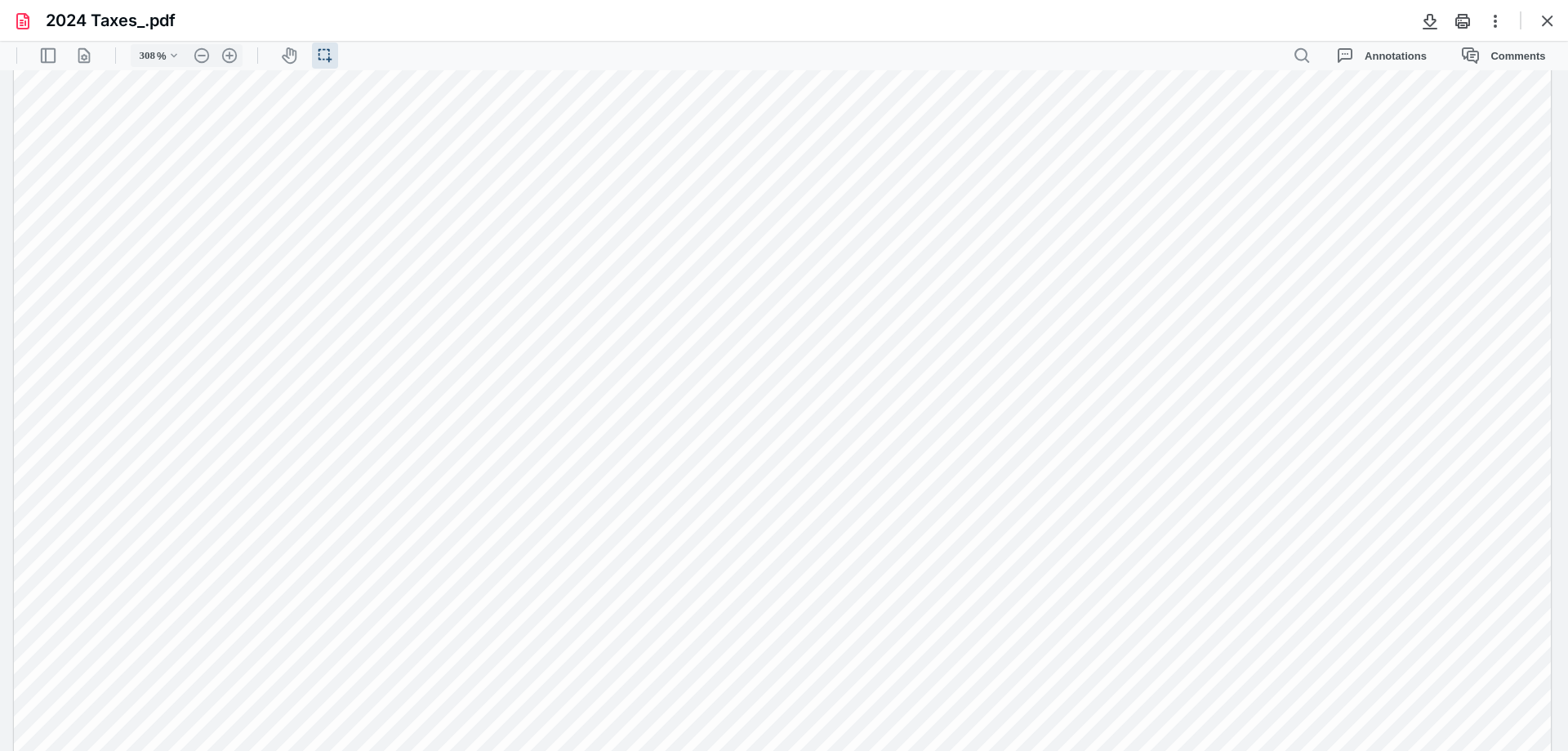 scroll, scrollTop: 1329, scrollLeft: 0, axis: vertical 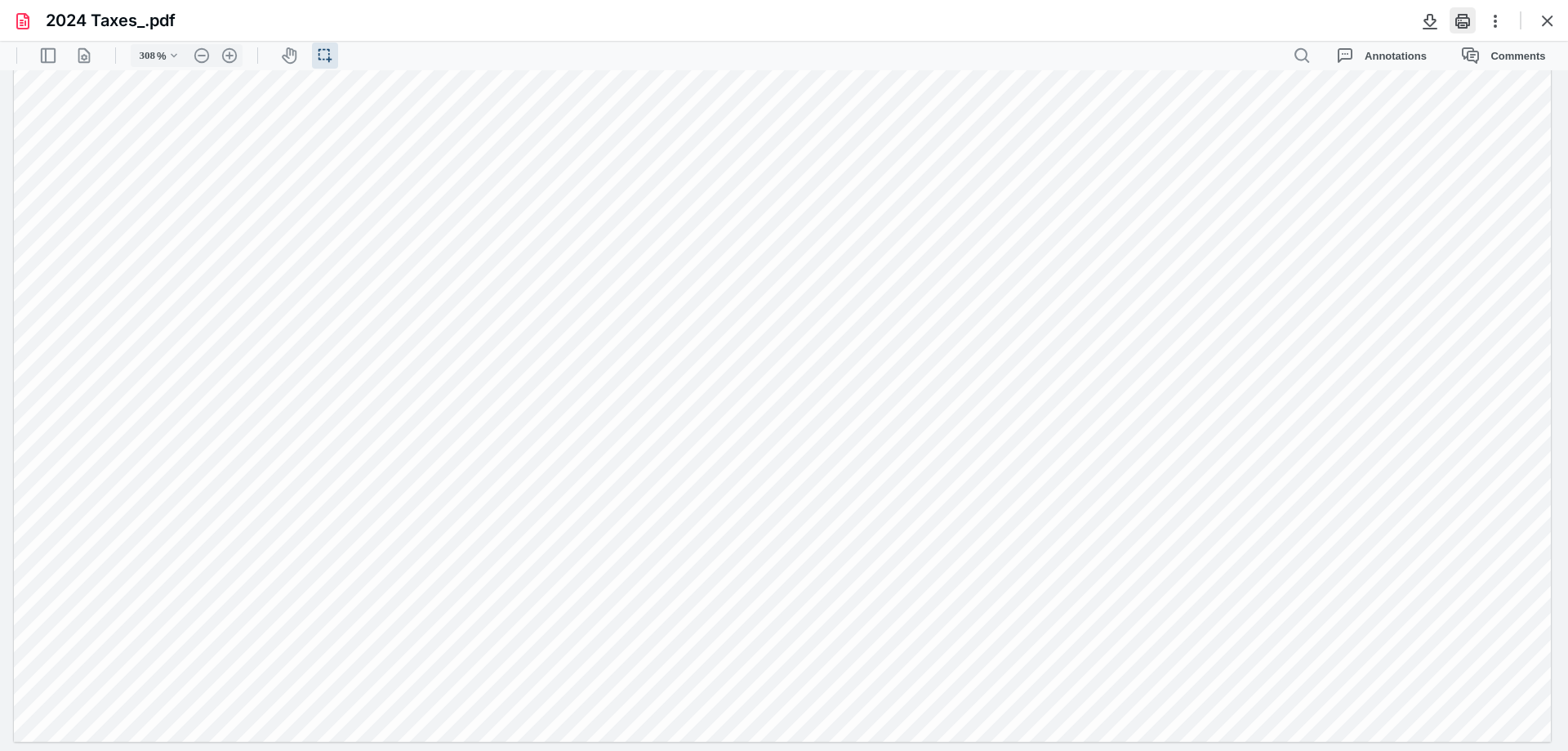 click at bounding box center [1463, 20] 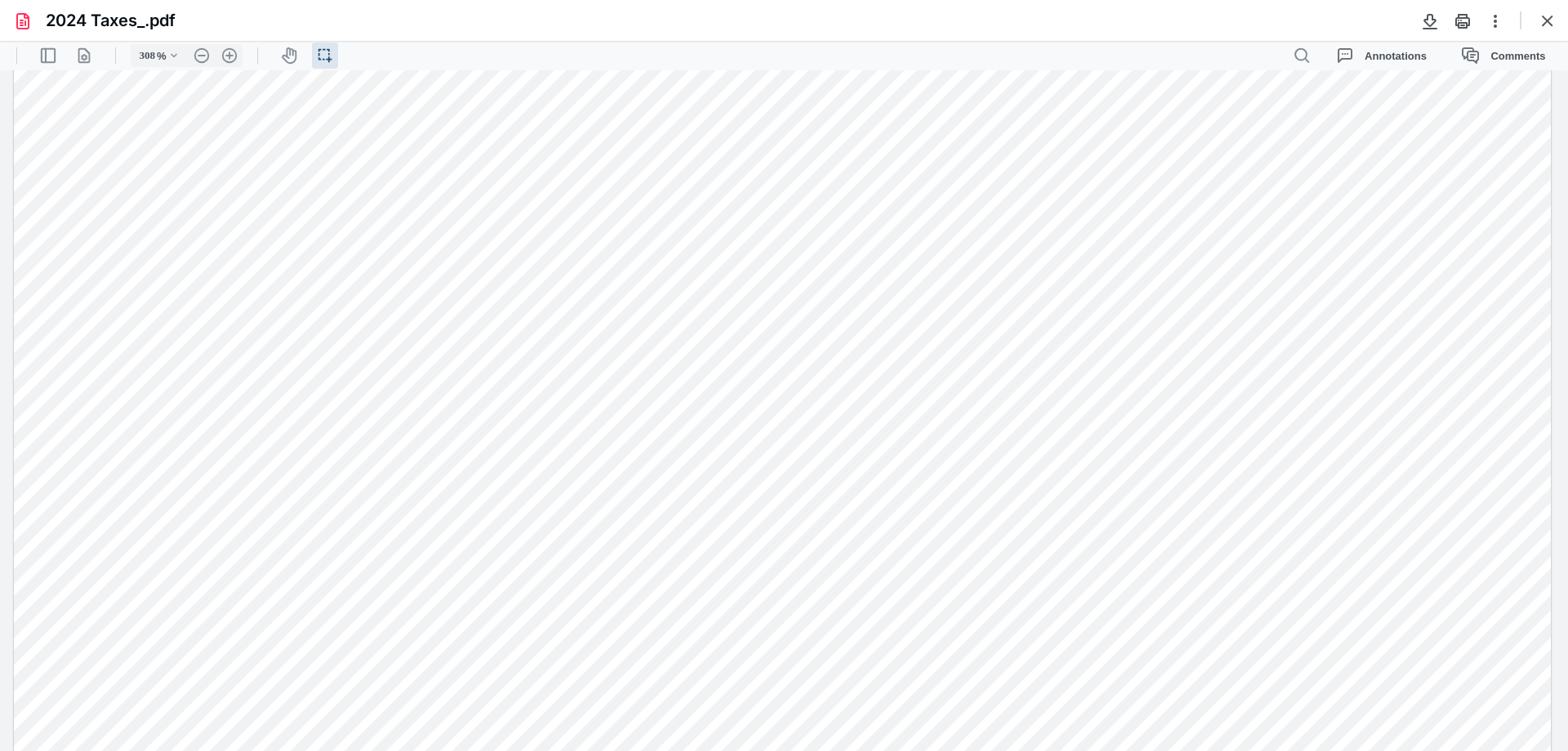 scroll, scrollTop: 0, scrollLeft: 0, axis: both 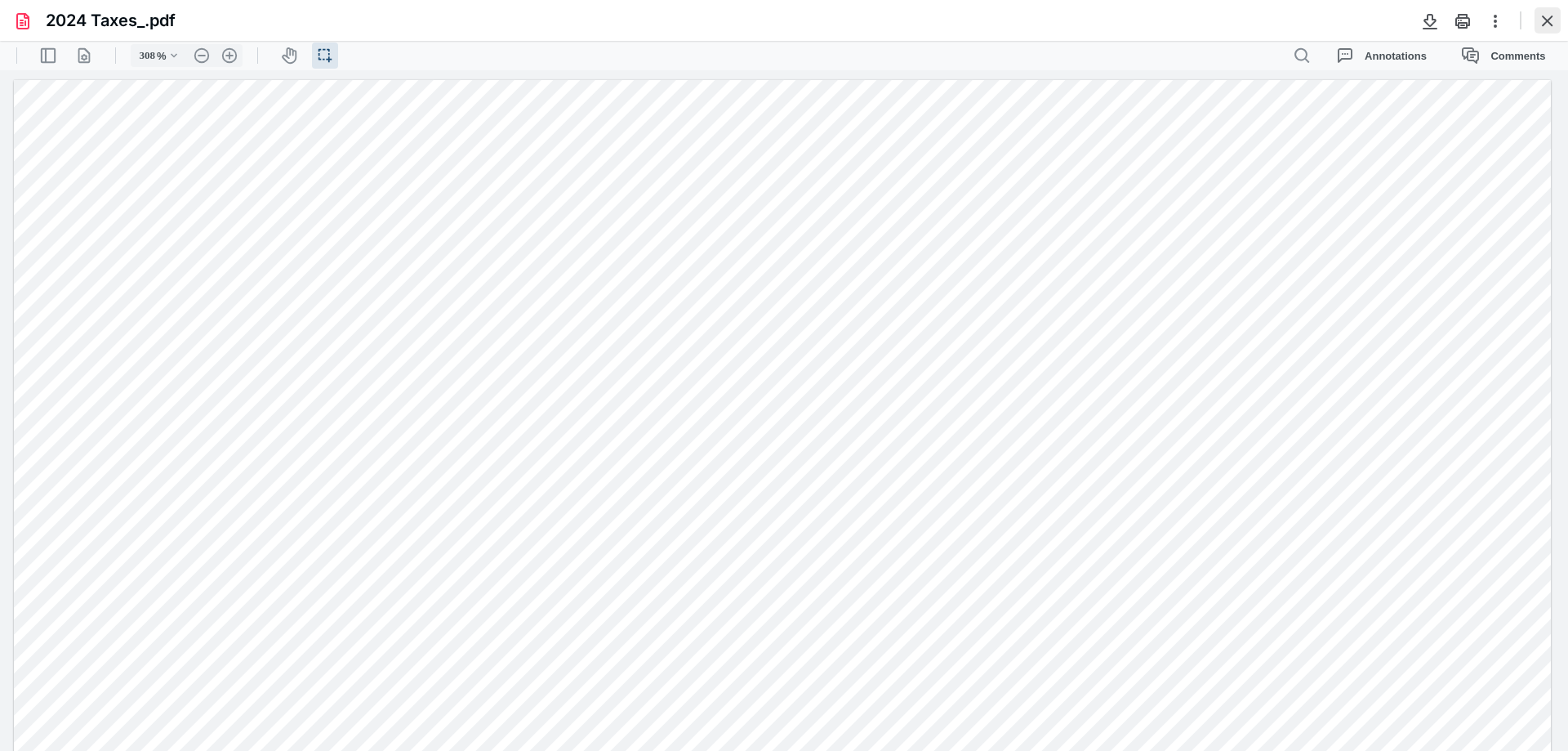 click at bounding box center (1548, 20) 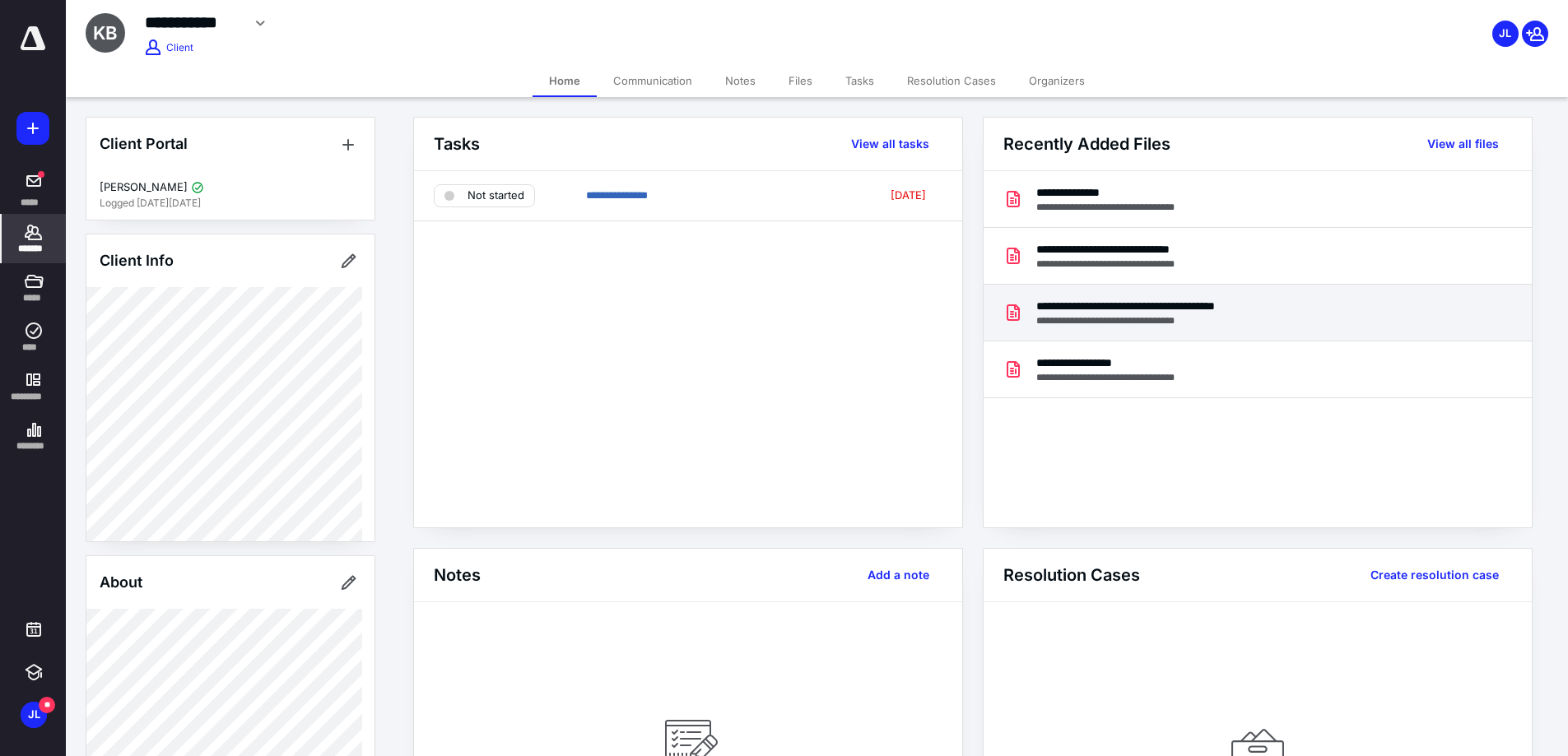 click on "**********" at bounding box center (1258, 313) 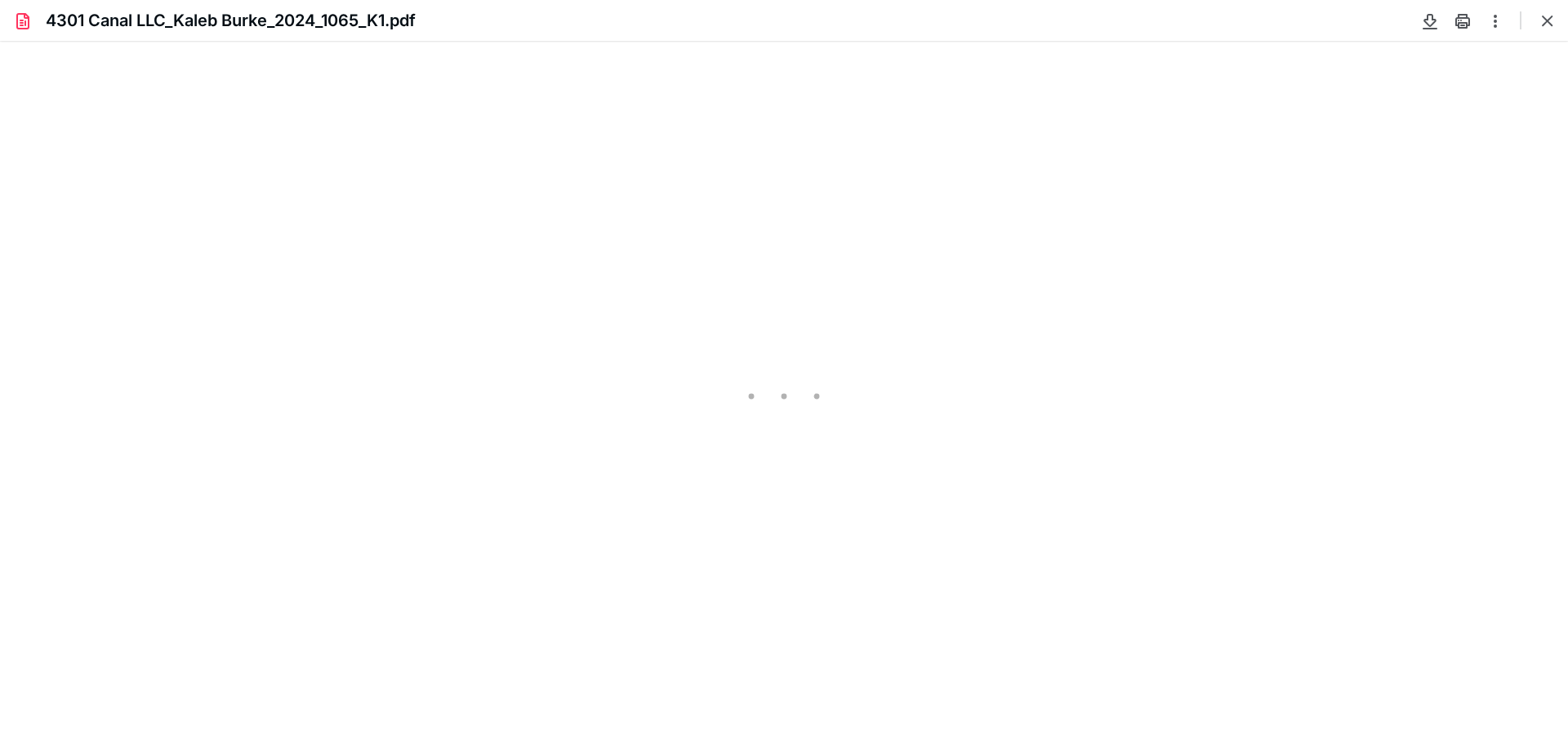 scroll, scrollTop: 0, scrollLeft: 0, axis: both 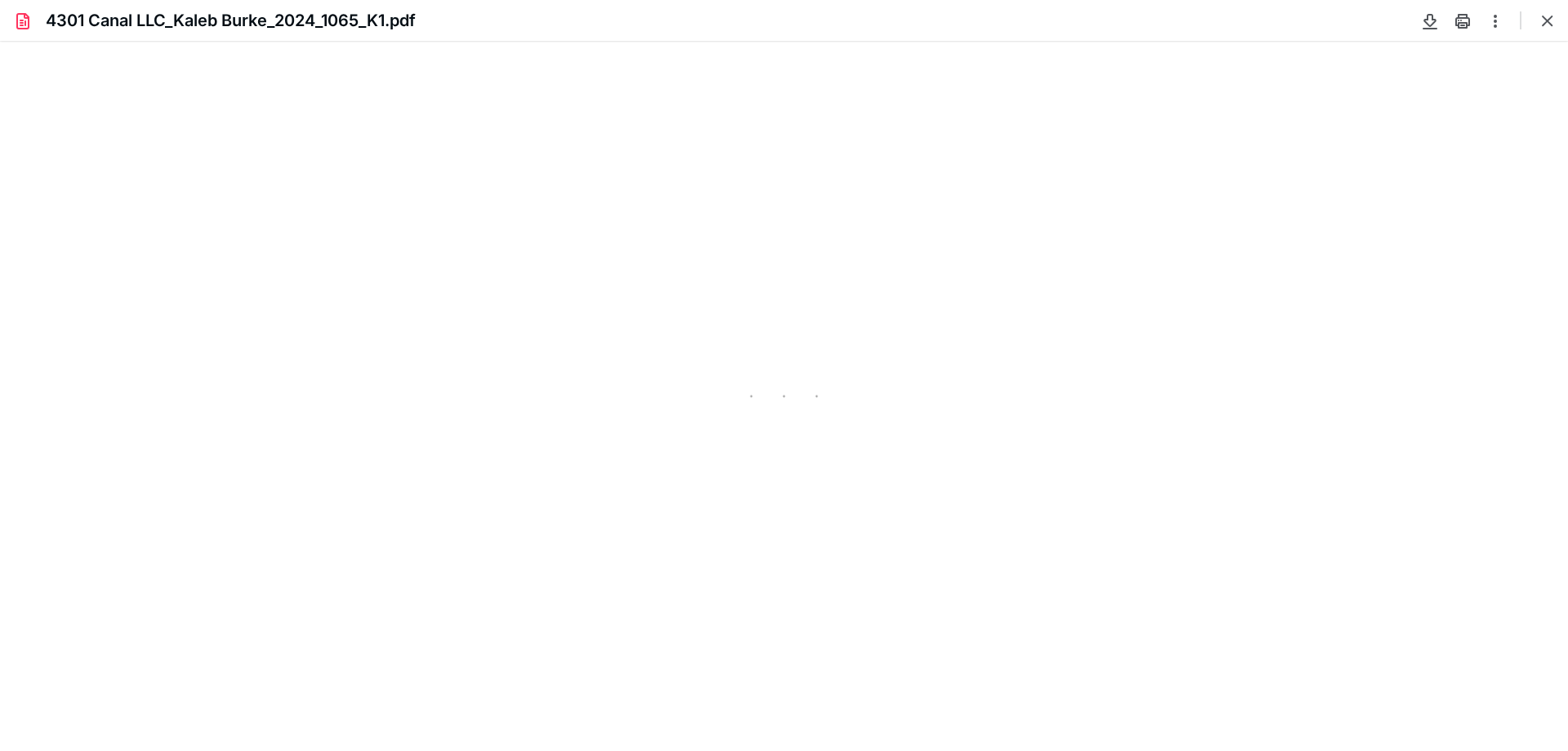 type on "308" 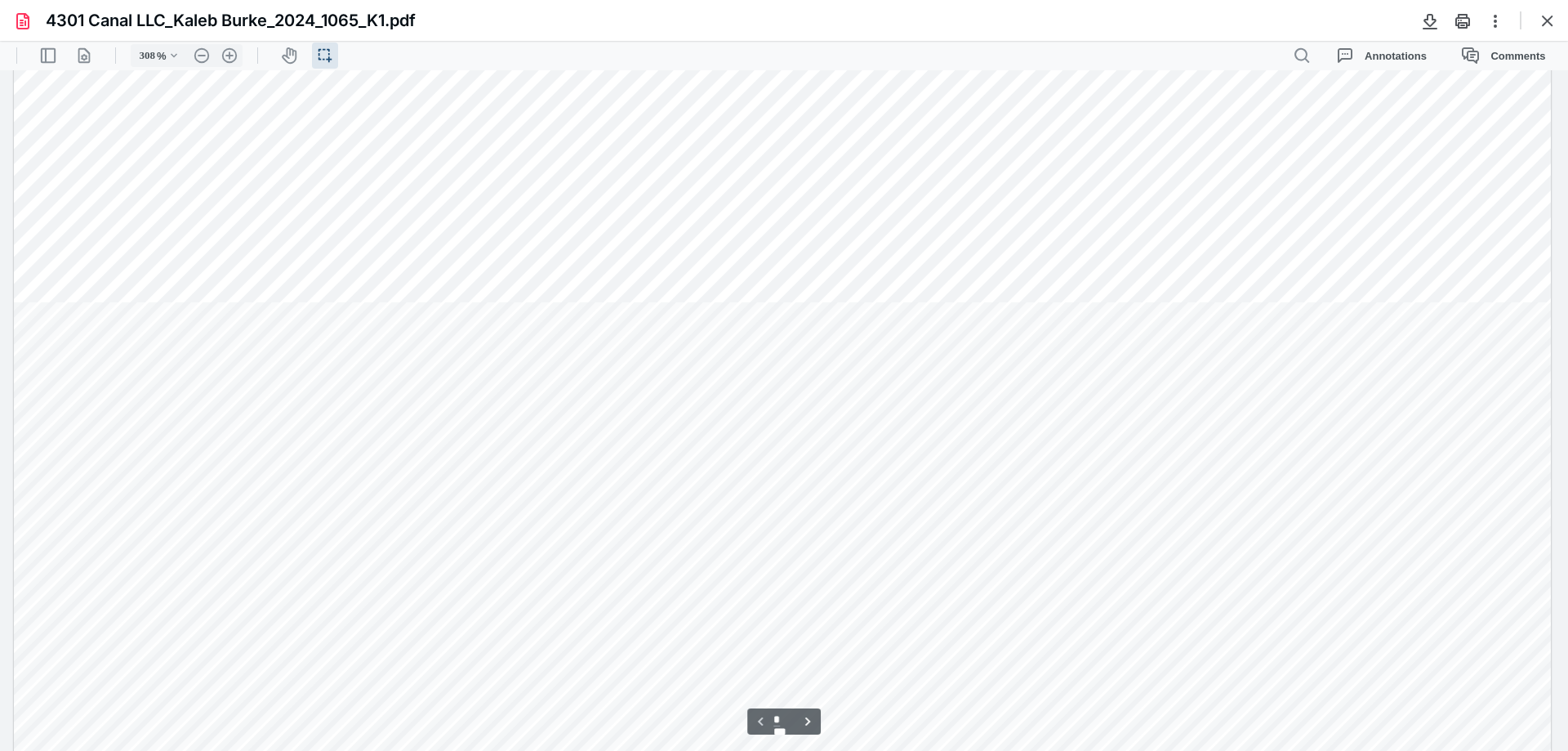 scroll, scrollTop: 611, scrollLeft: 0, axis: vertical 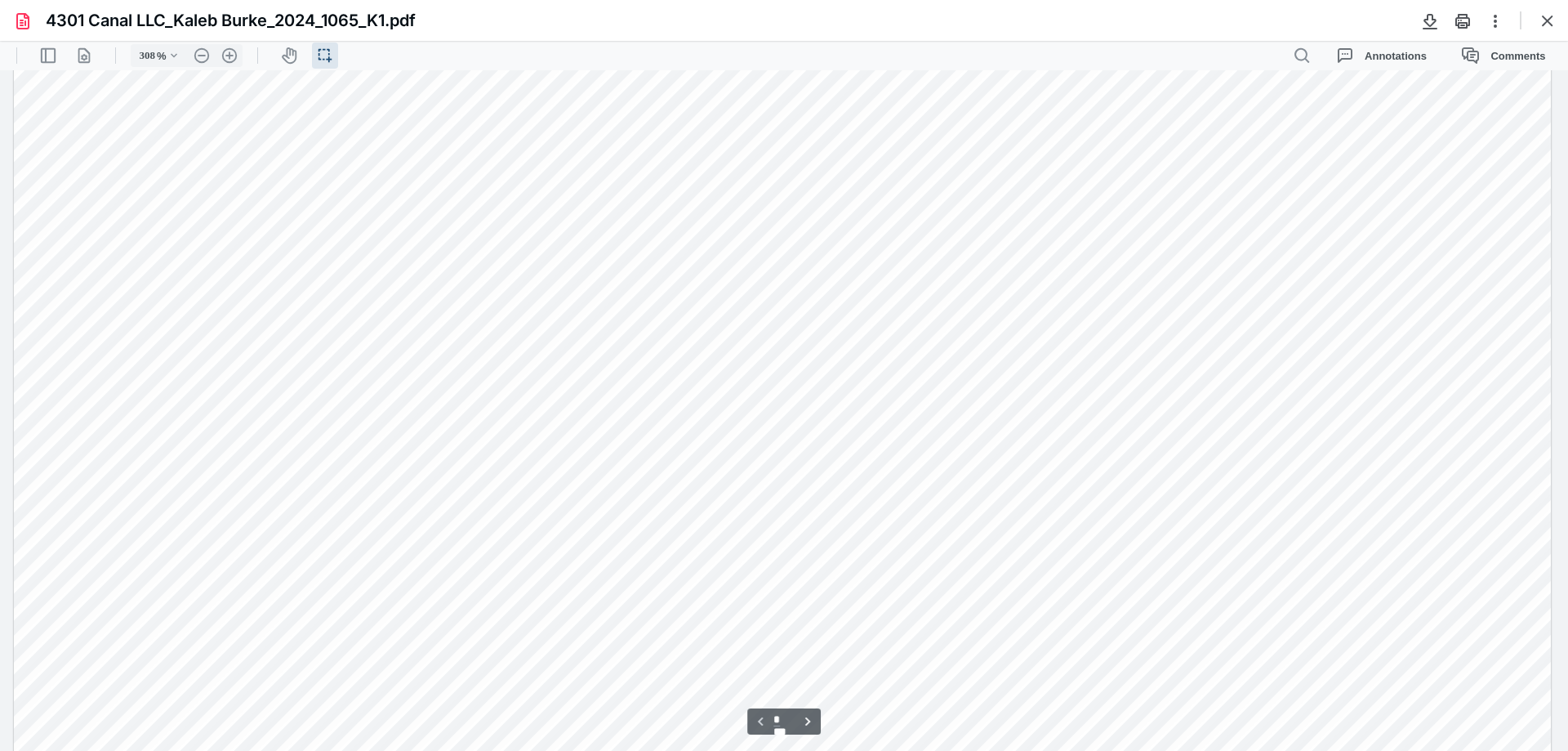 click at bounding box center [1548, 20] 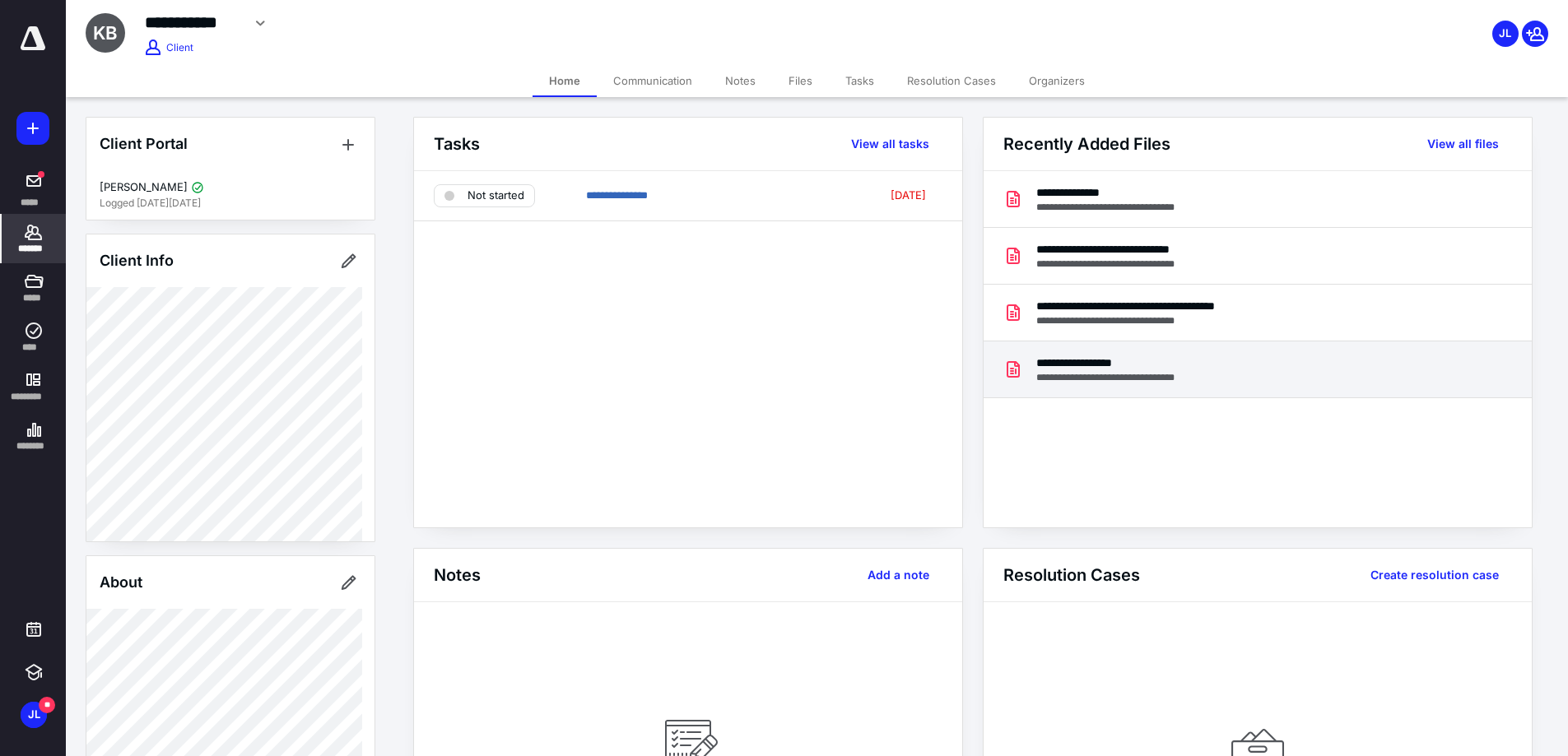 click on "**********" at bounding box center (1119, 378) 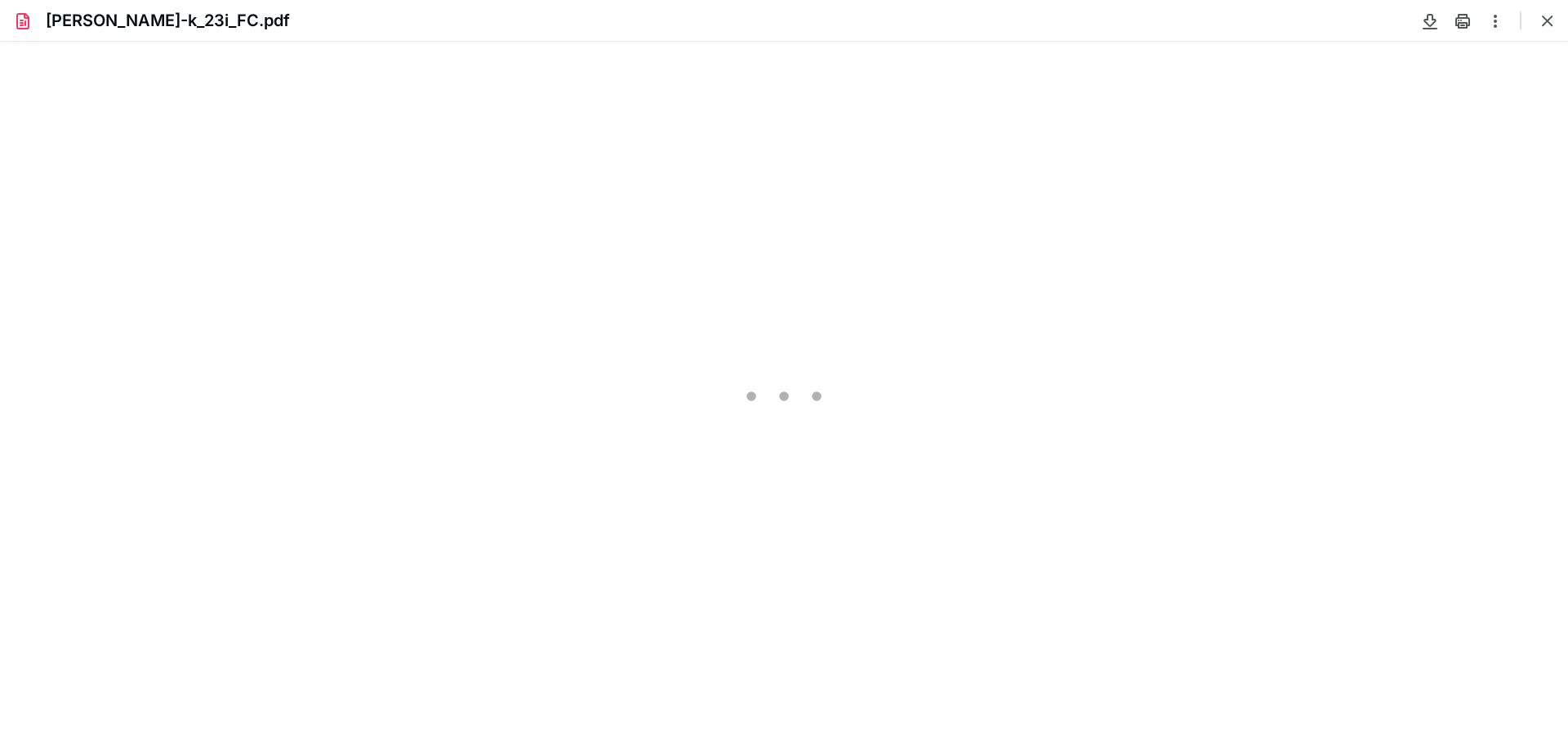 scroll, scrollTop: 0, scrollLeft: 0, axis: both 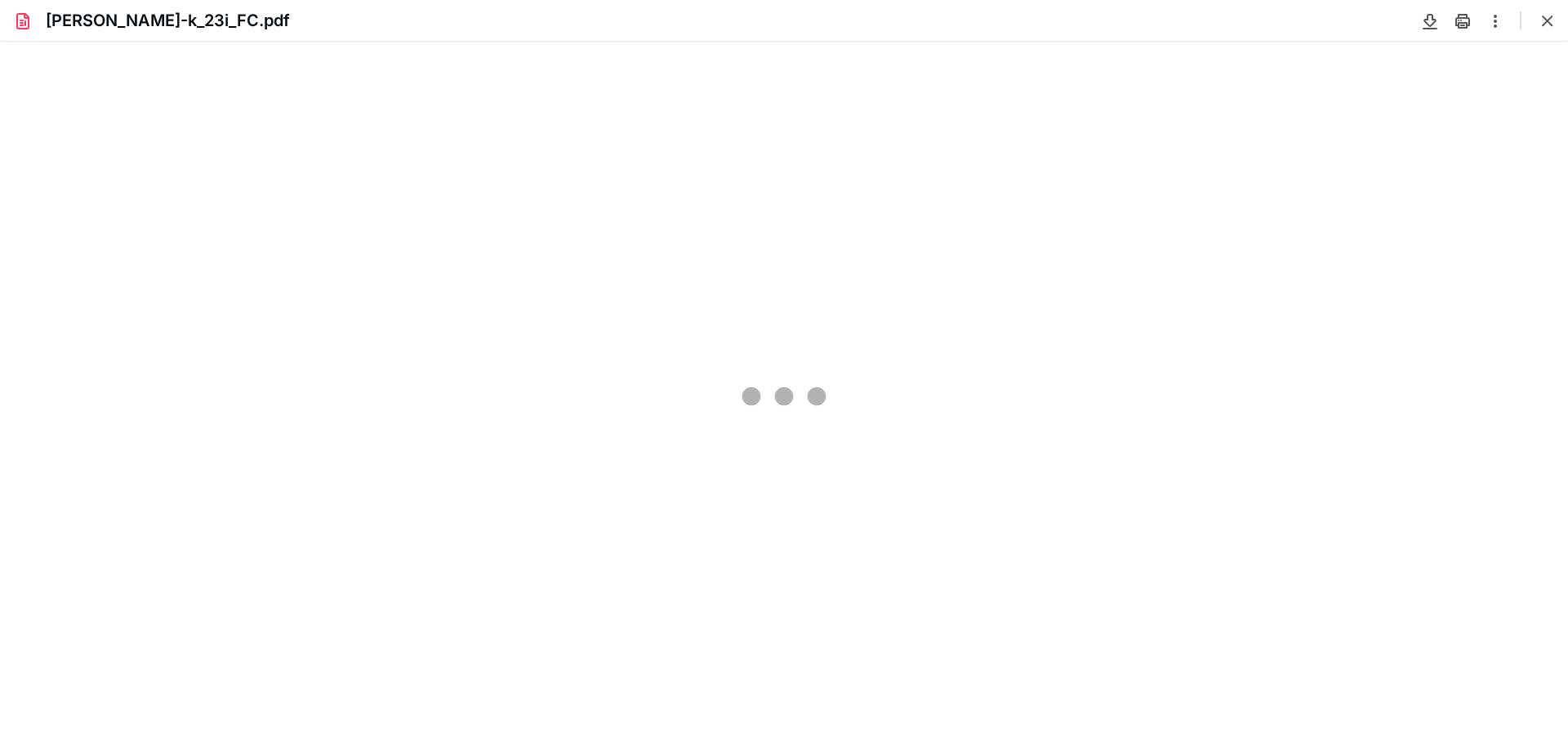 type on "308" 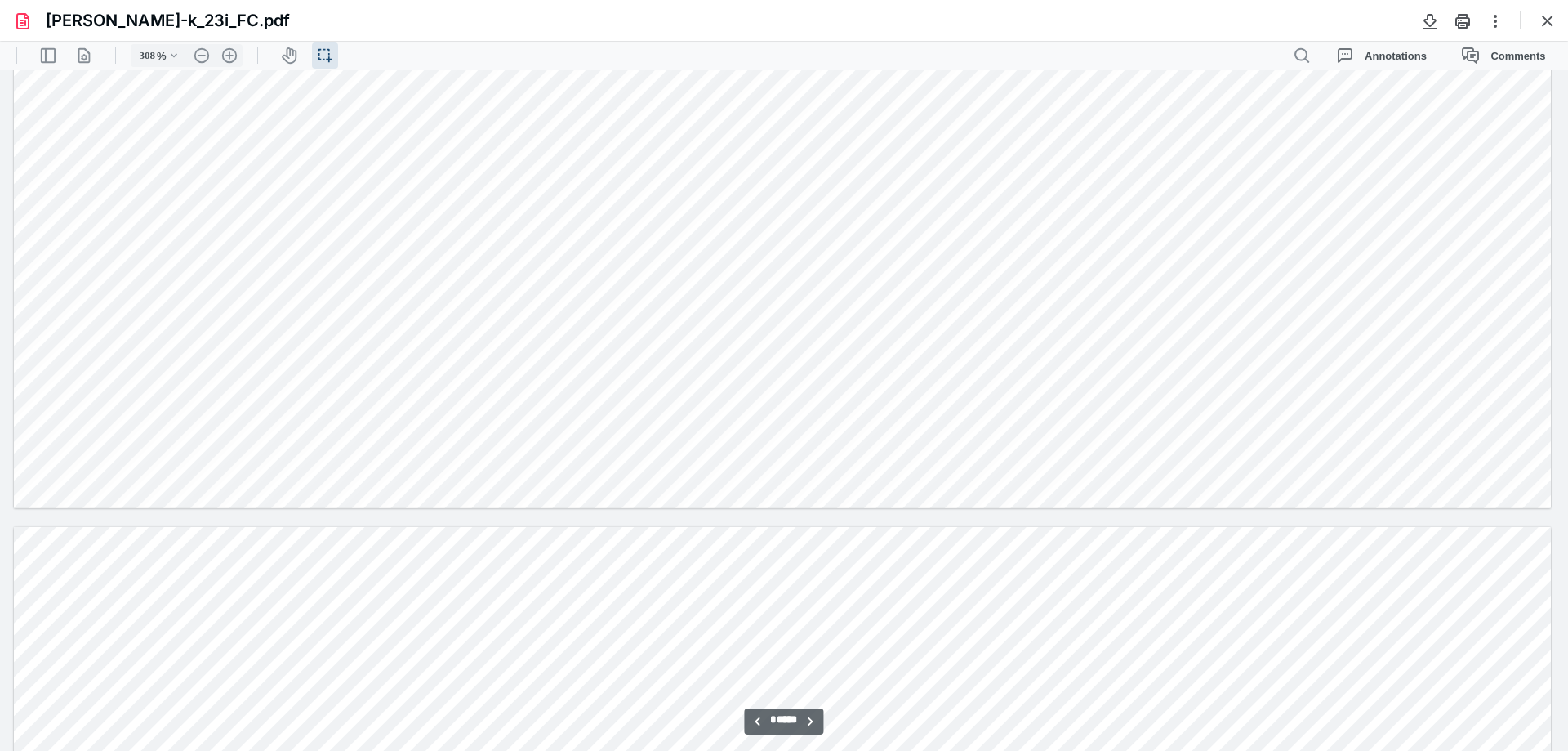 scroll, scrollTop: 9764, scrollLeft: 0, axis: vertical 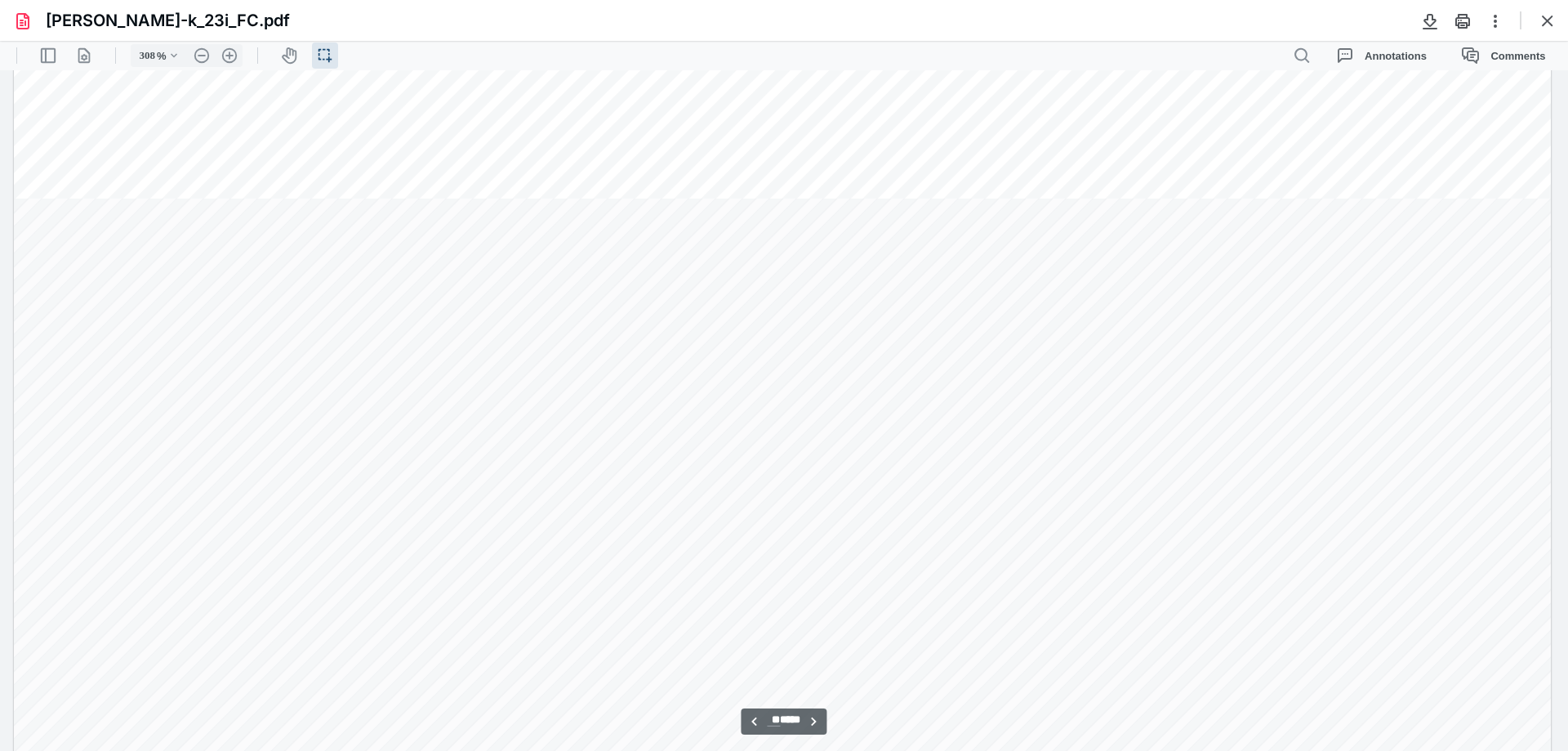 type on "**" 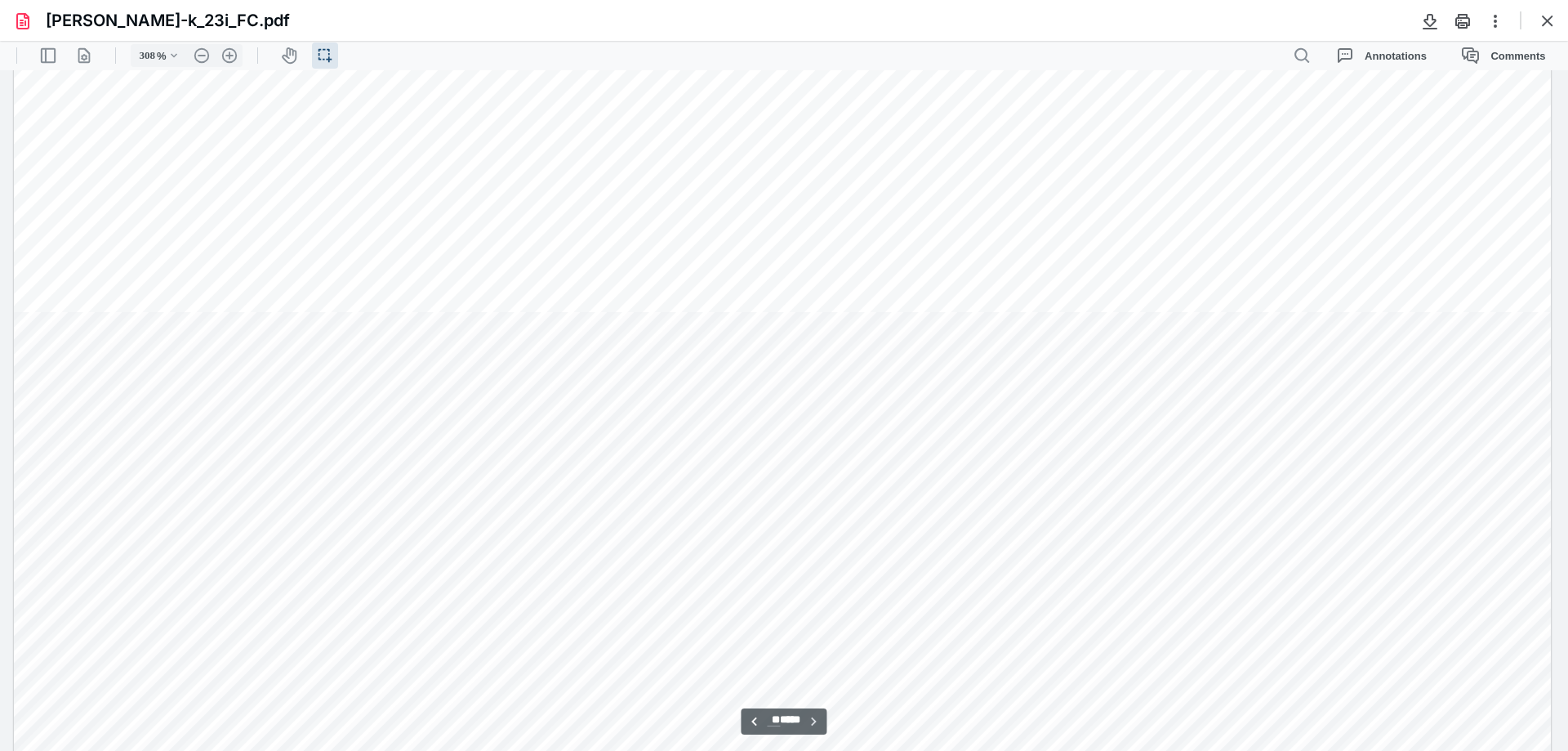 scroll, scrollTop: 93765, scrollLeft: 0, axis: vertical 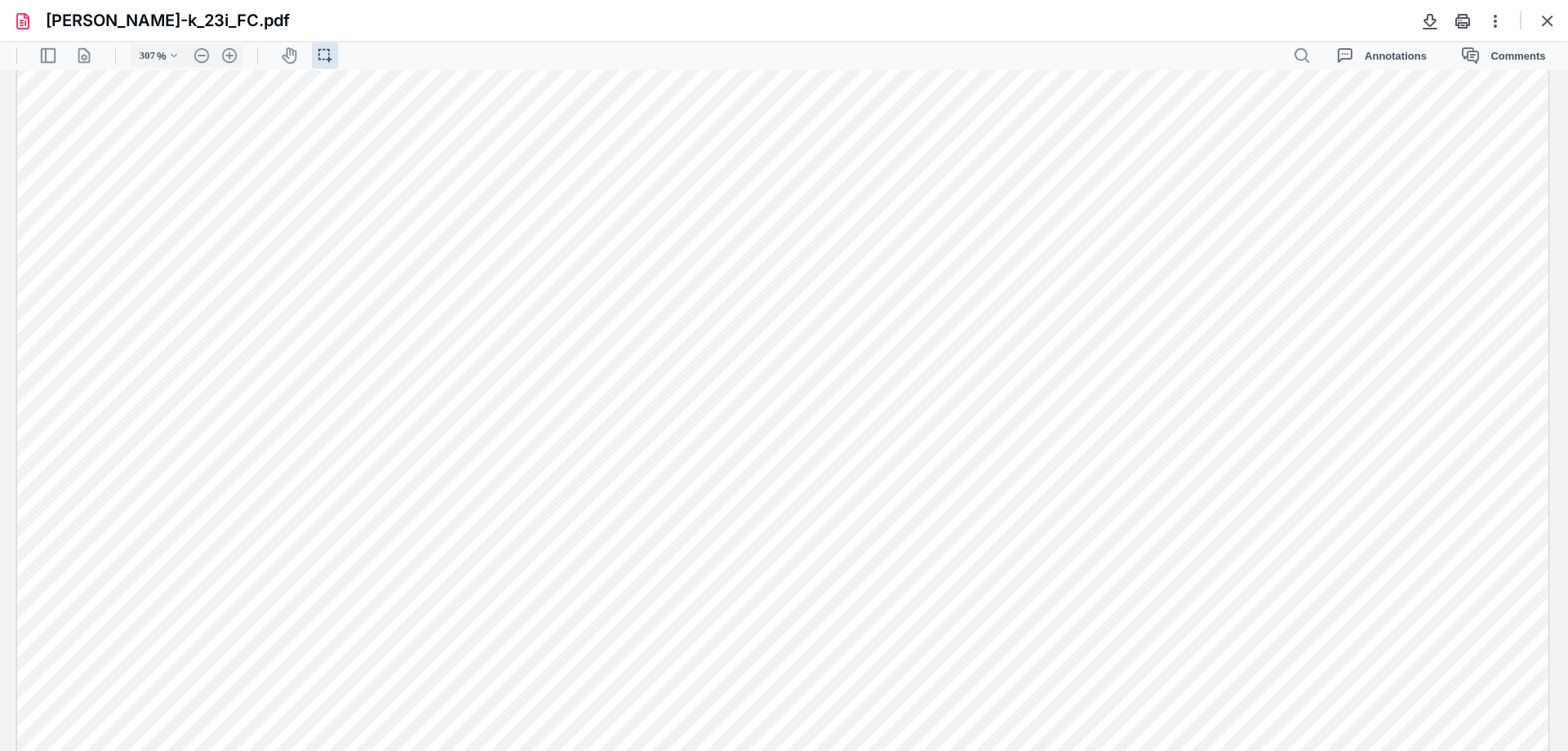 type on "190" 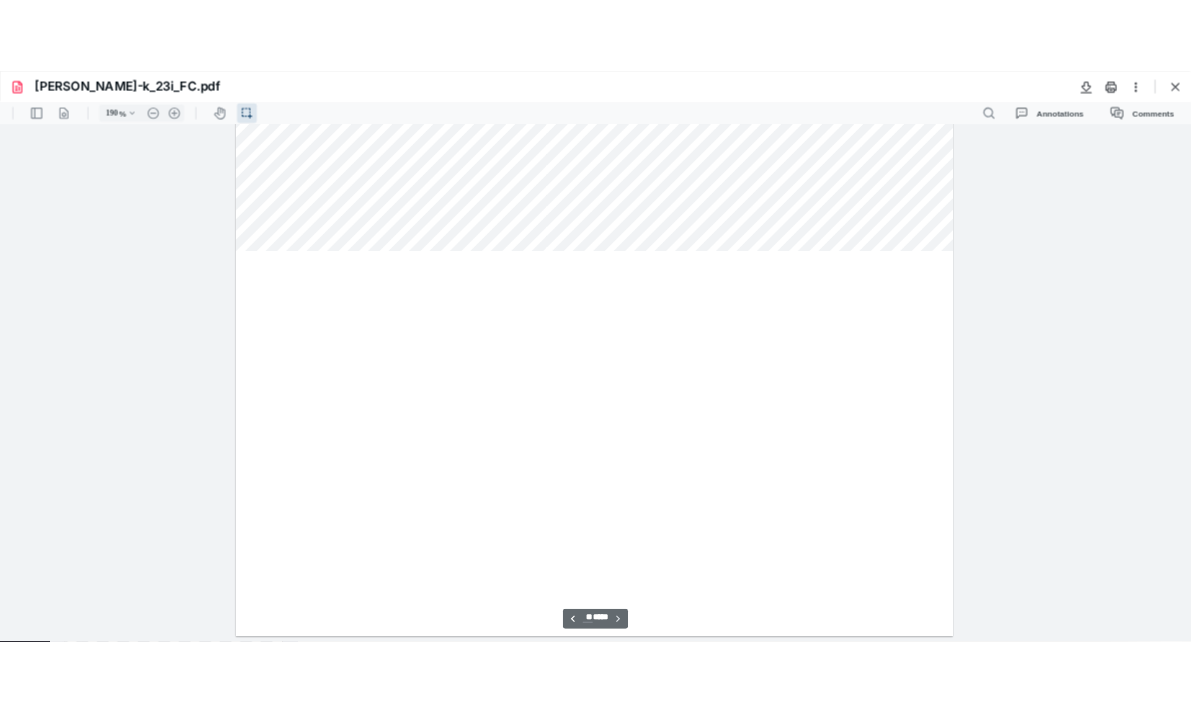 scroll, scrollTop: 69778, scrollLeft: 0, axis: vertical 